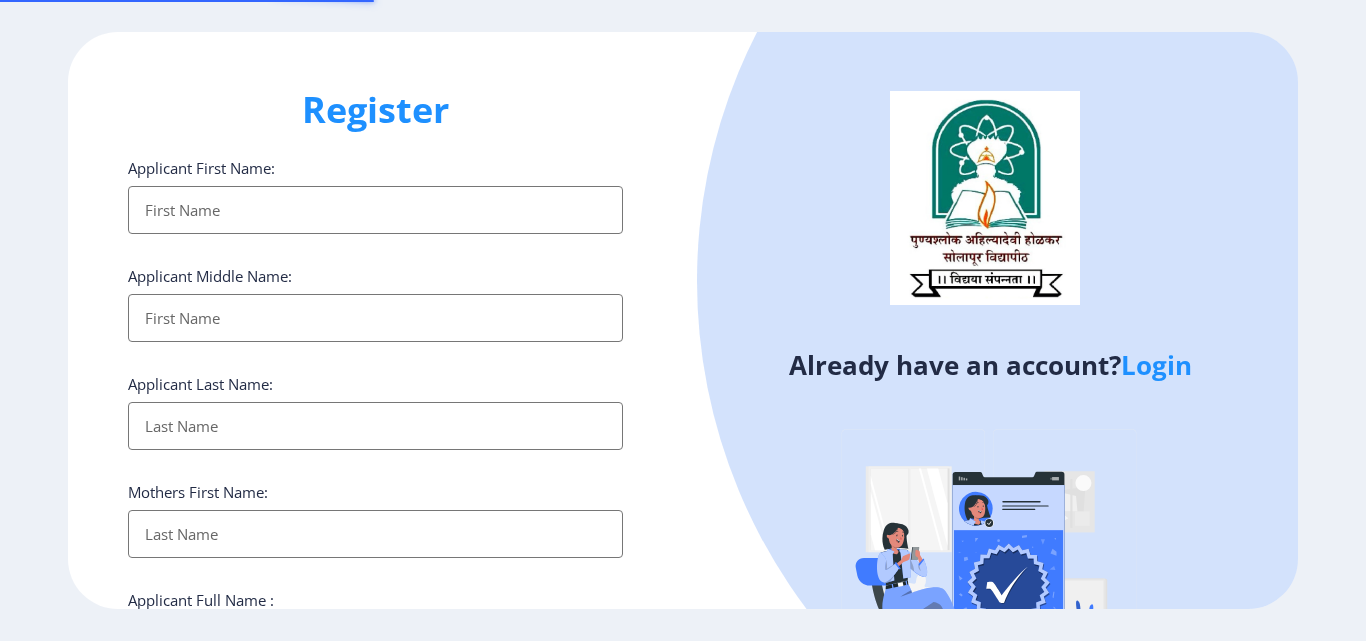select 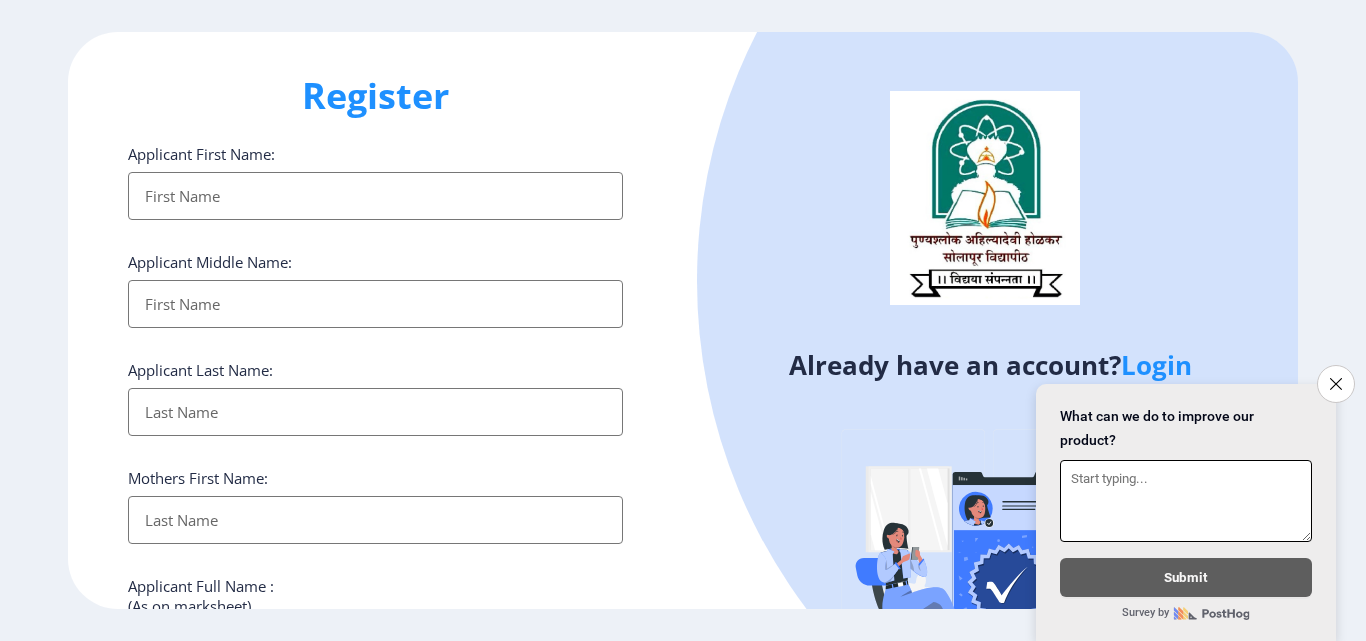 scroll, scrollTop: 0, scrollLeft: 0, axis: both 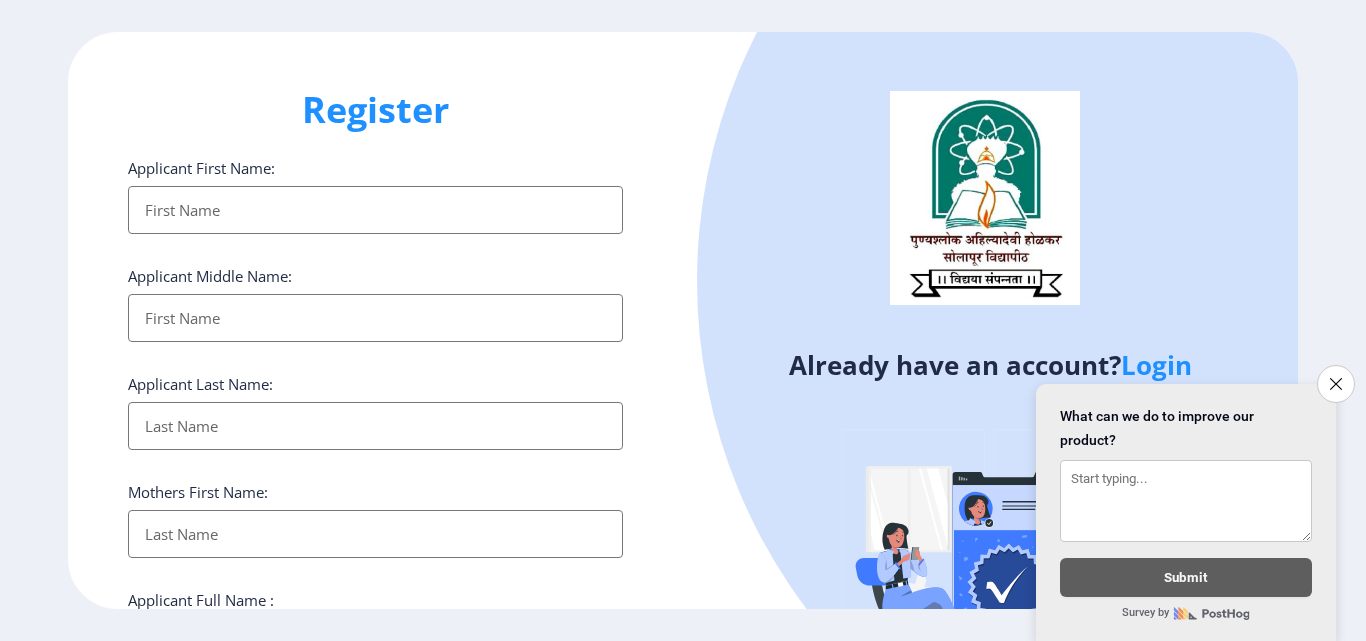 click on "Applicant First Name:" at bounding box center (375, 210) 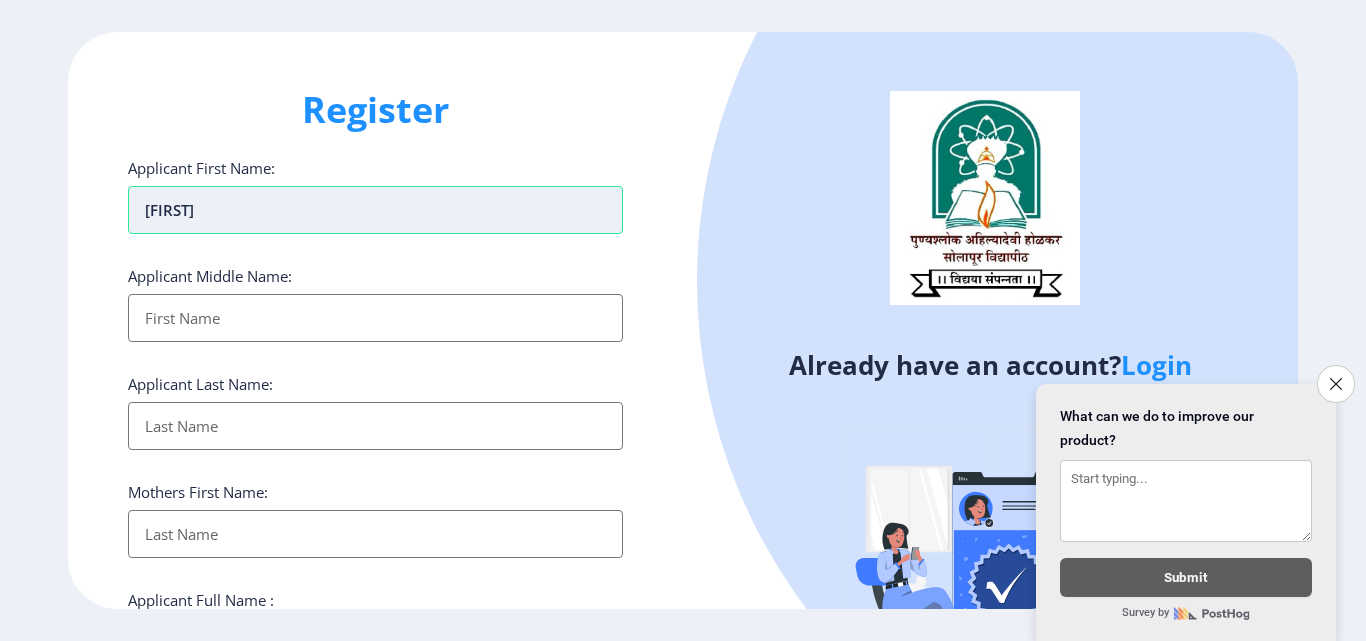 type on "[FIRST]" 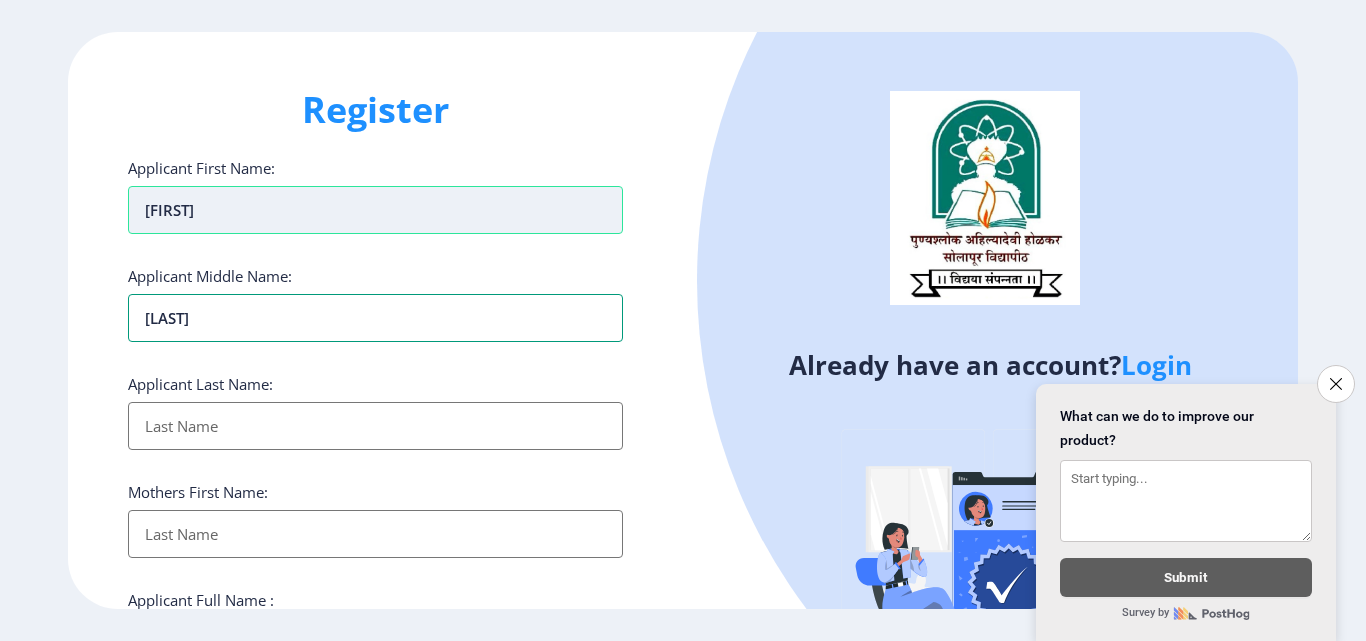 type on "[LAST]" 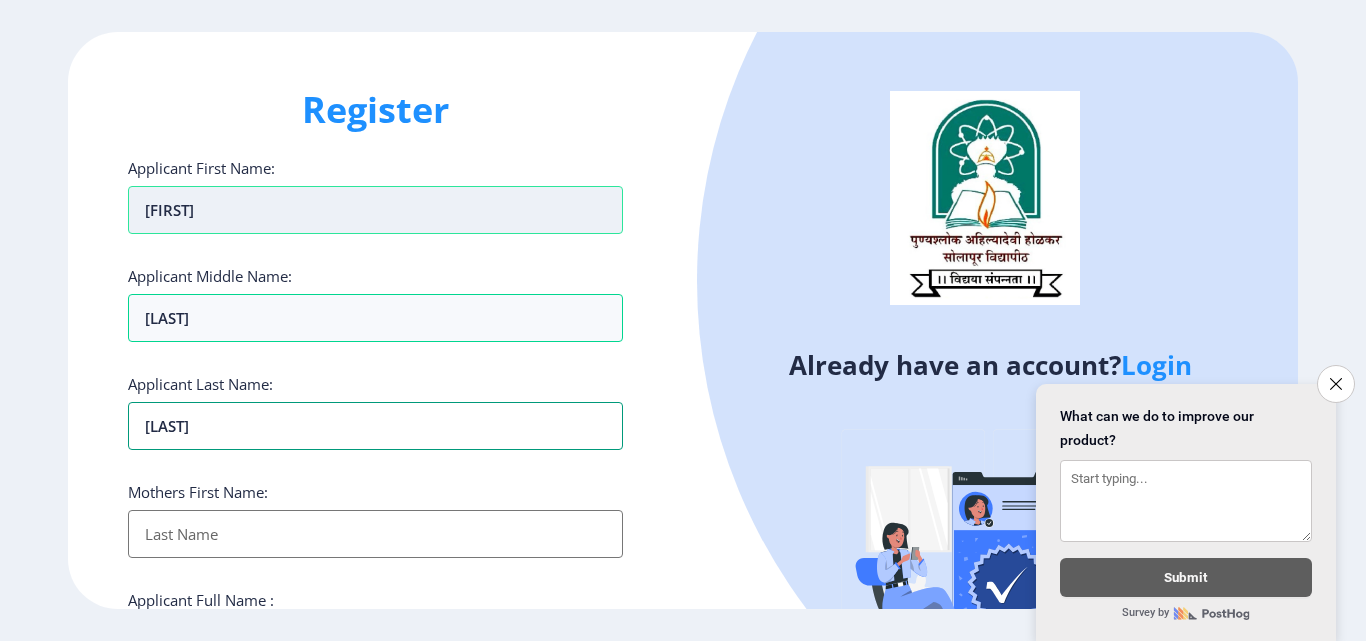 type on "[LAST]" 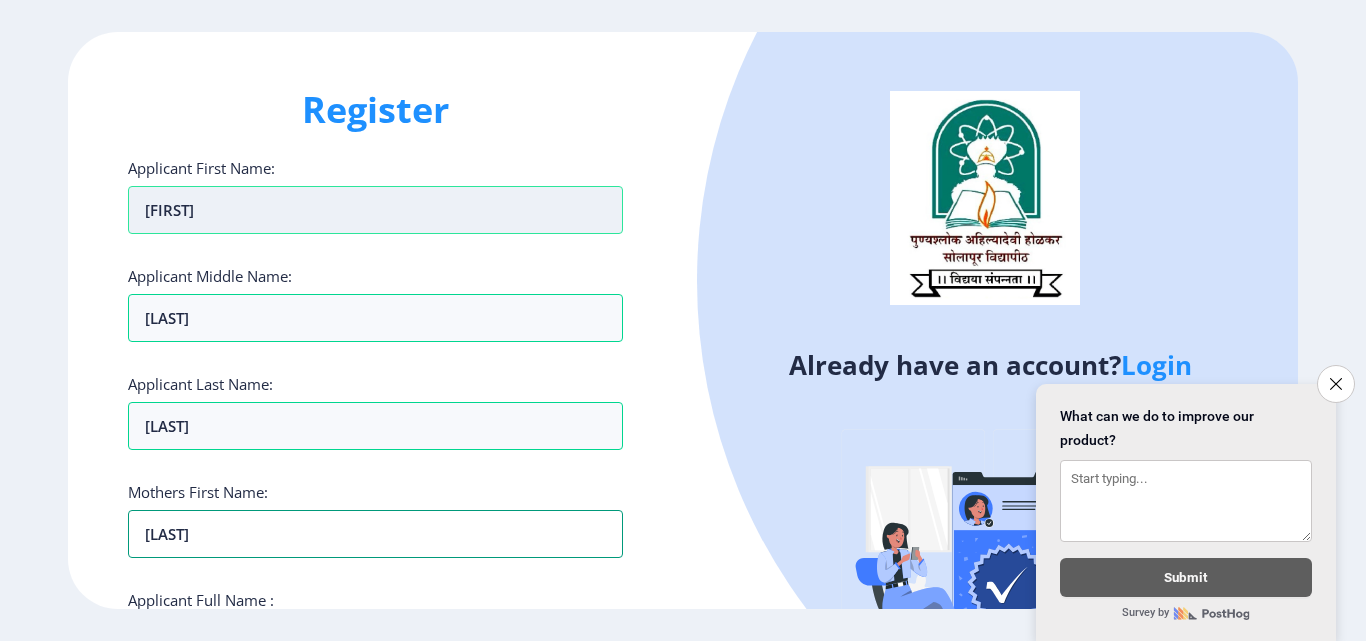 type on "[LAST]" 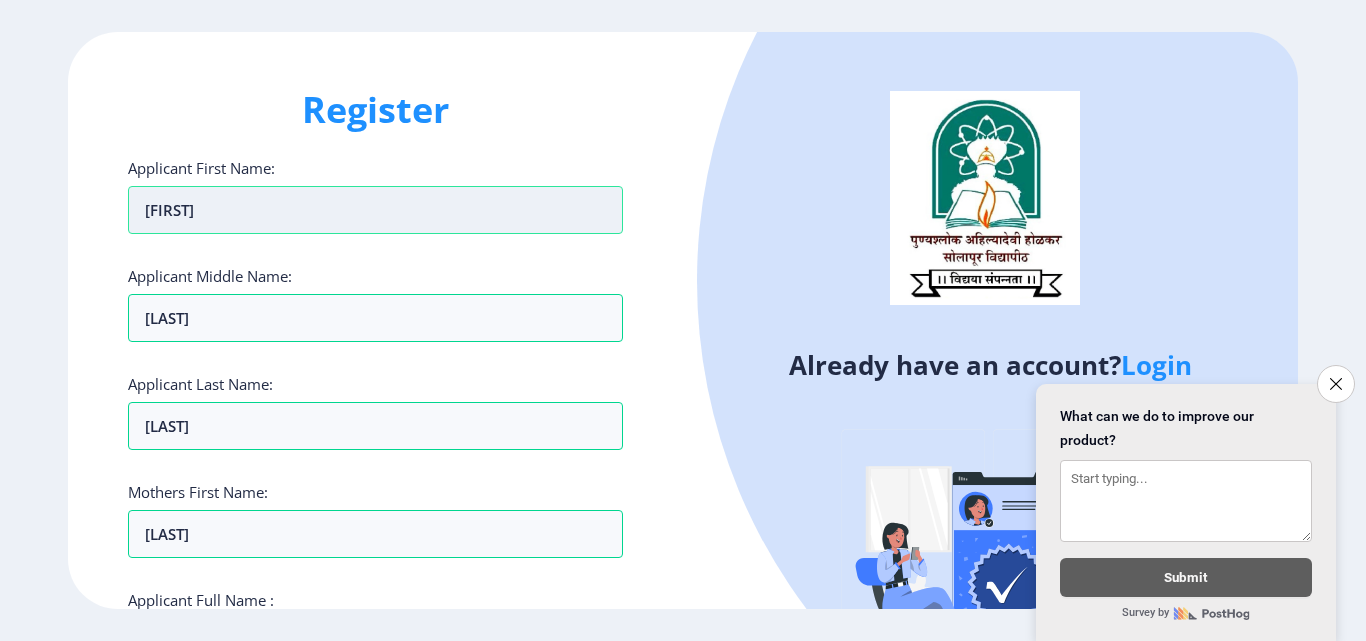 scroll, scrollTop: 342, scrollLeft: 0, axis: vertical 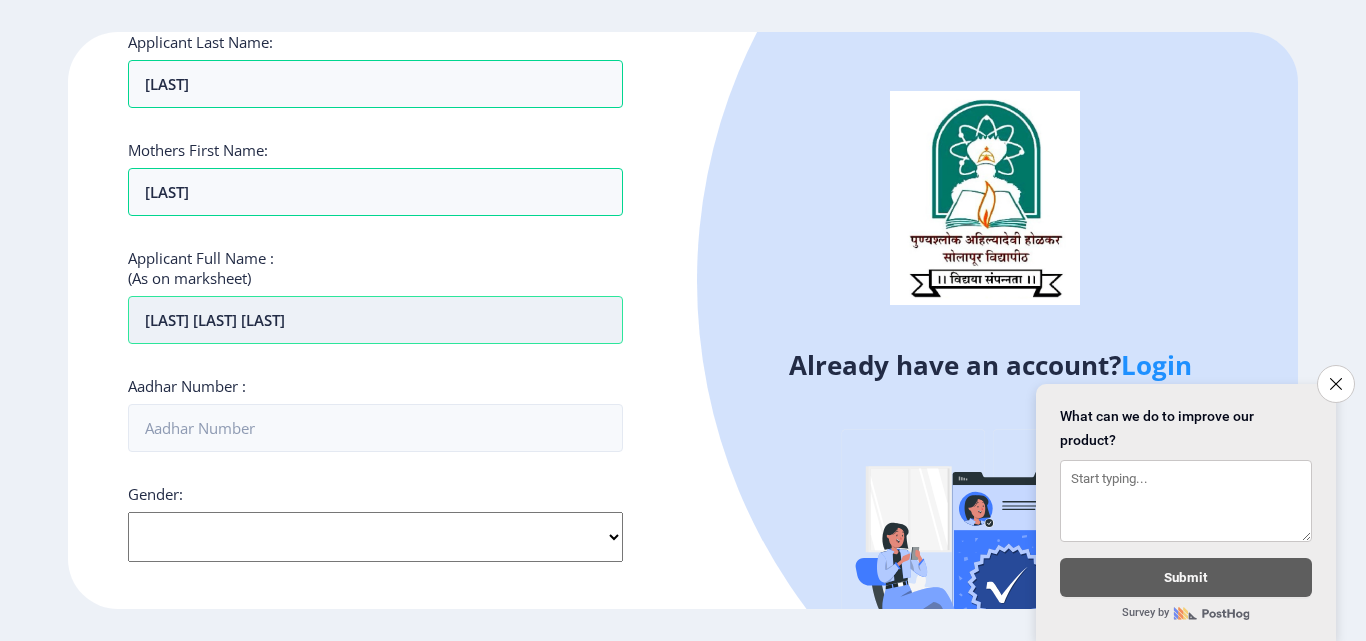 type on "[LAST] [LAST] [LAST]" 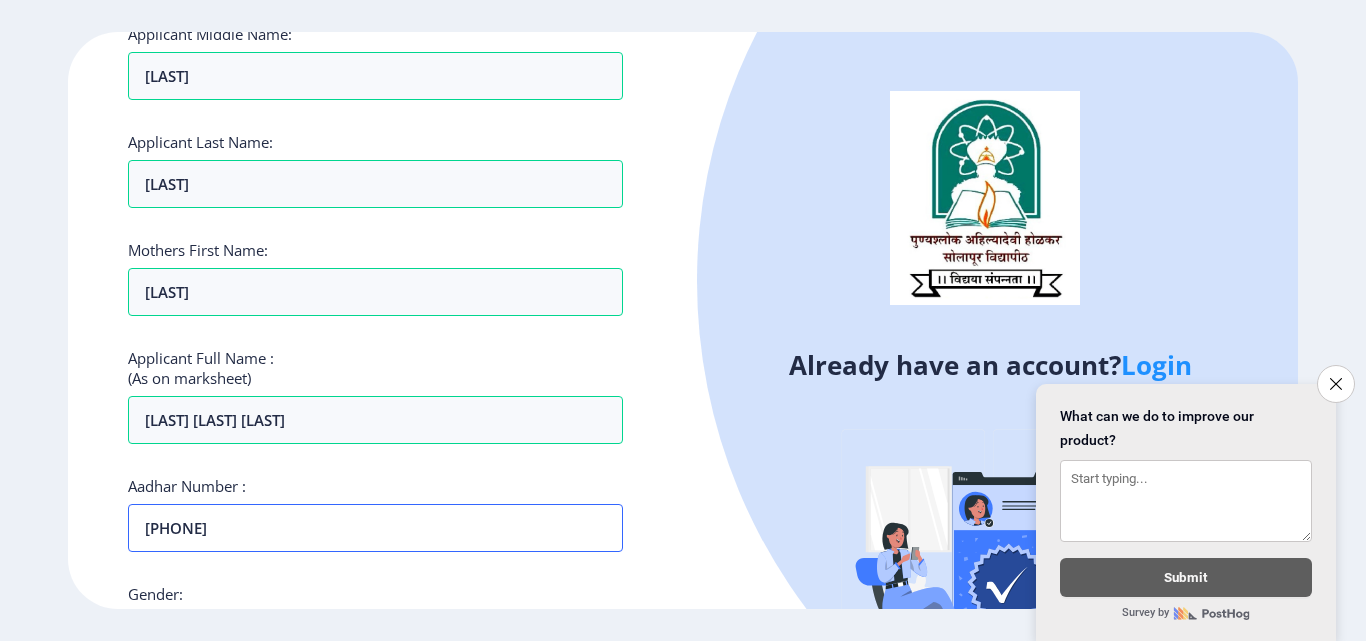 scroll, scrollTop: 542, scrollLeft: 0, axis: vertical 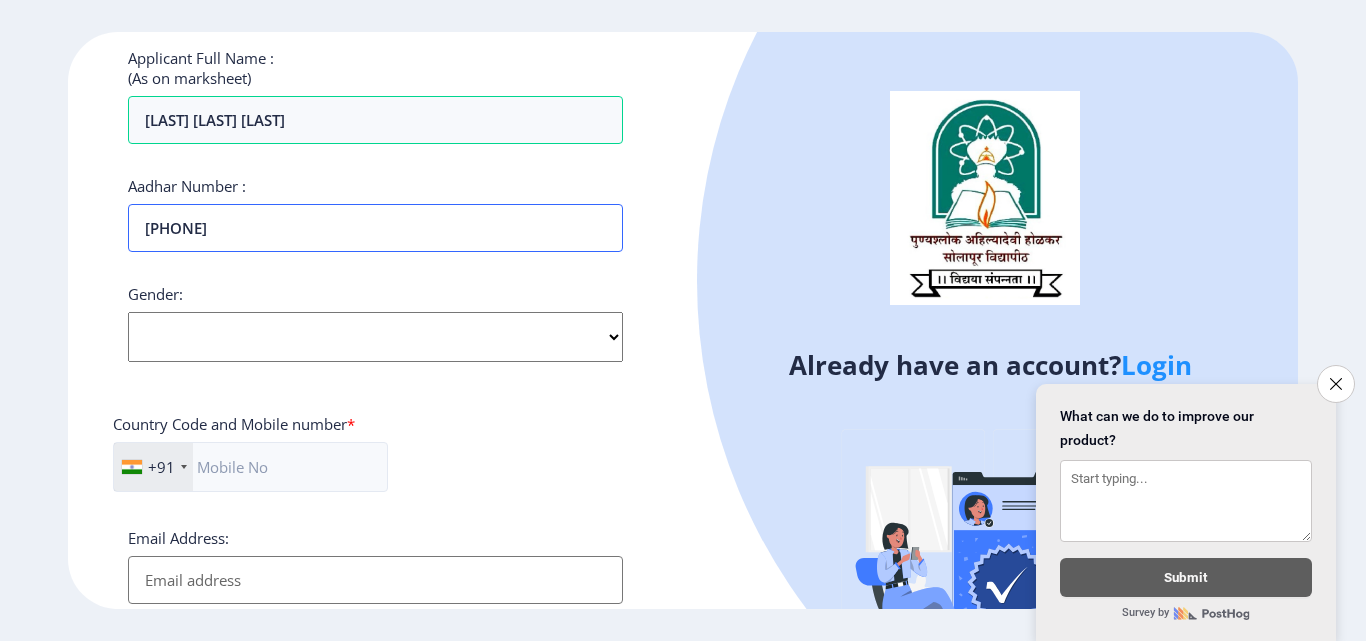 type on "[PHONE]" 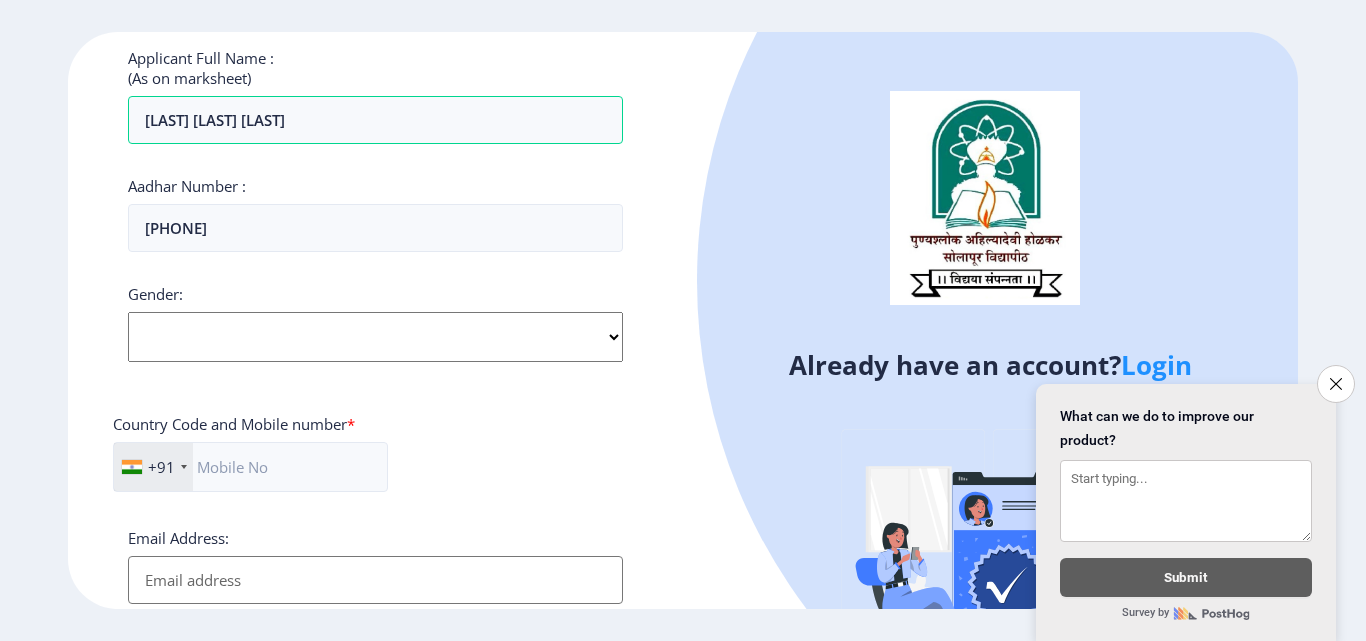 click on "Select Gender Male Female Other" 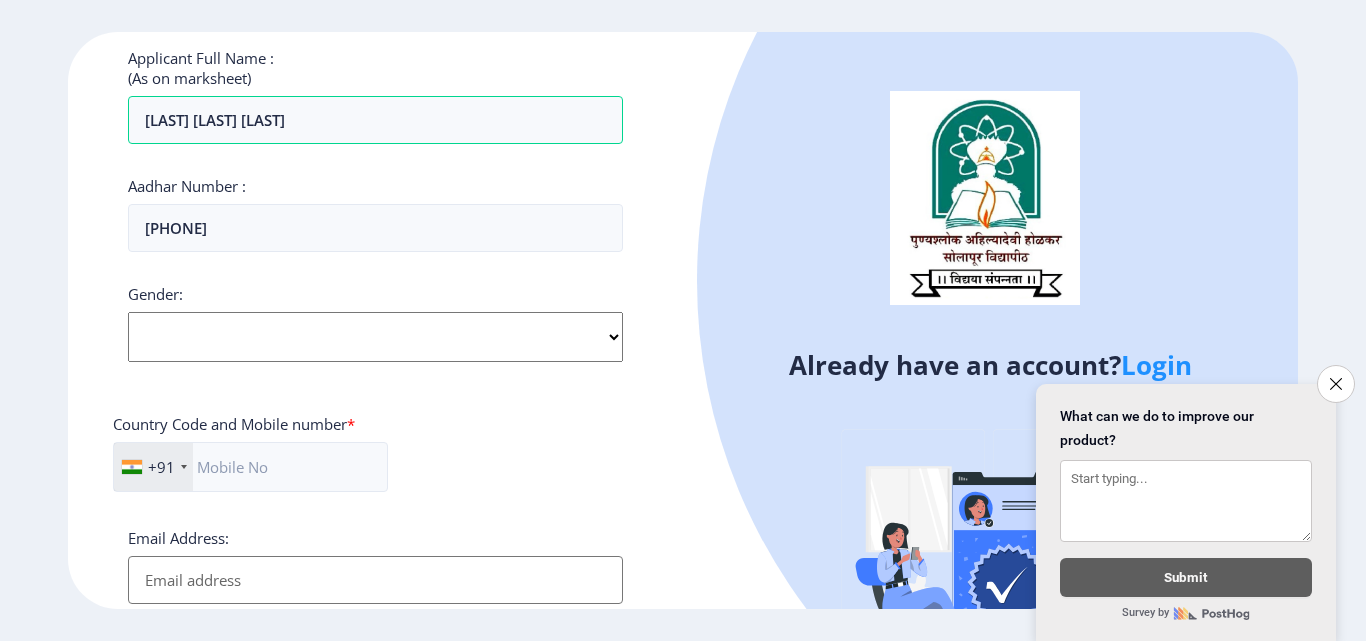 select on "Male" 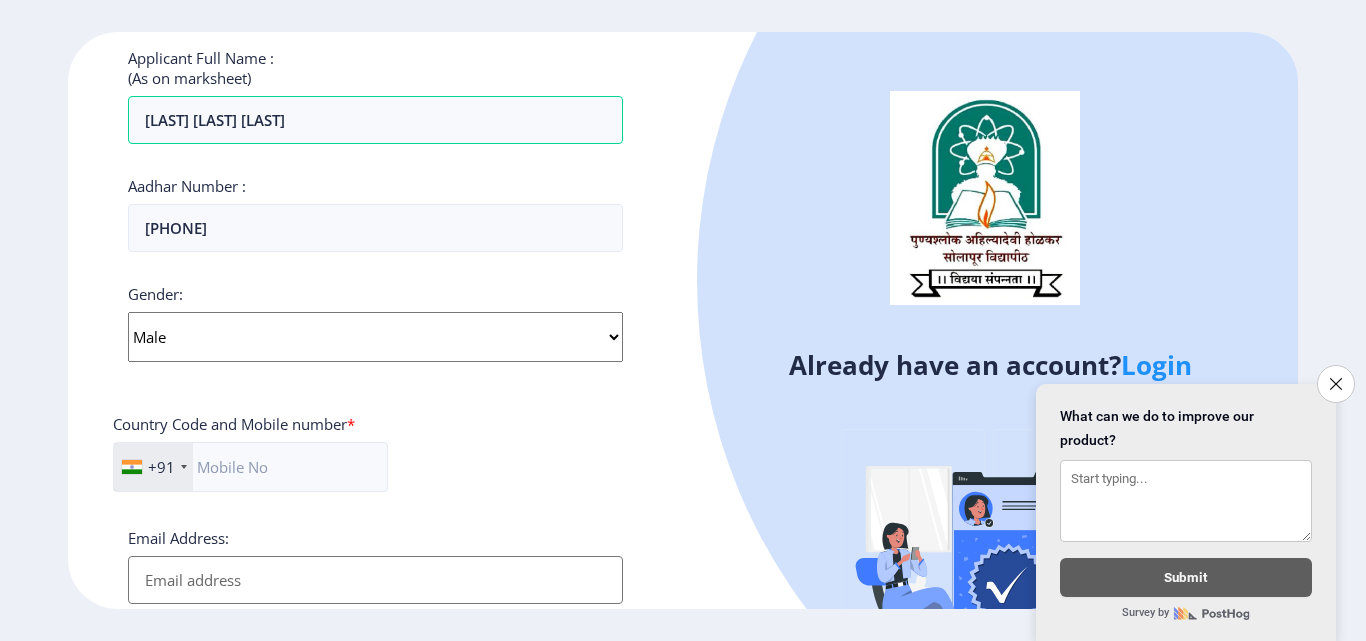 click on "Select Gender Male Female Other" 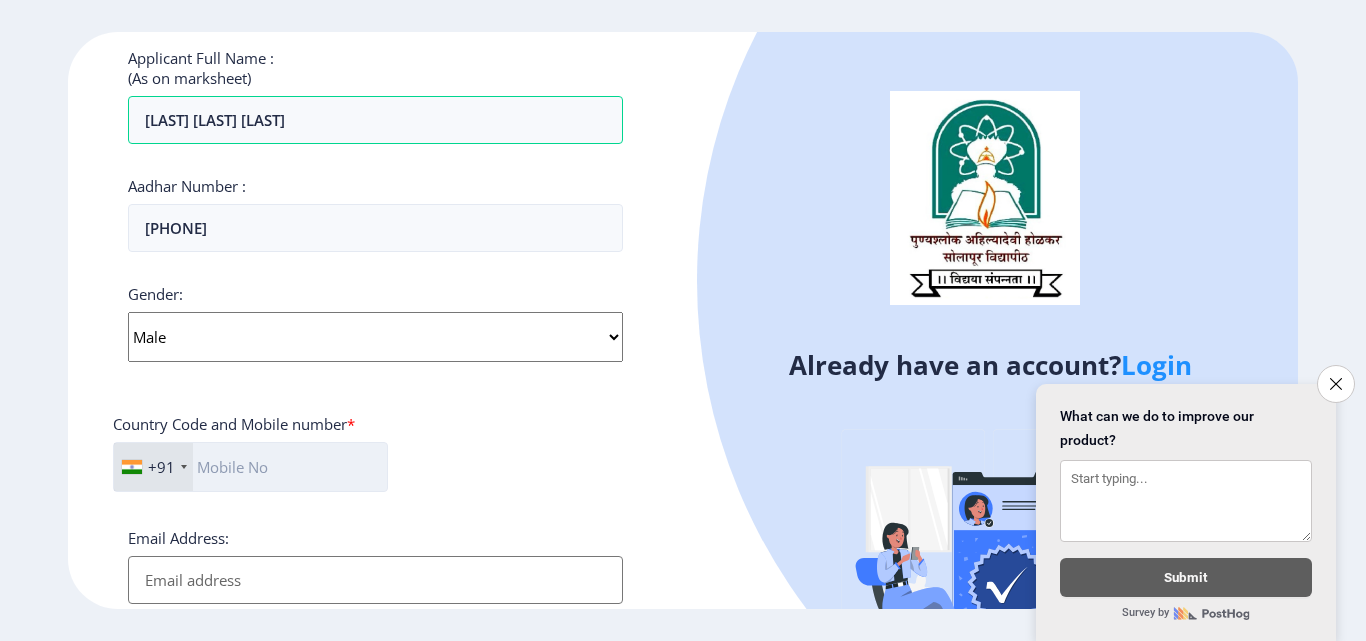click 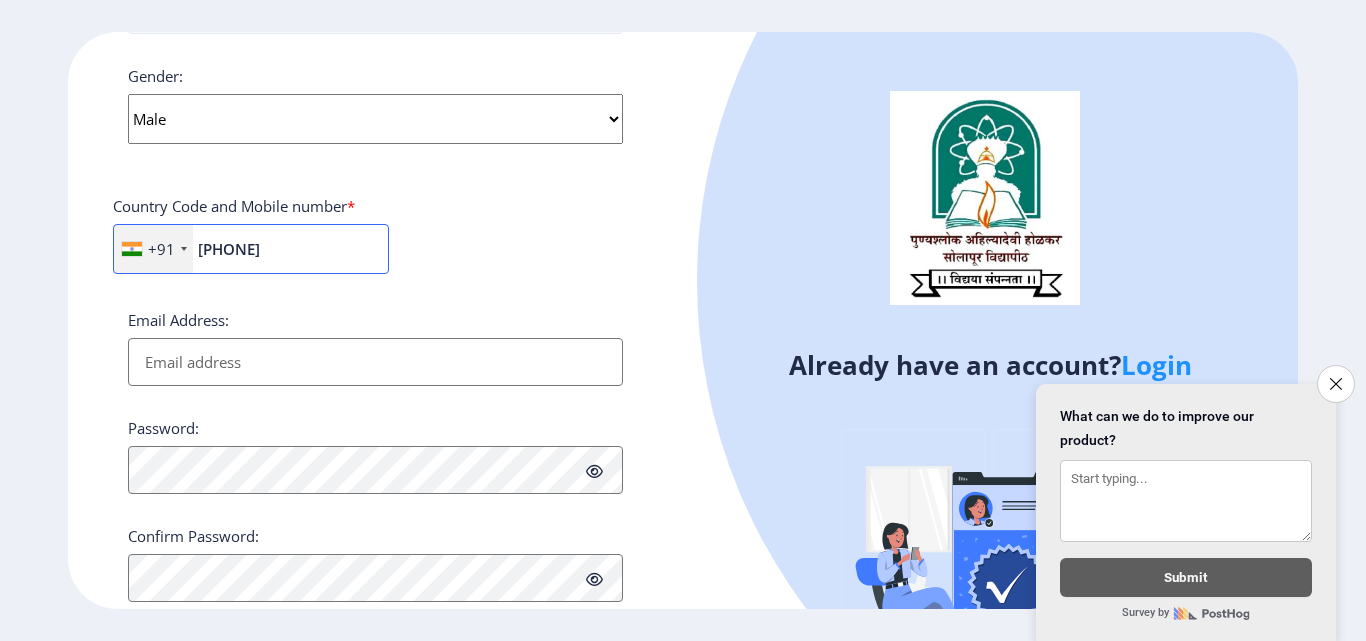 scroll, scrollTop: 815, scrollLeft: 0, axis: vertical 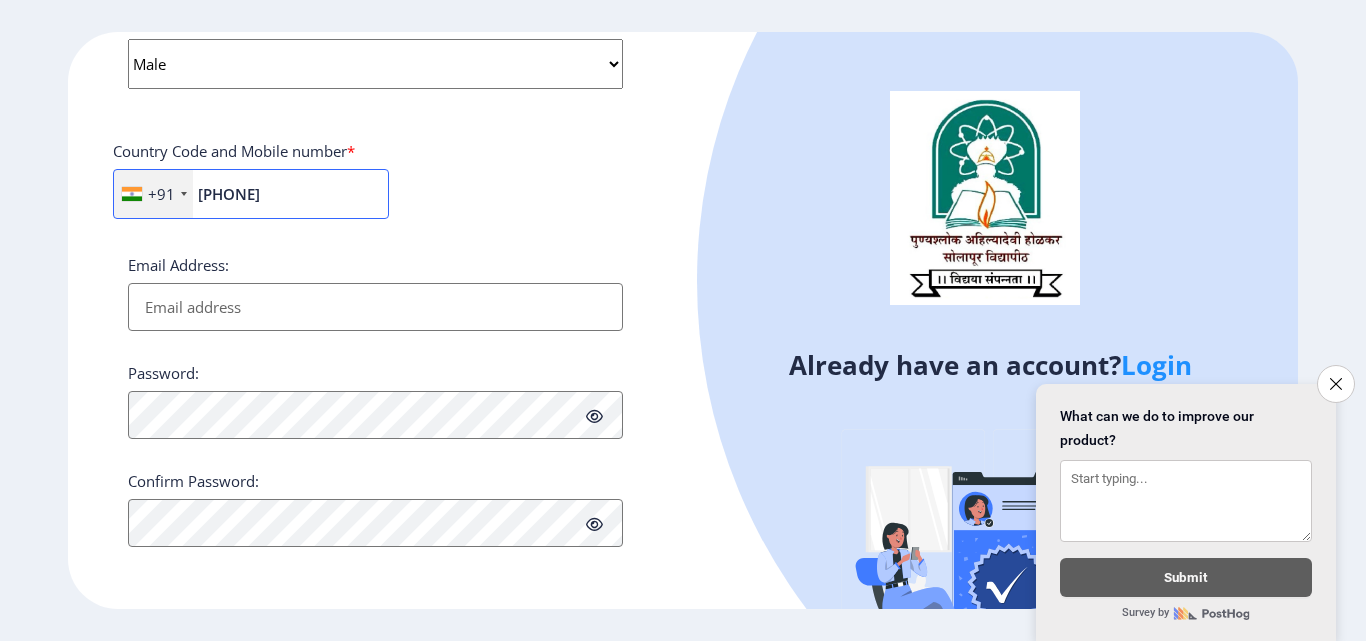 type on "[PHONE]" 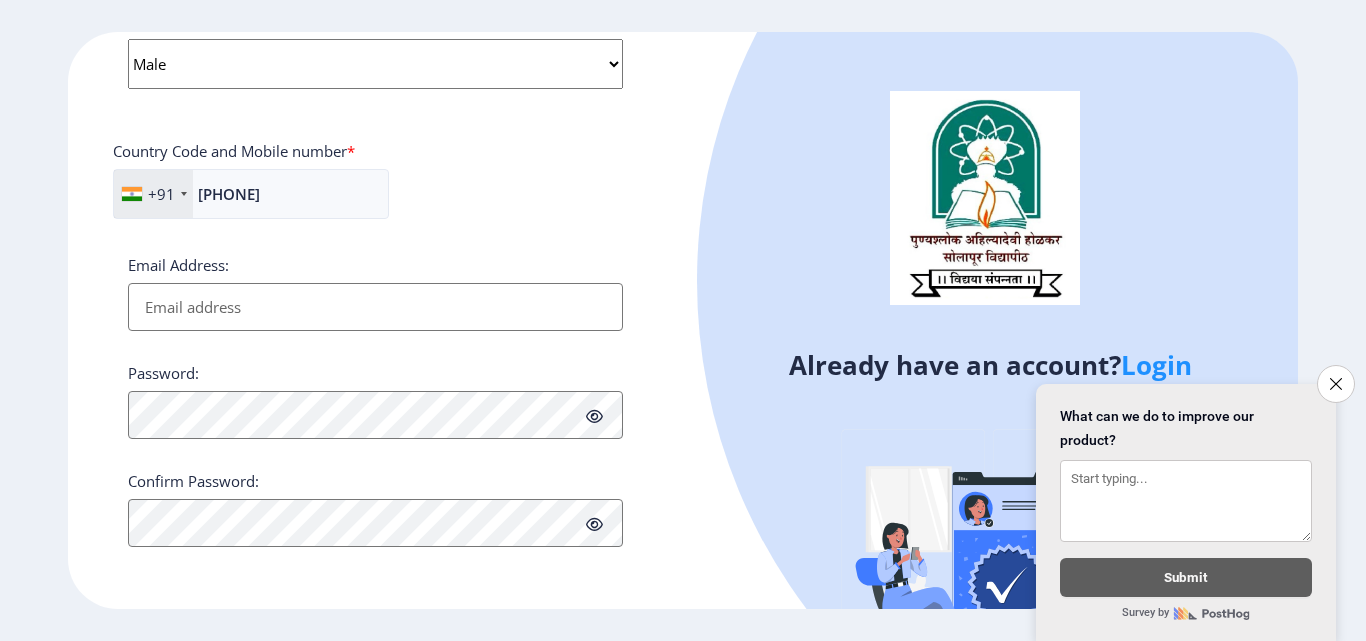 click on "Email Address:" at bounding box center [375, 307] 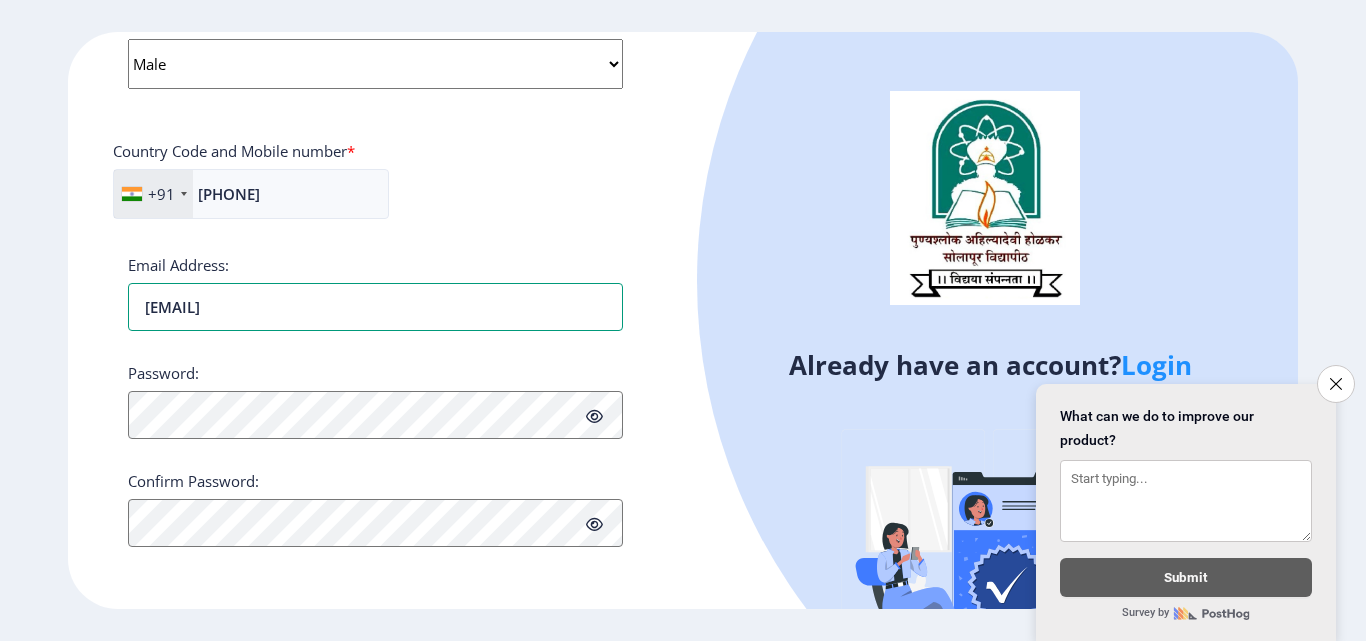 type on "[EMAIL]" 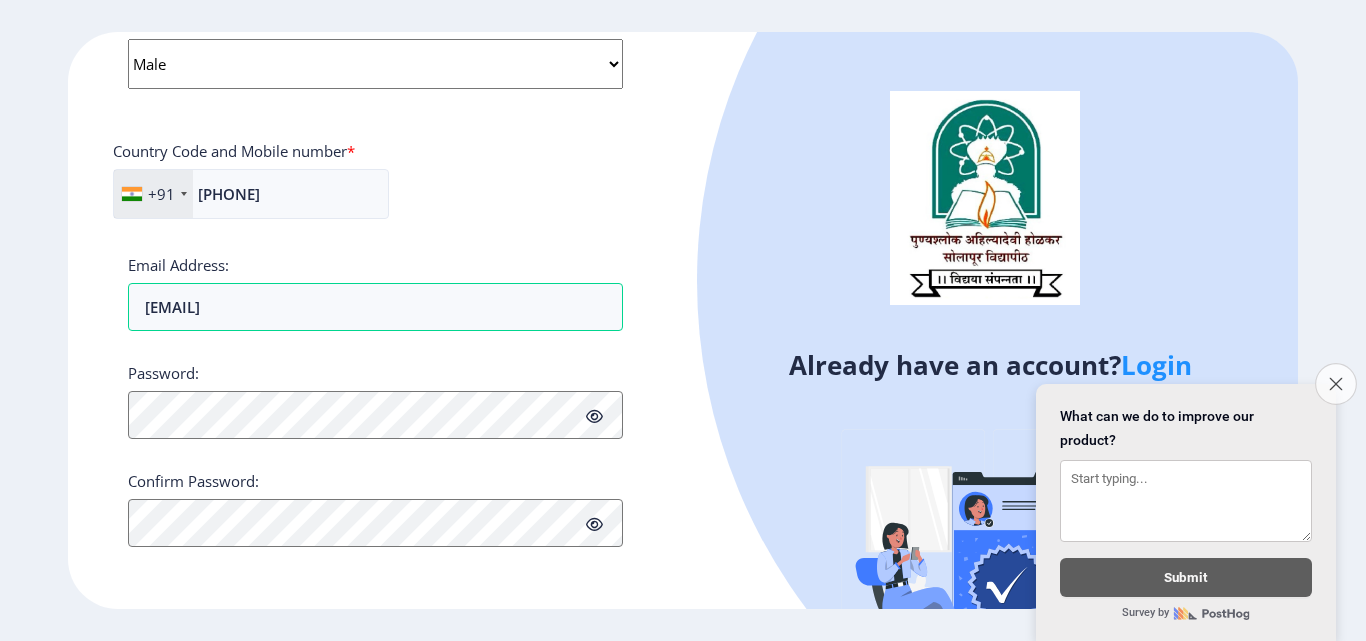 click on "Close survey" 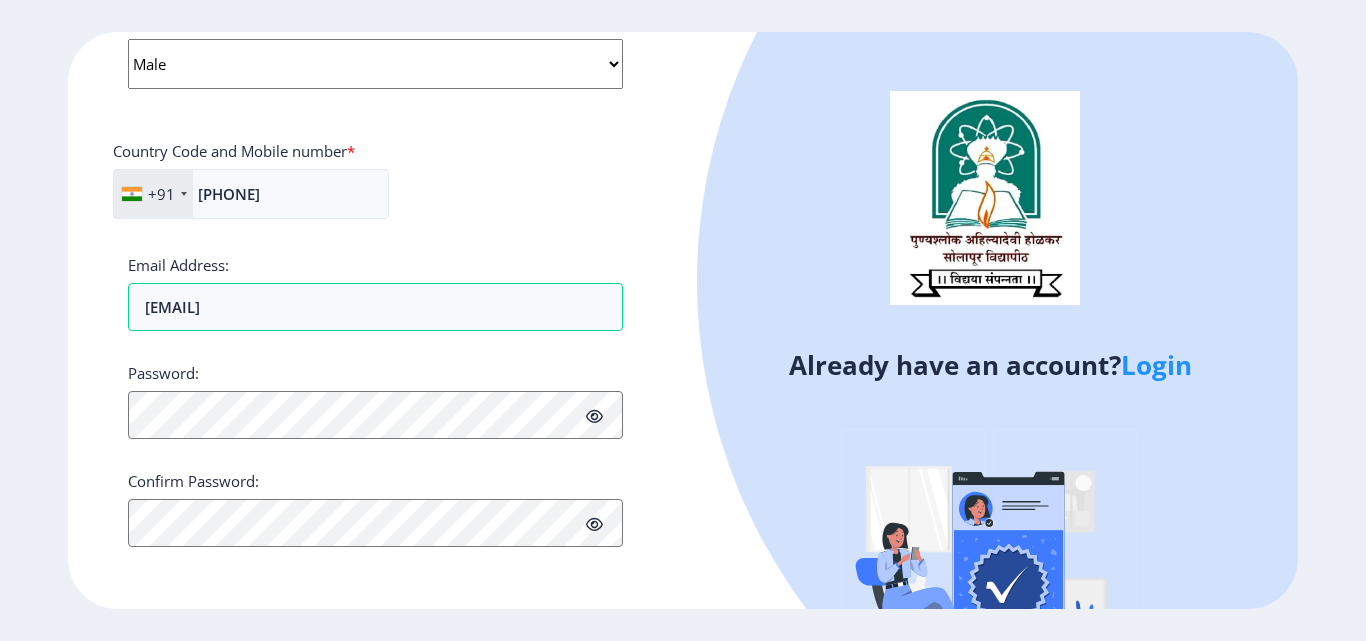 click on "Login" 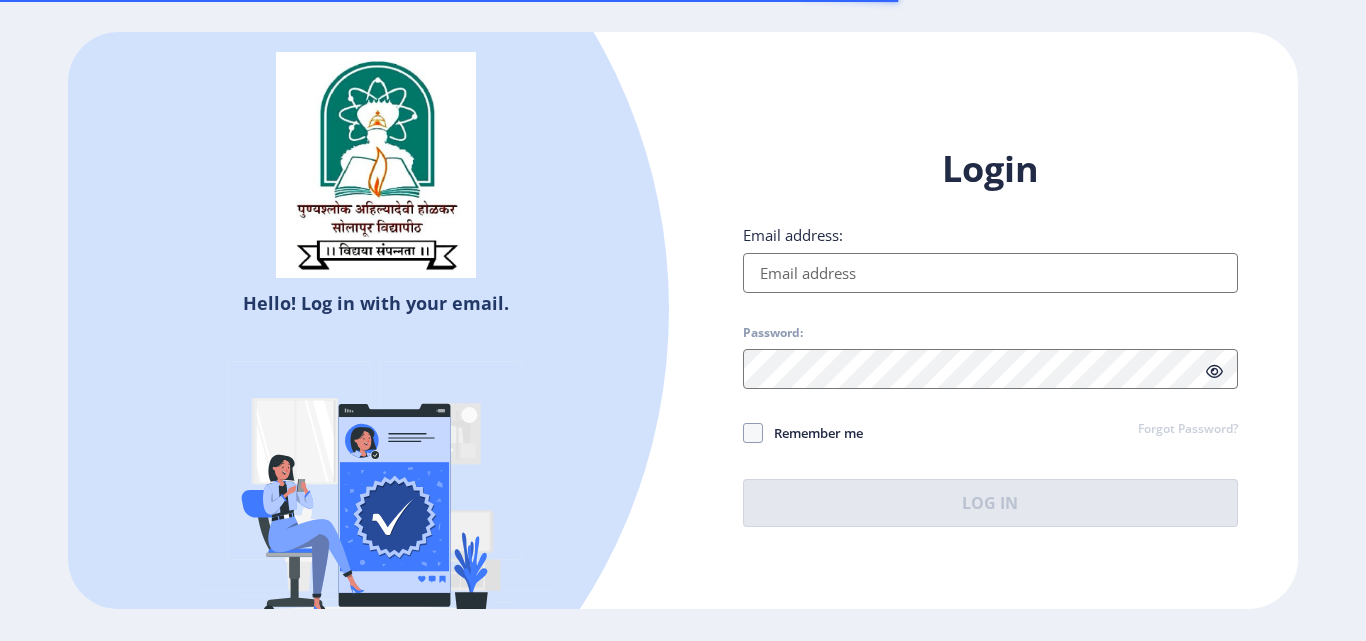 click on "Email address:" at bounding box center [990, 273] 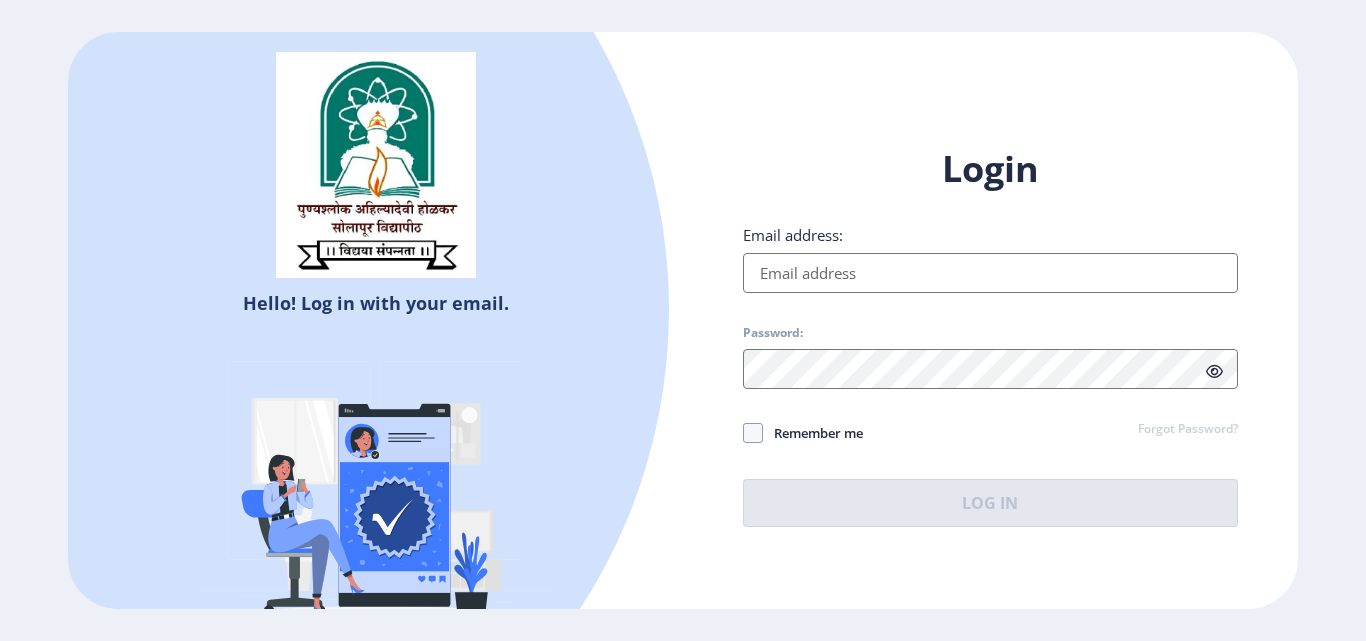 type on "[EMAIL]" 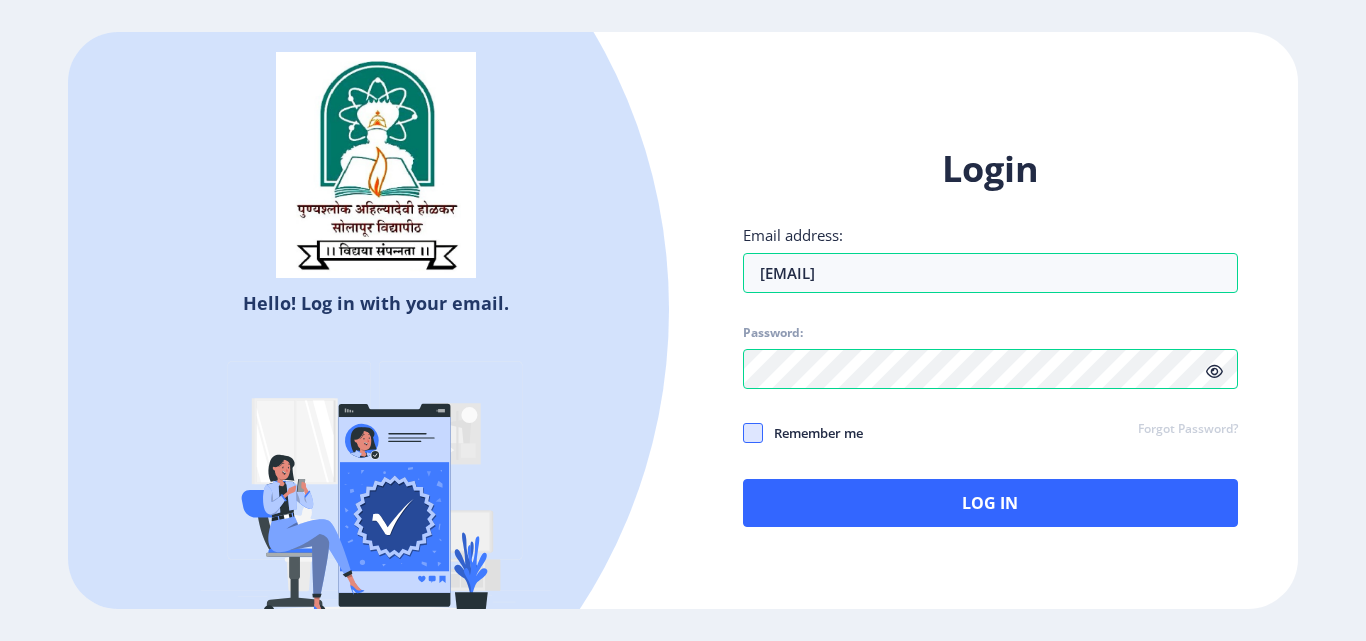 click 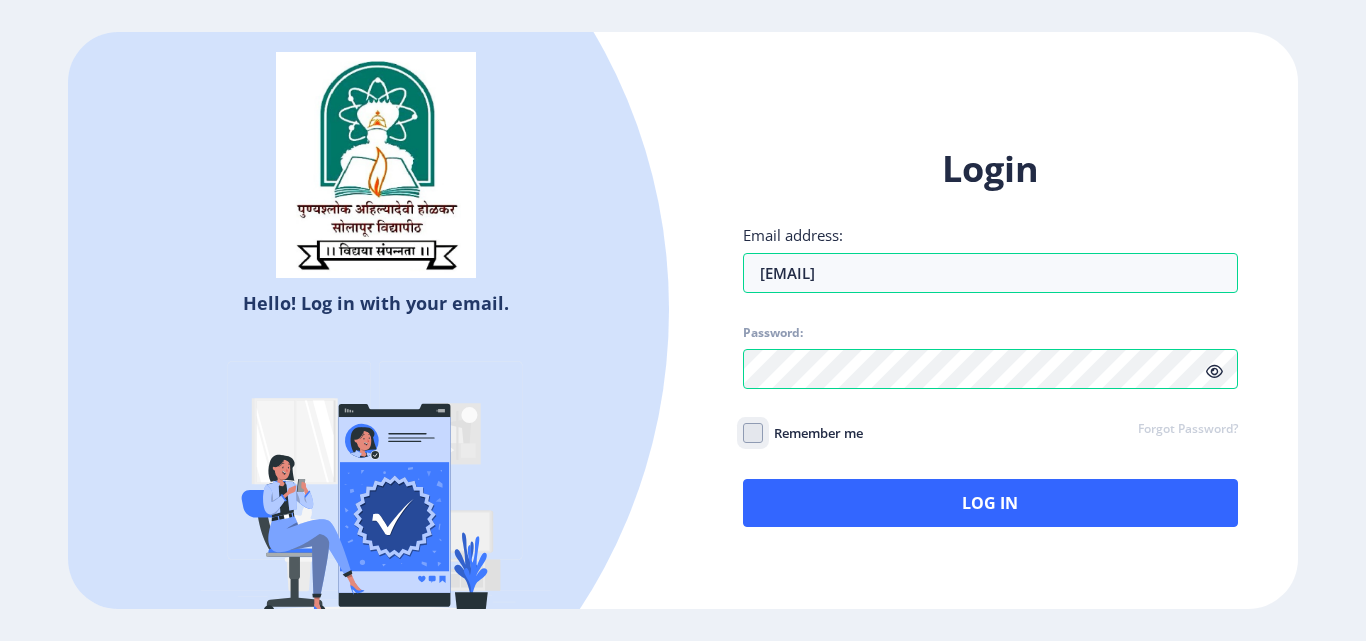 click on "Remember me" 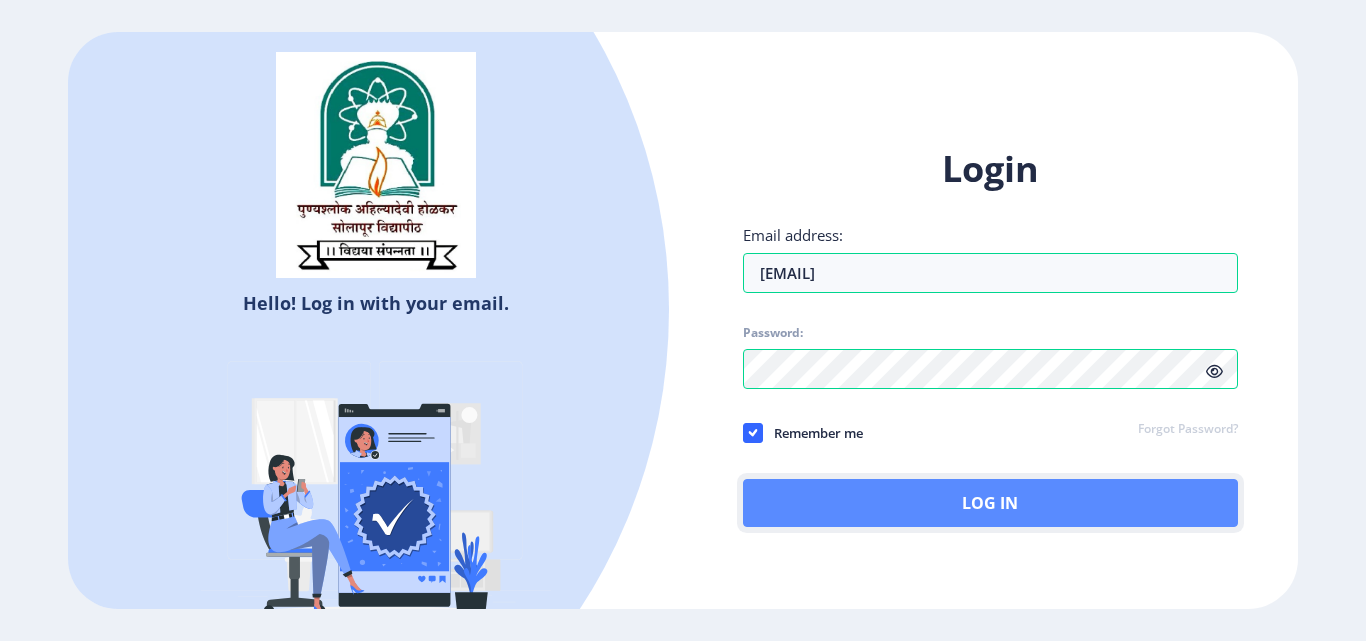 click on "Log In" 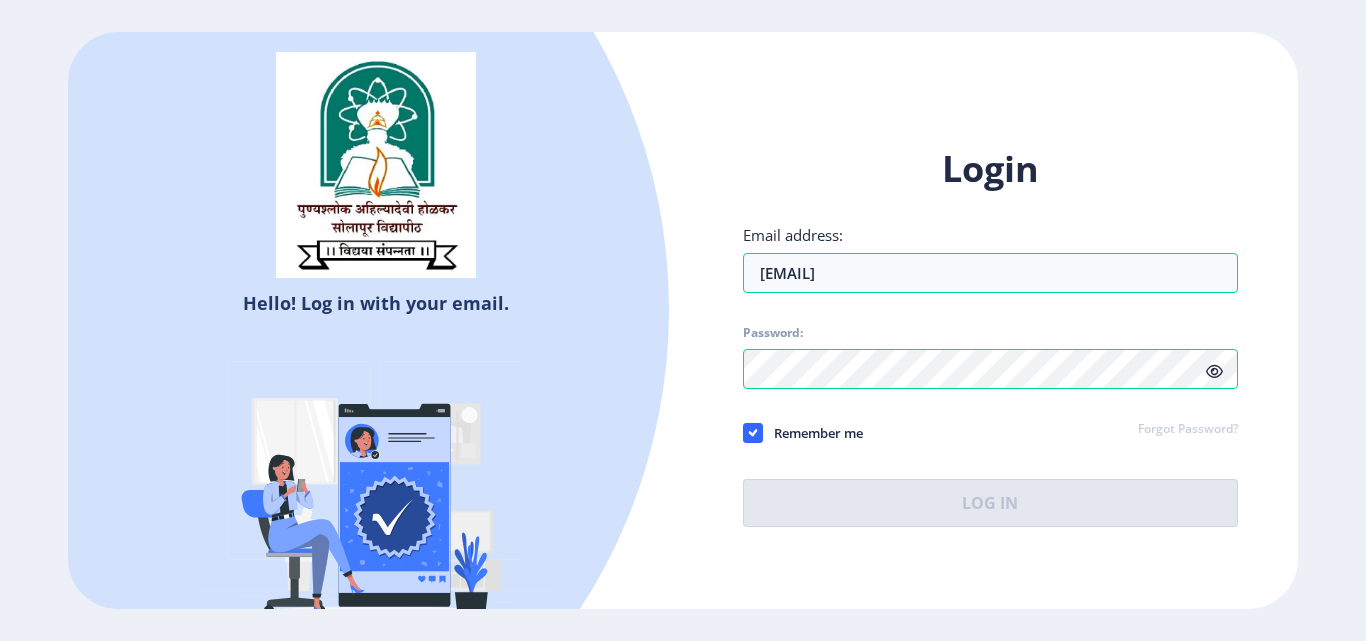 click 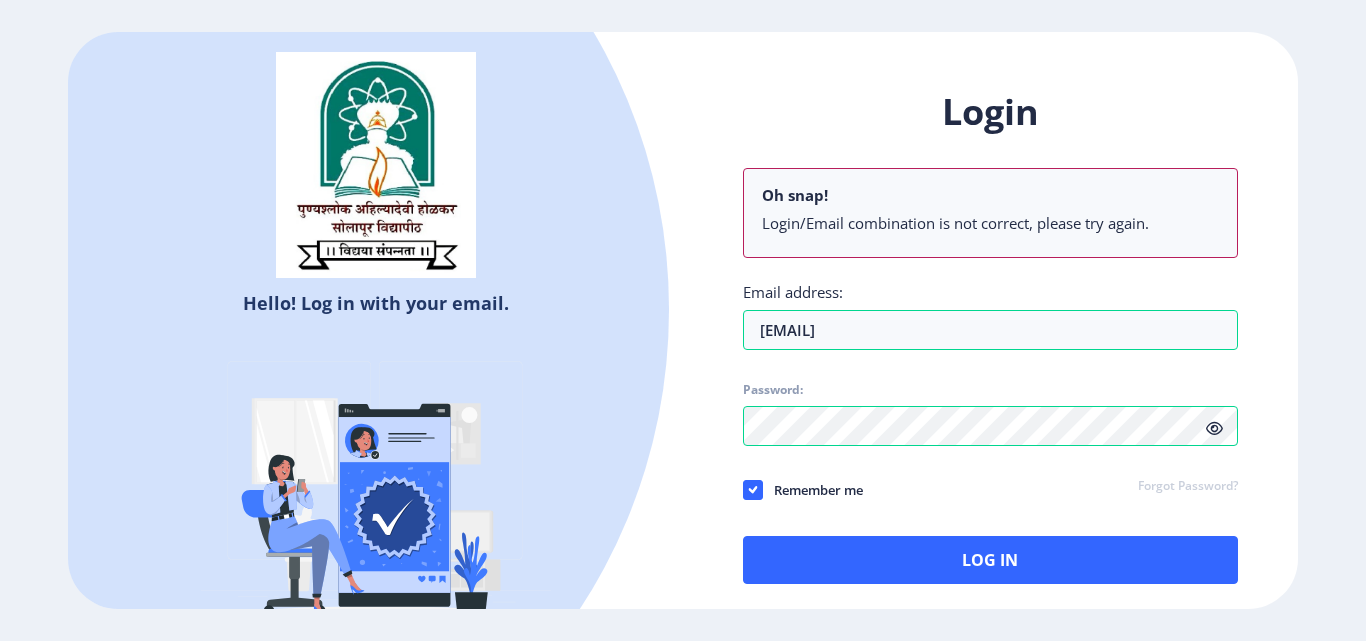 click 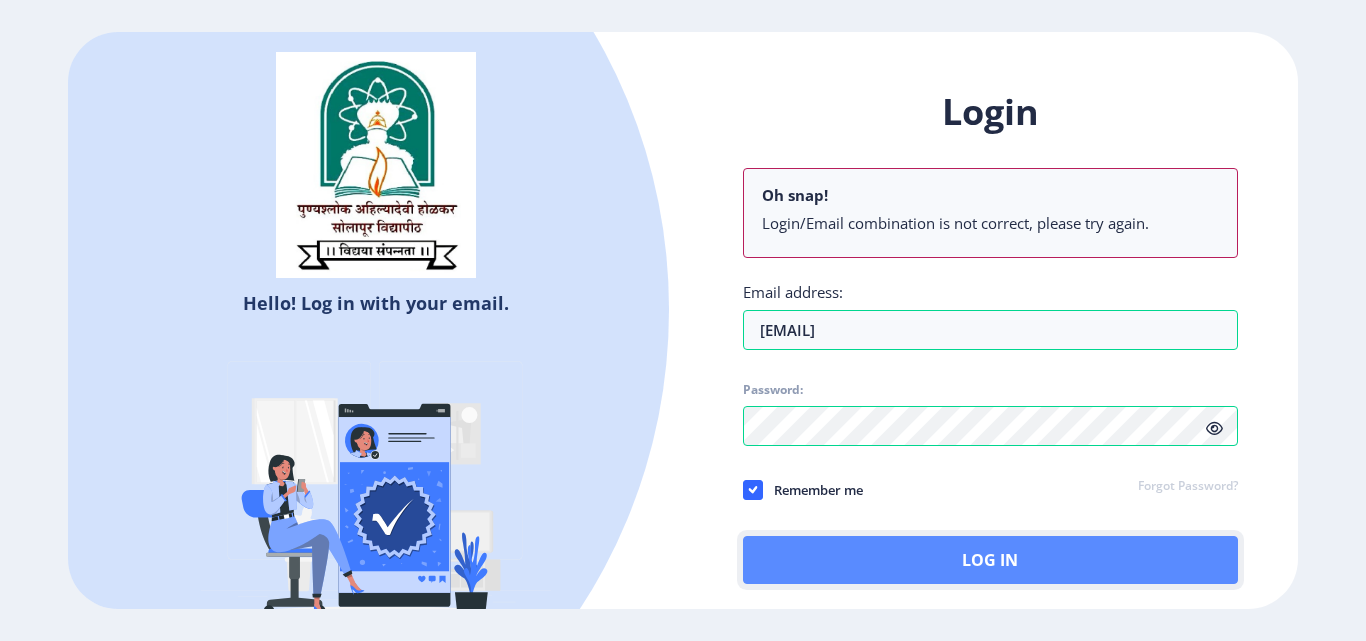 click on "Log In" 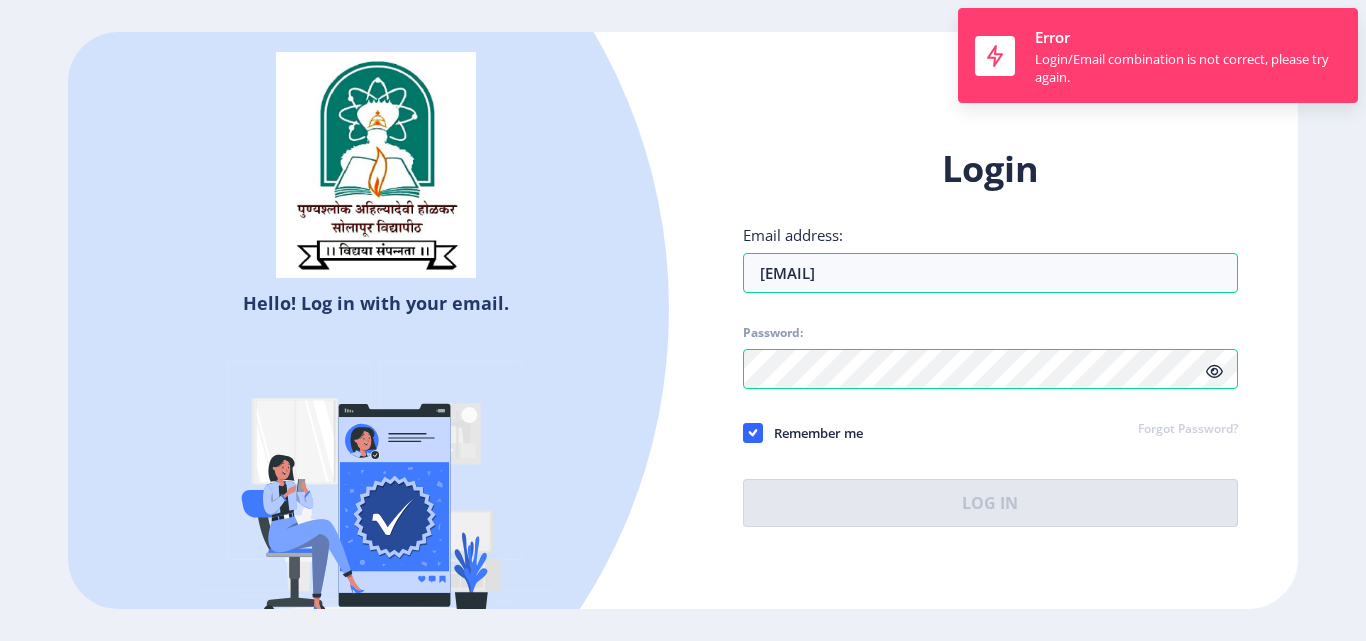 click 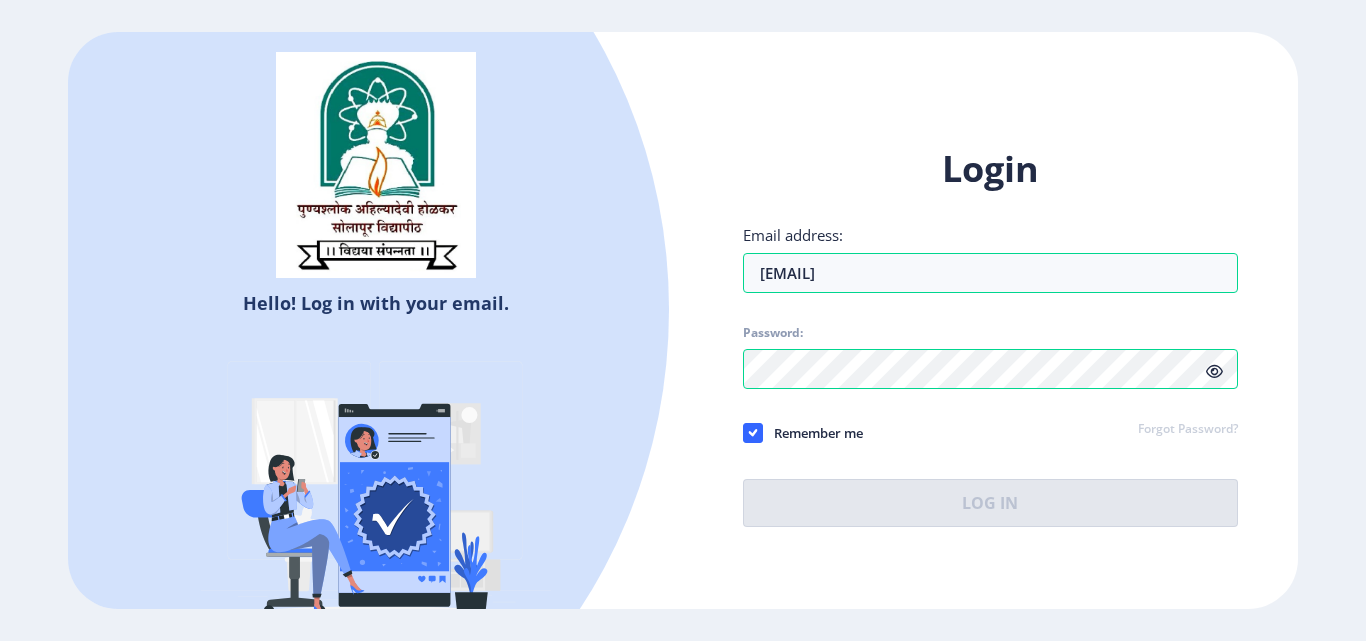 select 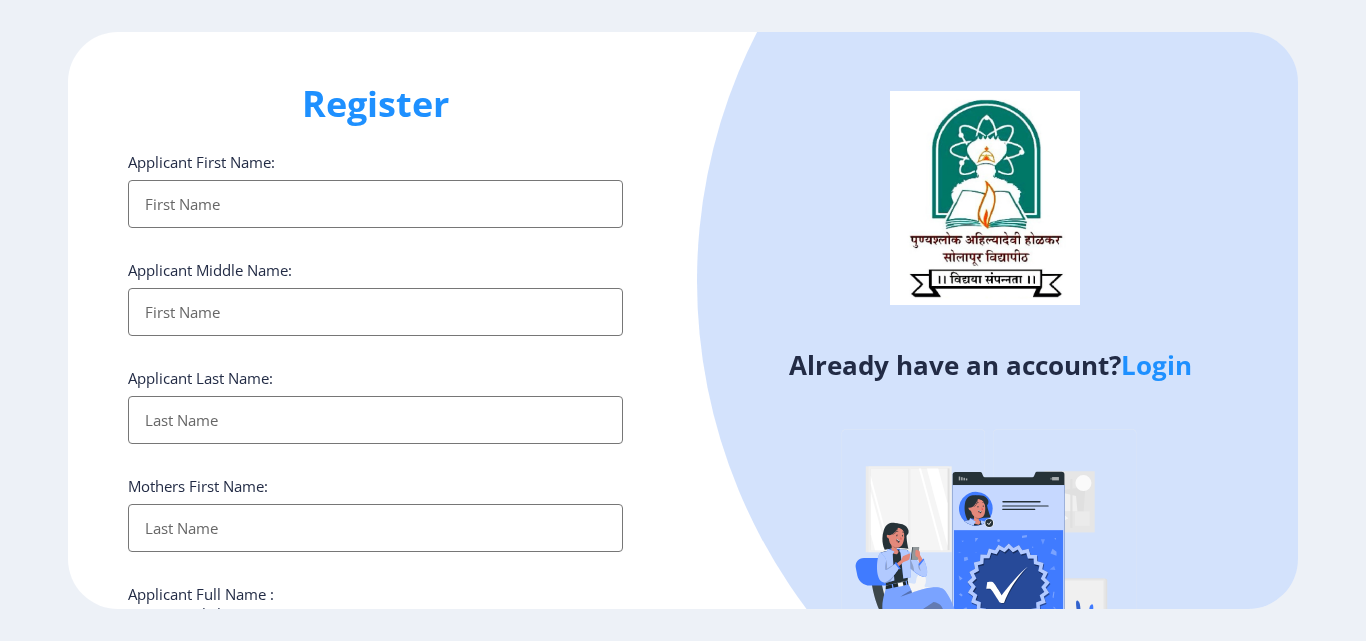 scroll, scrollTop: 0, scrollLeft: 0, axis: both 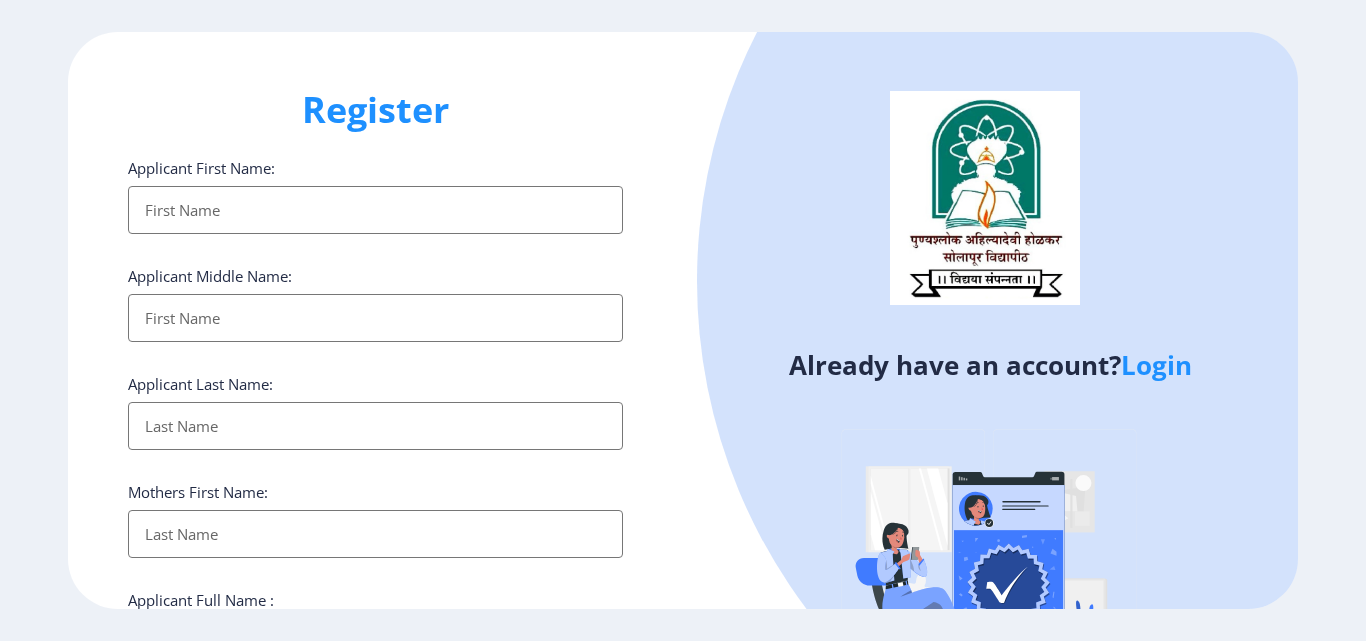 click on "Applicant First Name:" at bounding box center [375, 210] 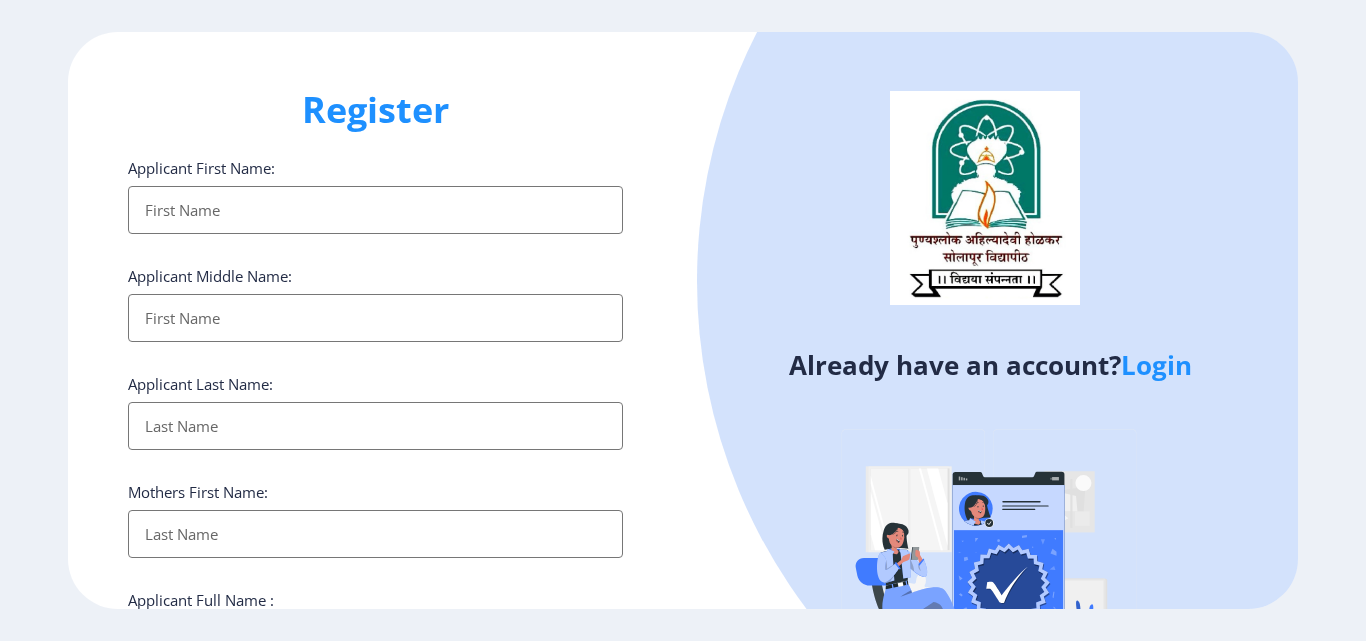 type on "[FIRST]" 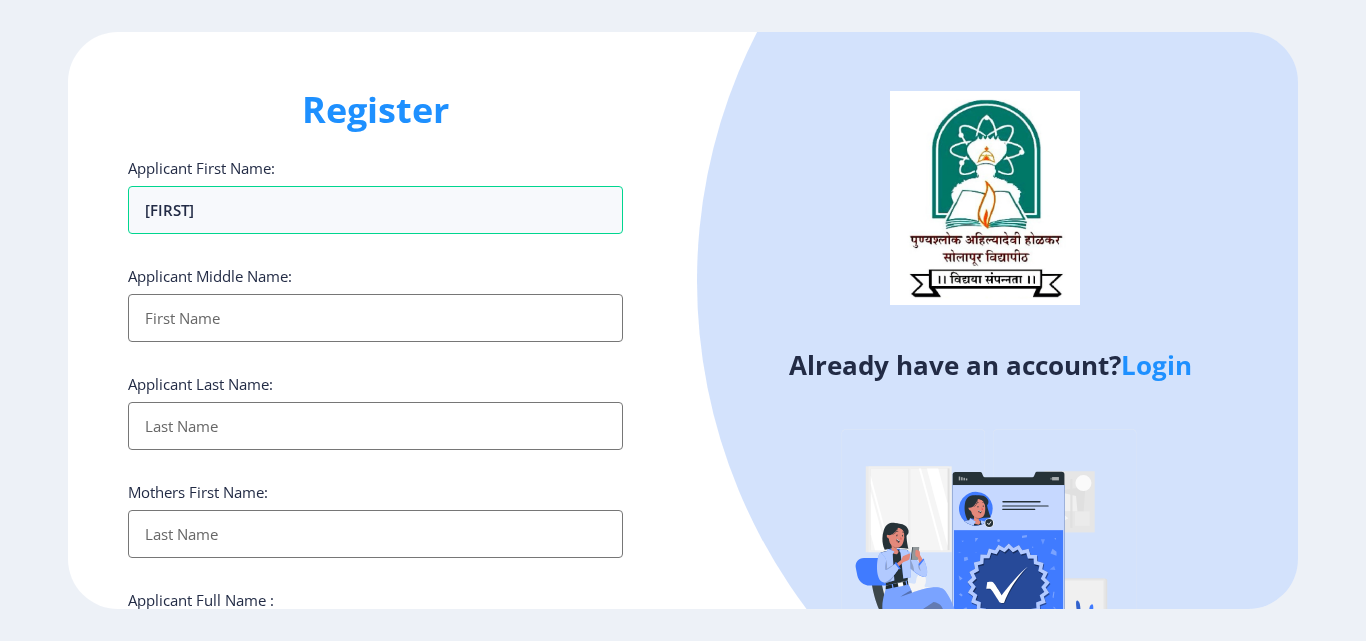 click on "Applicant Middle Name:" 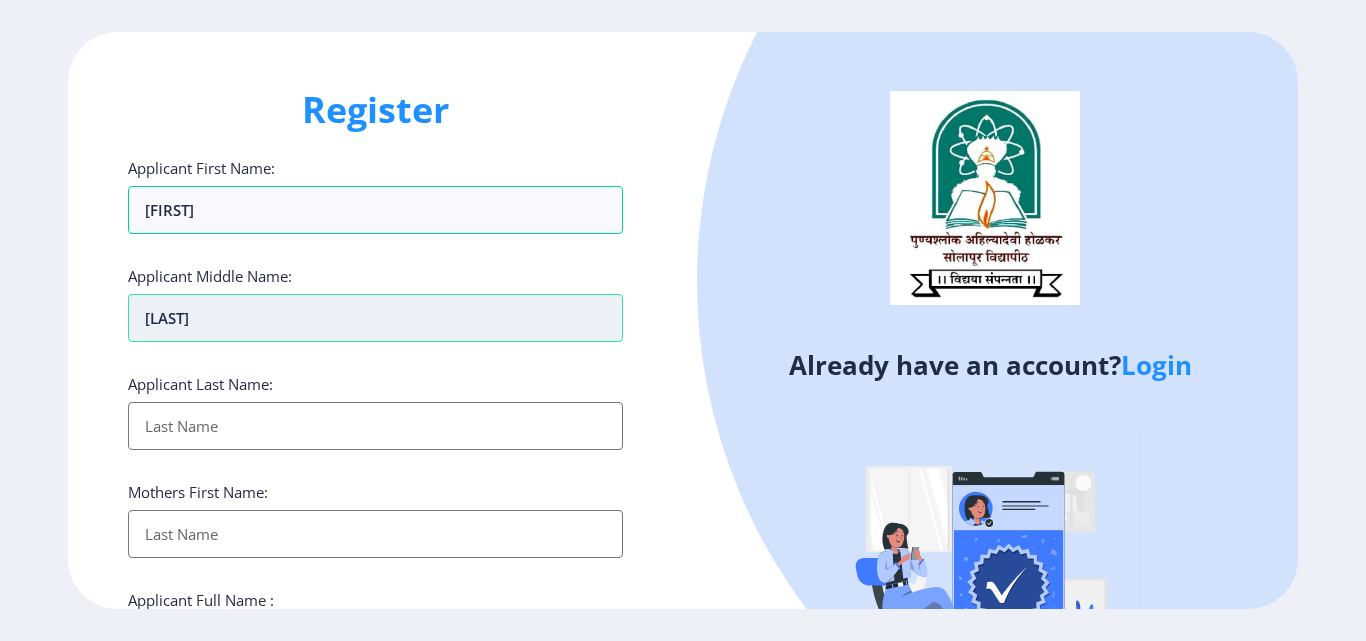 type on "[LAST]" 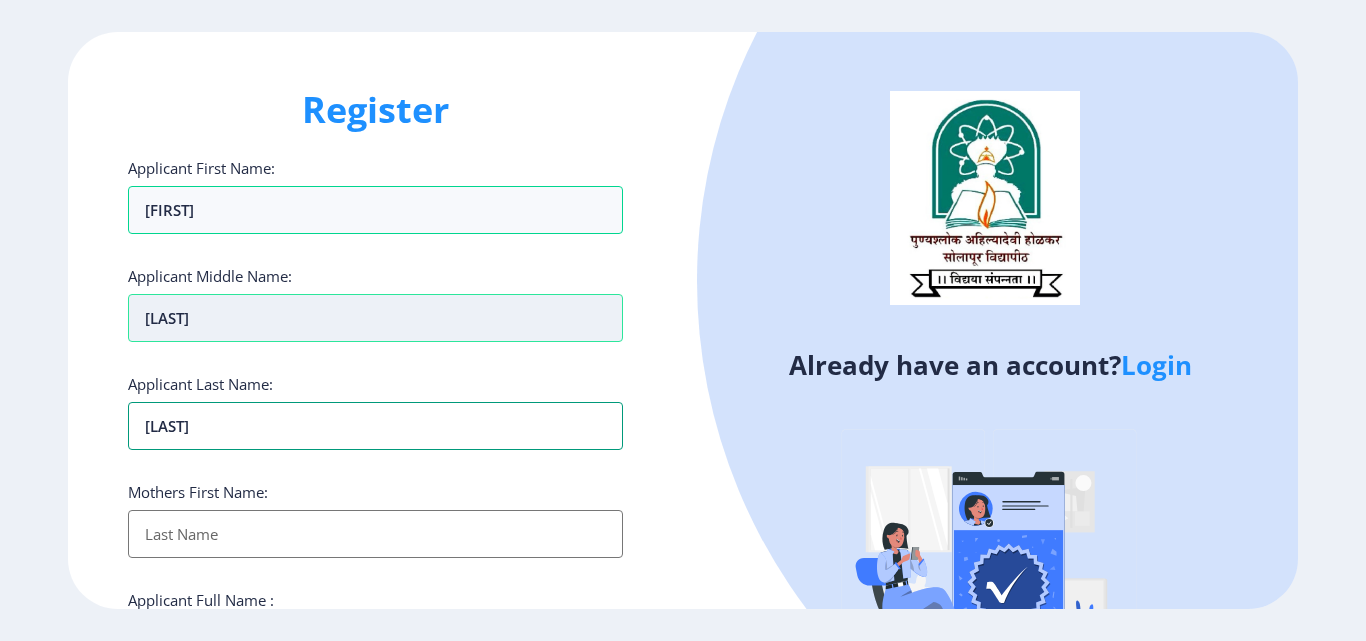 type on "[LAST]" 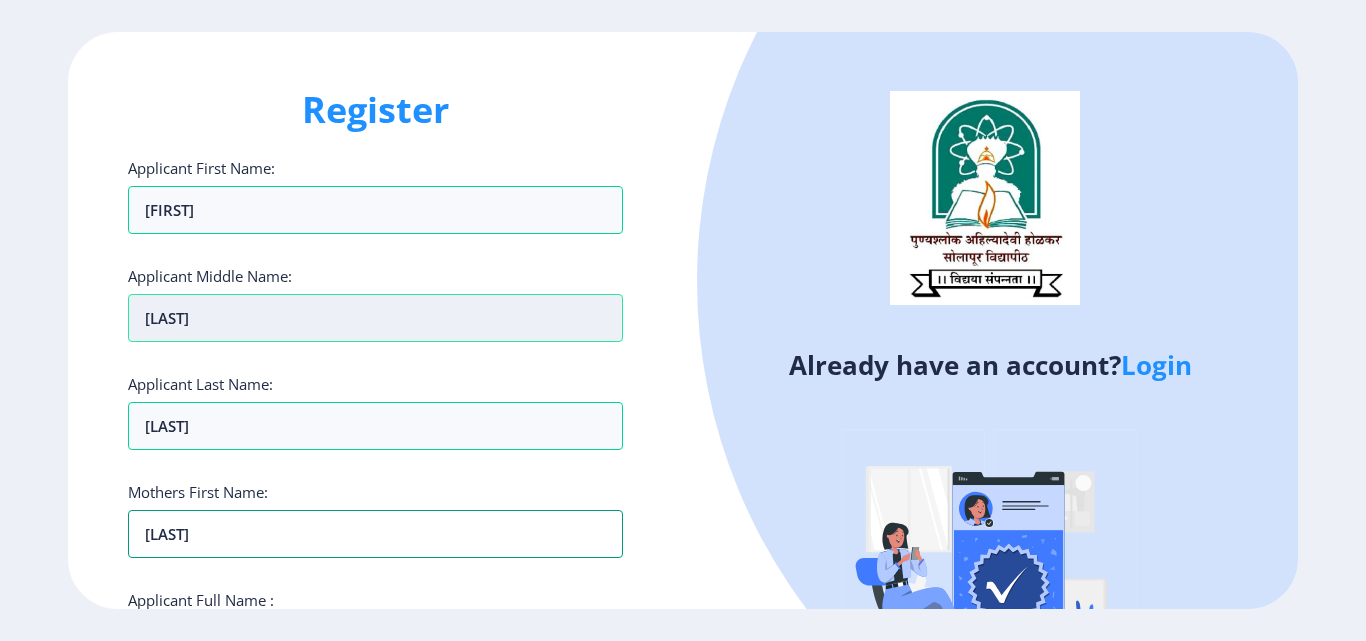 type on "[LAST]" 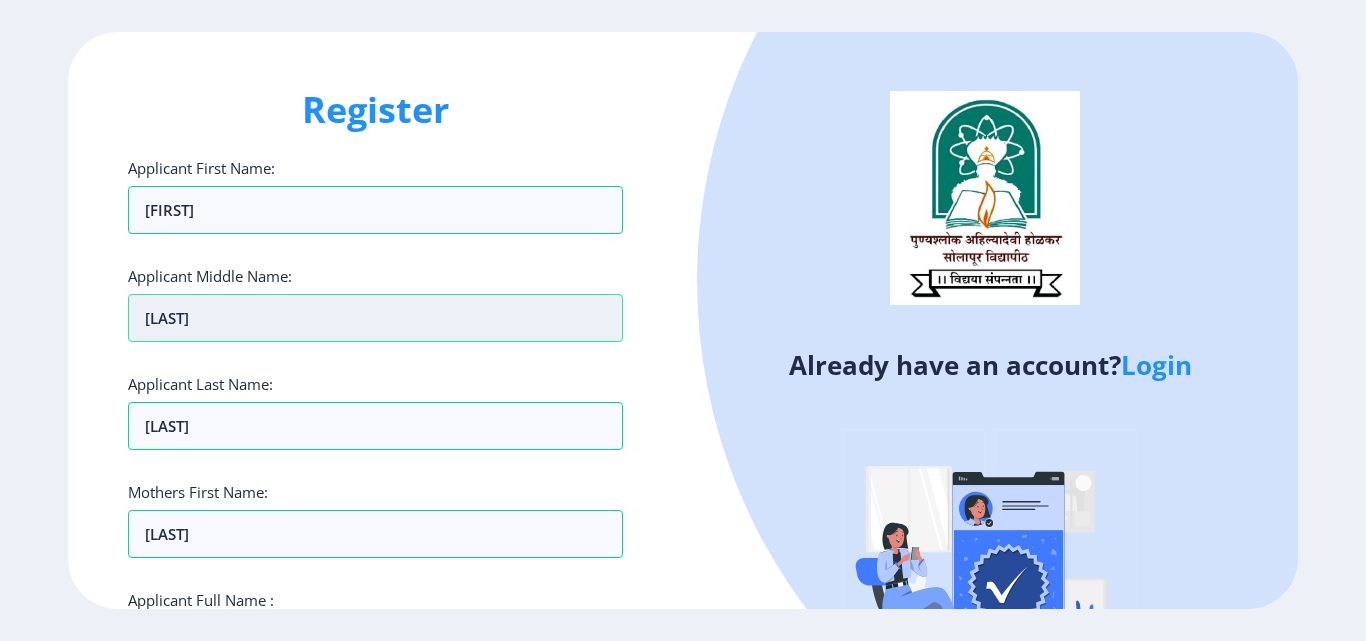scroll, scrollTop: 342, scrollLeft: 0, axis: vertical 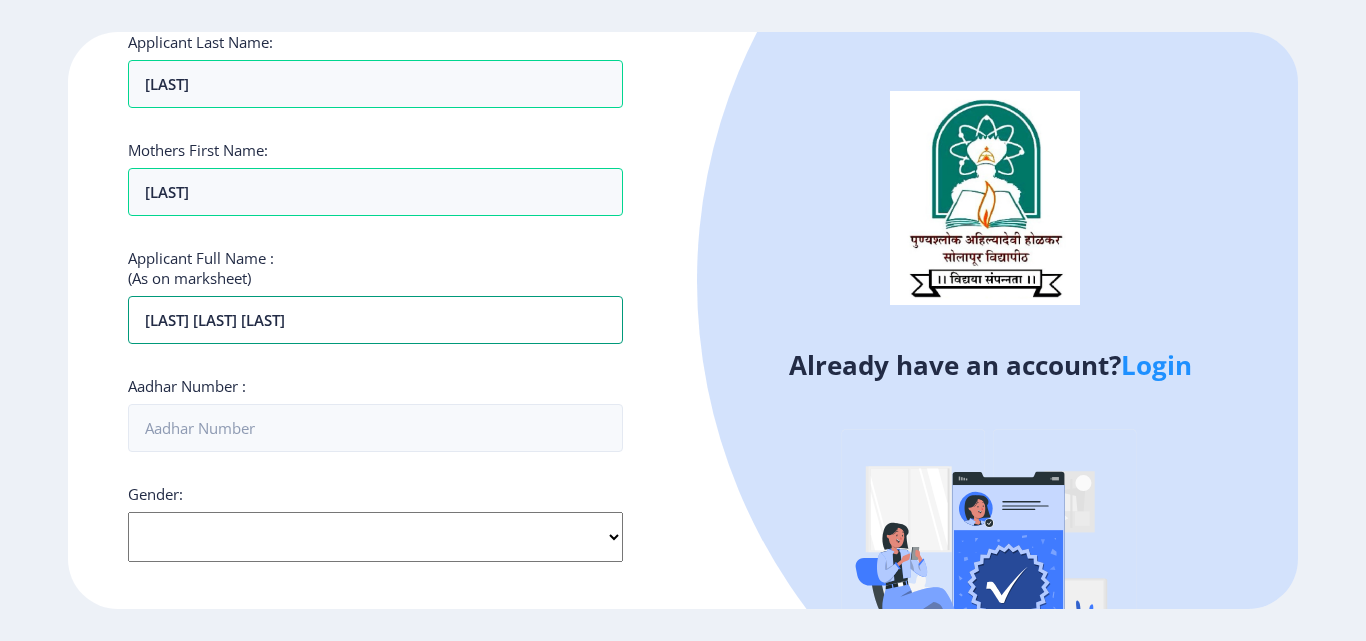 type on "[LAST] [LAST] [LAST]" 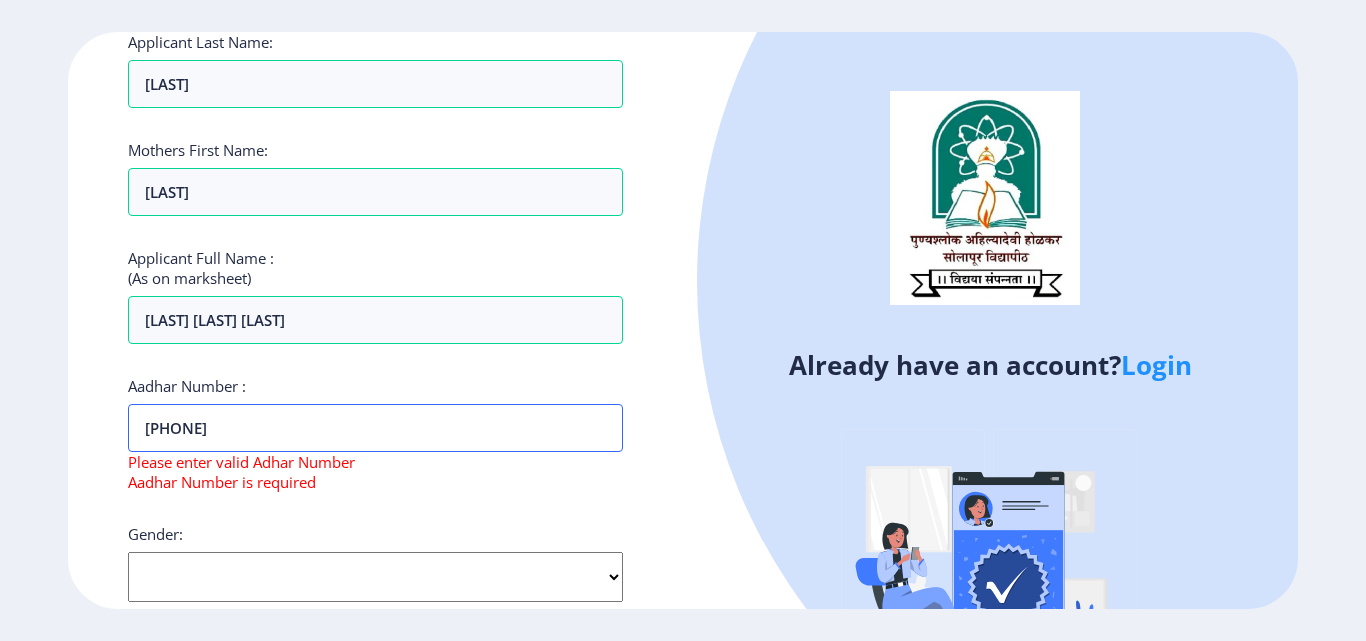 type on "[PHONE]" 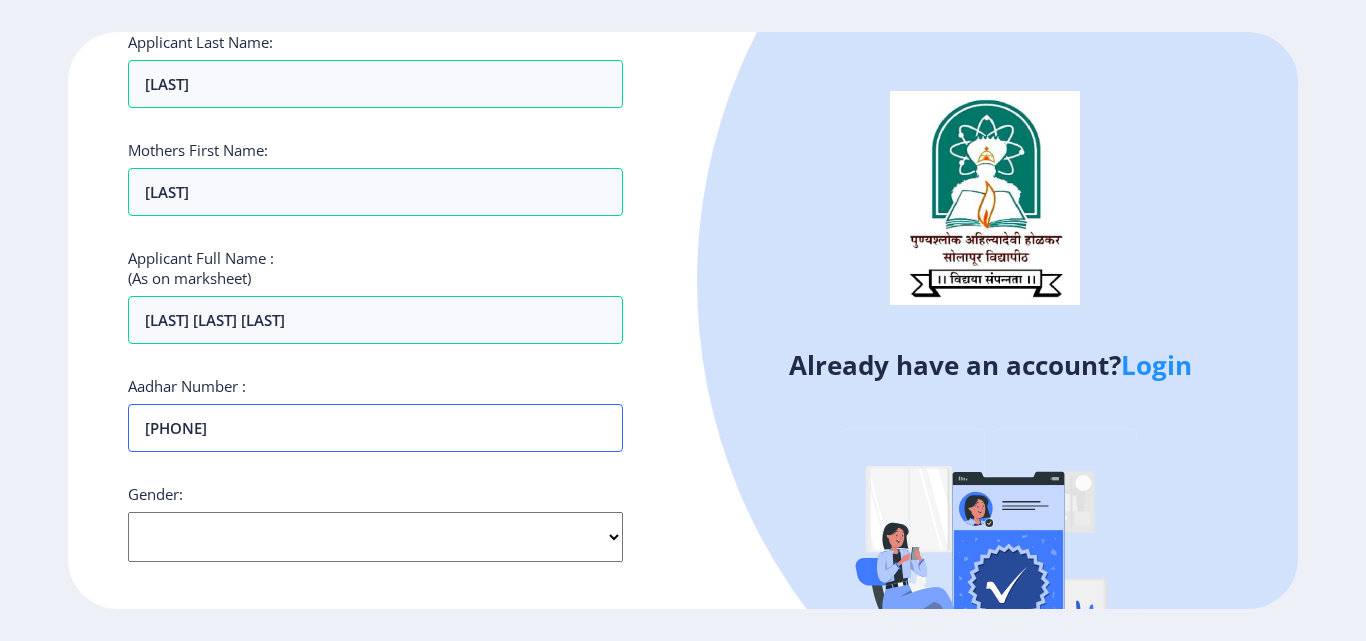 scroll, scrollTop: 442, scrollLeft: 0, axis: vertical 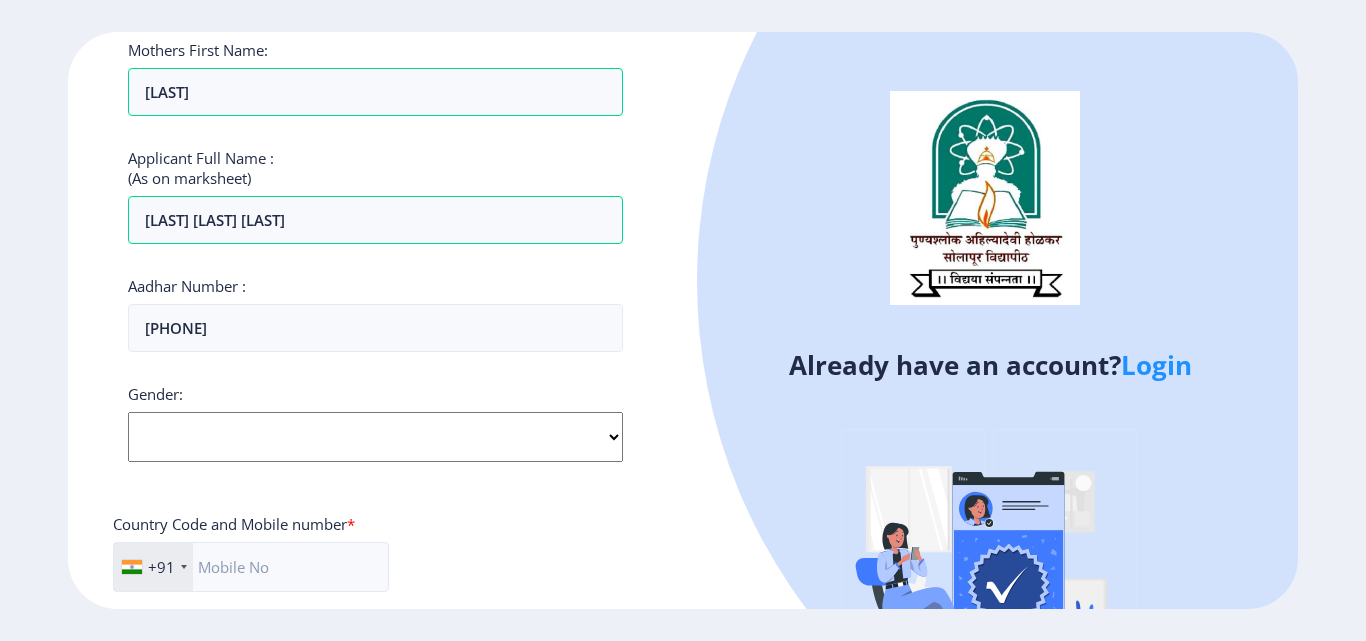 click on "Select Gender Male Female Other" 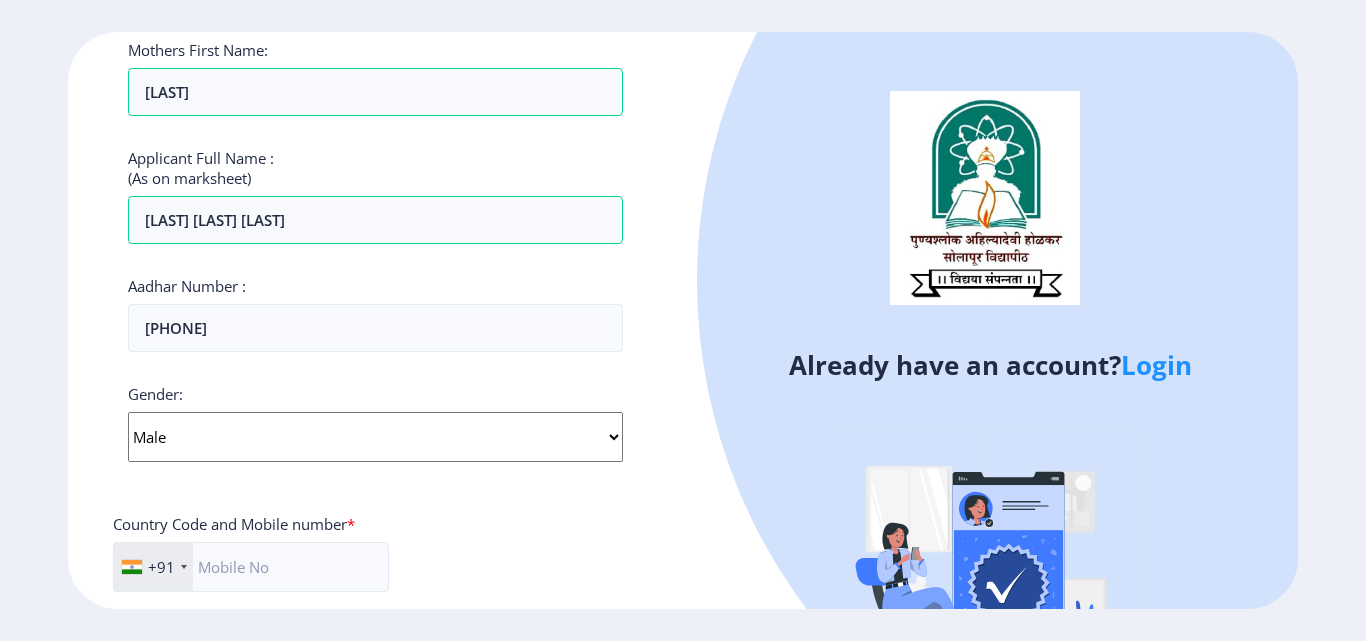 click on "Select Gender Male Female Other" 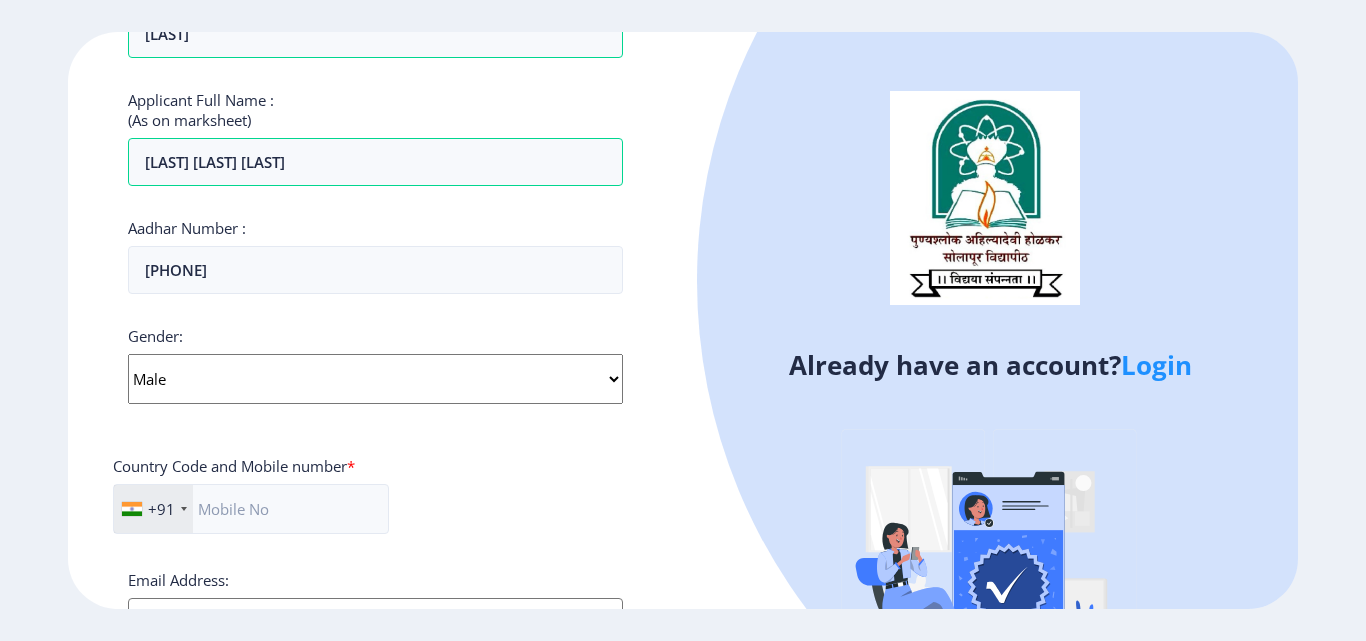 scroll, scrollTop: 642, scrollLeft: 0, axis: vertical 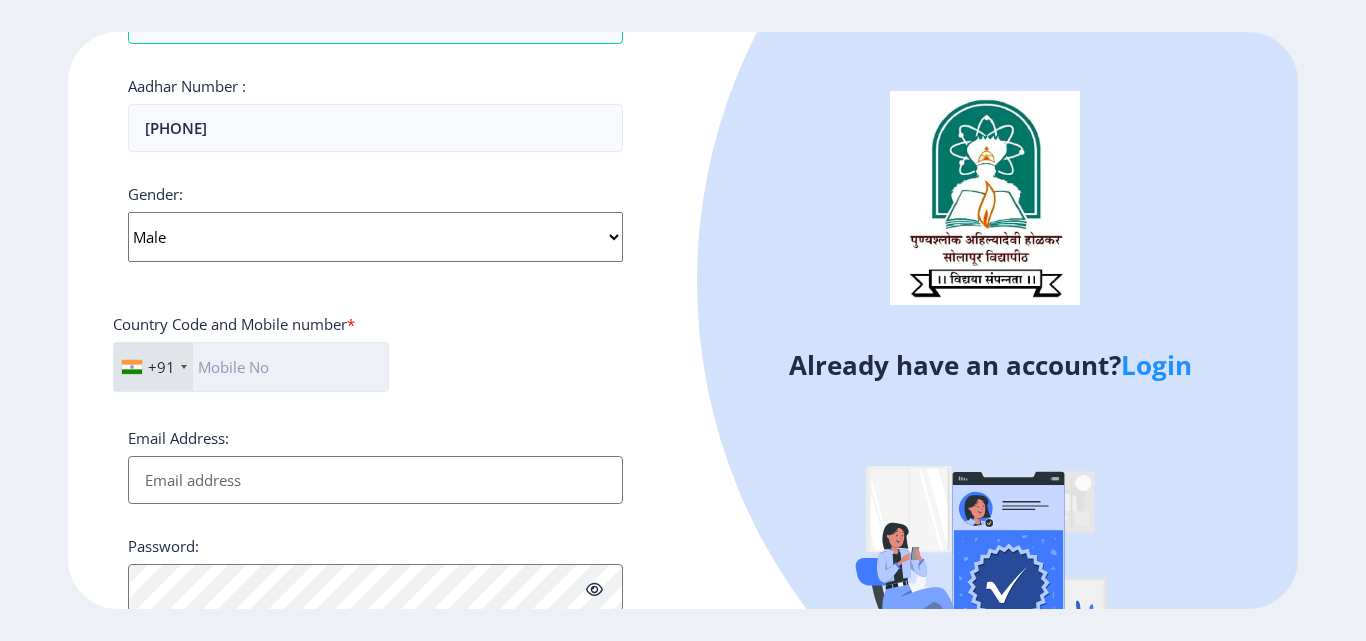 click 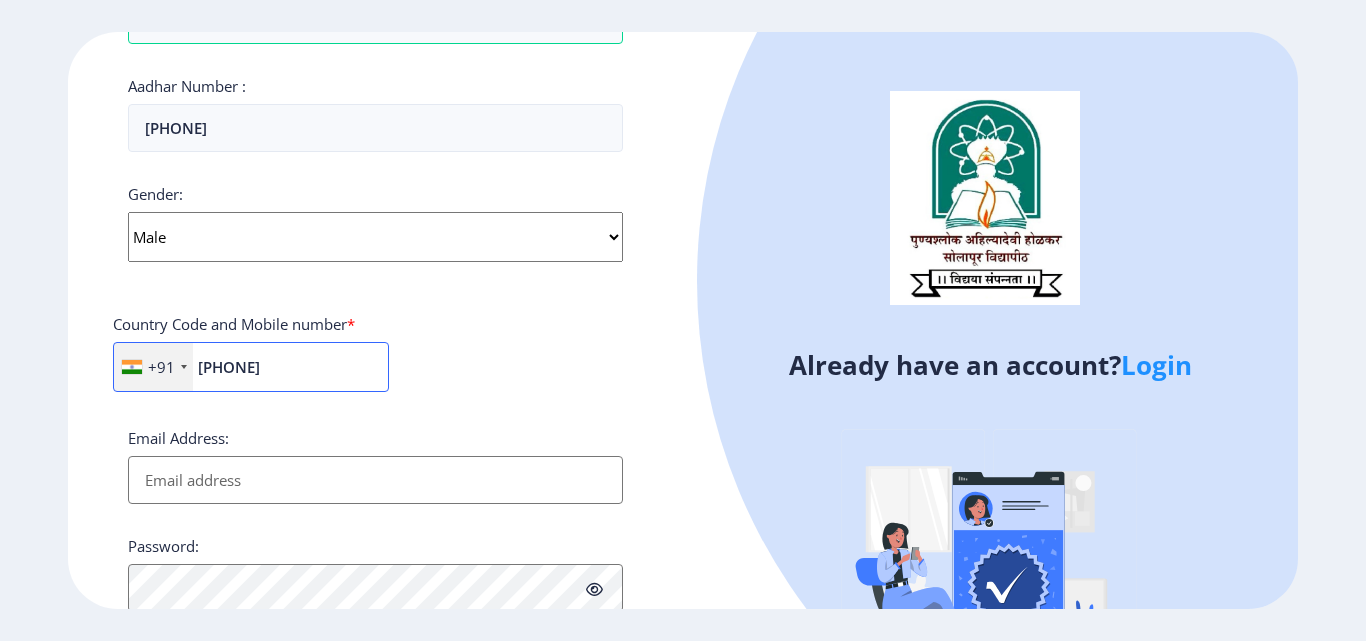 type on "[PHONE]" 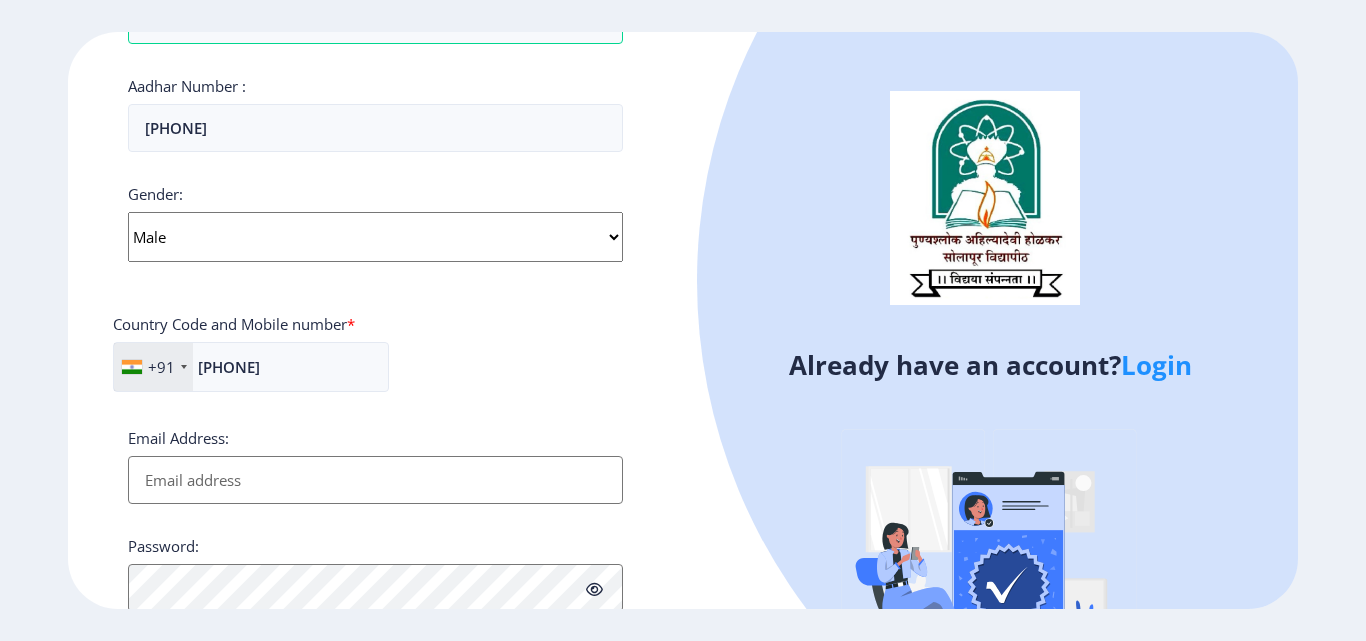 click on "Email Address:" at bounding box center [375, 480] 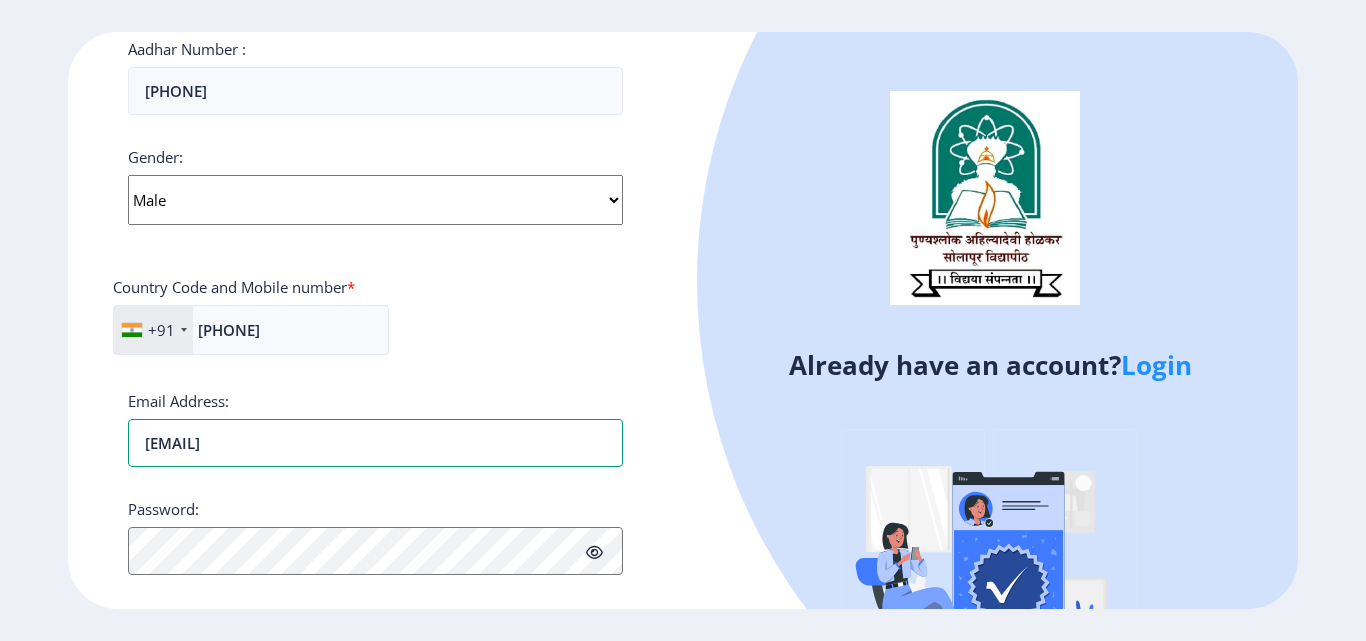 scroll, scrollTop: 742, scrollLeft: 0, axis: vertical 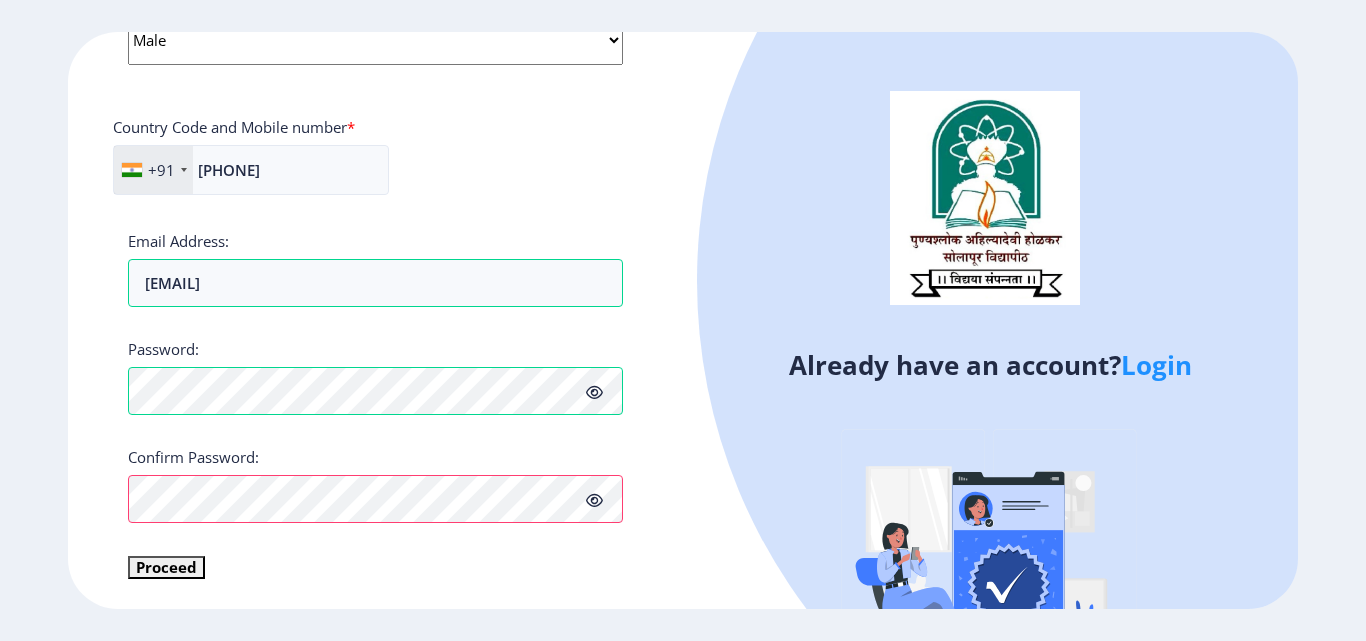 click 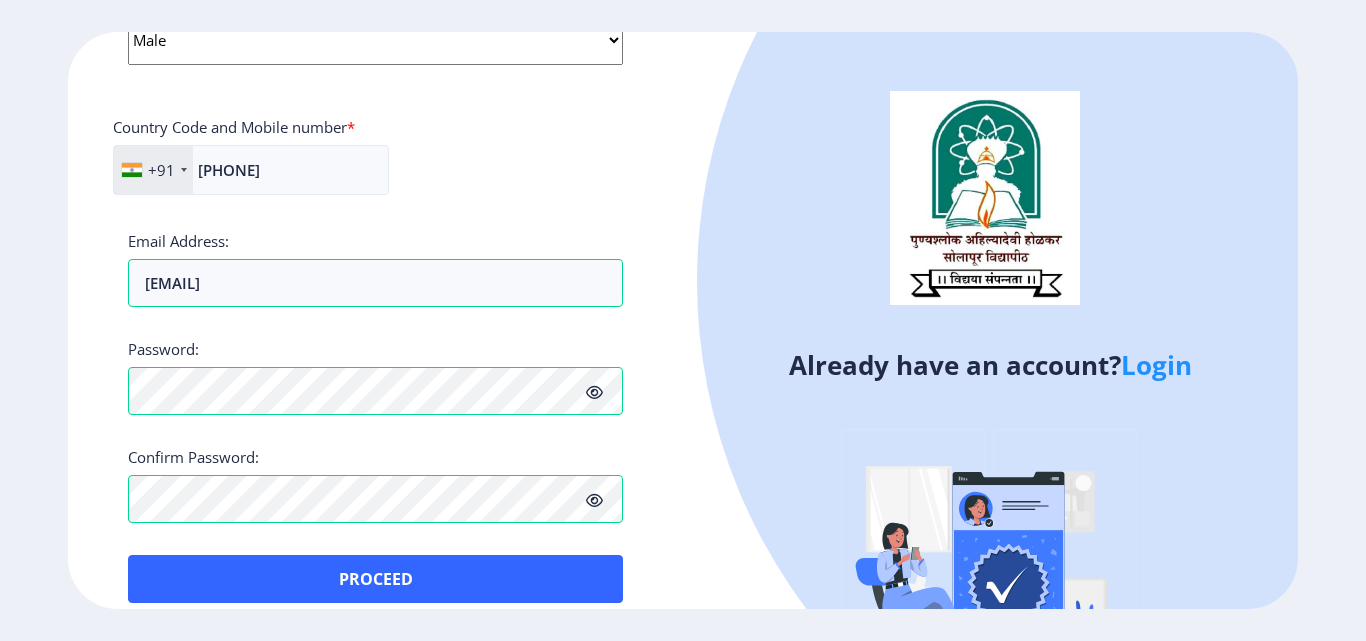 scroll, scrollTop: 863, scrollLeft: 0, axis: vertical 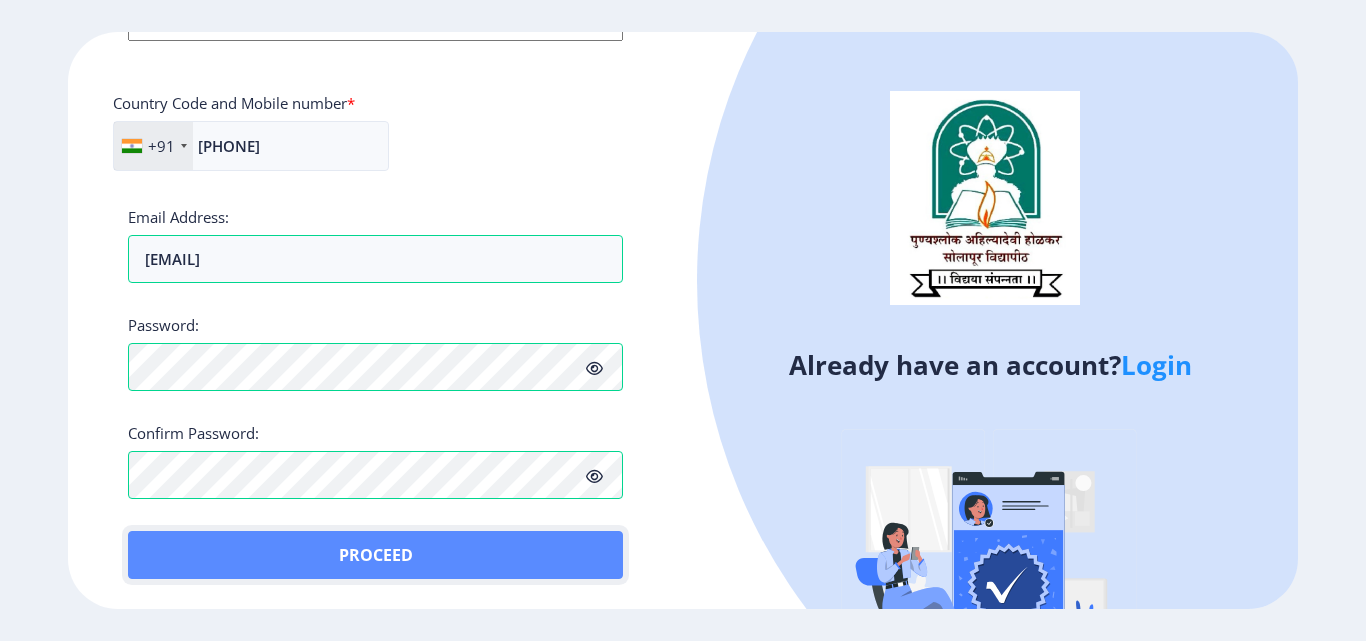 click on "Proceed" 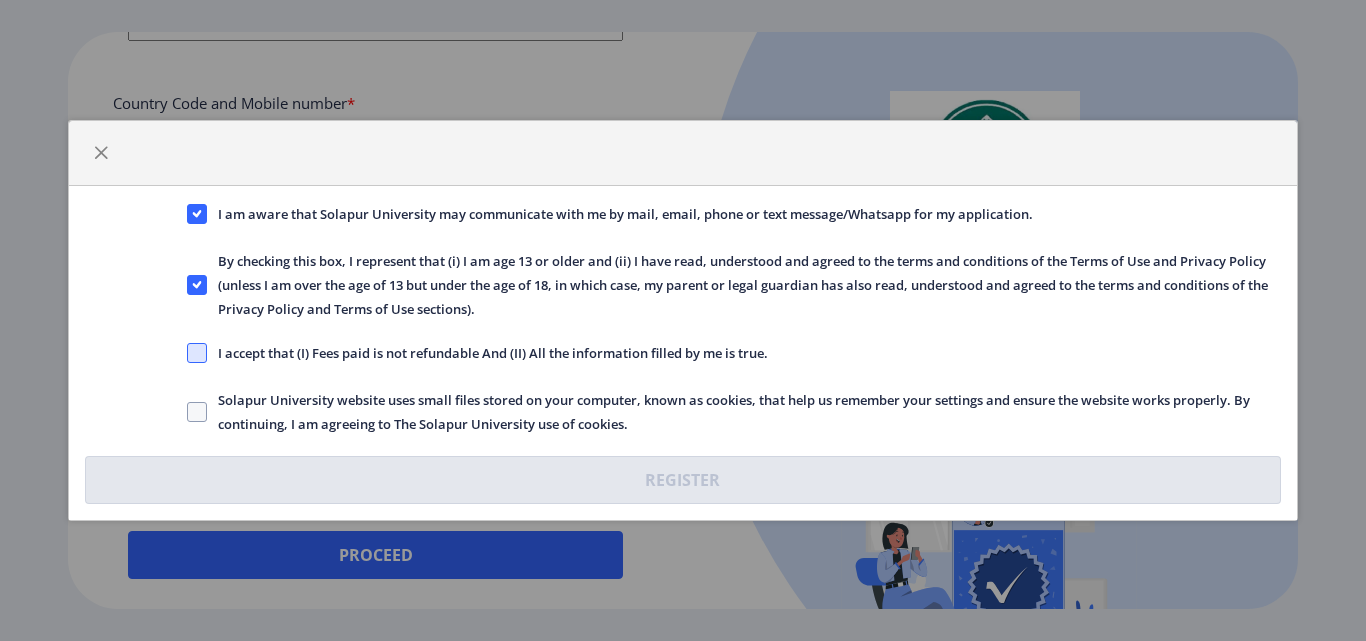 click 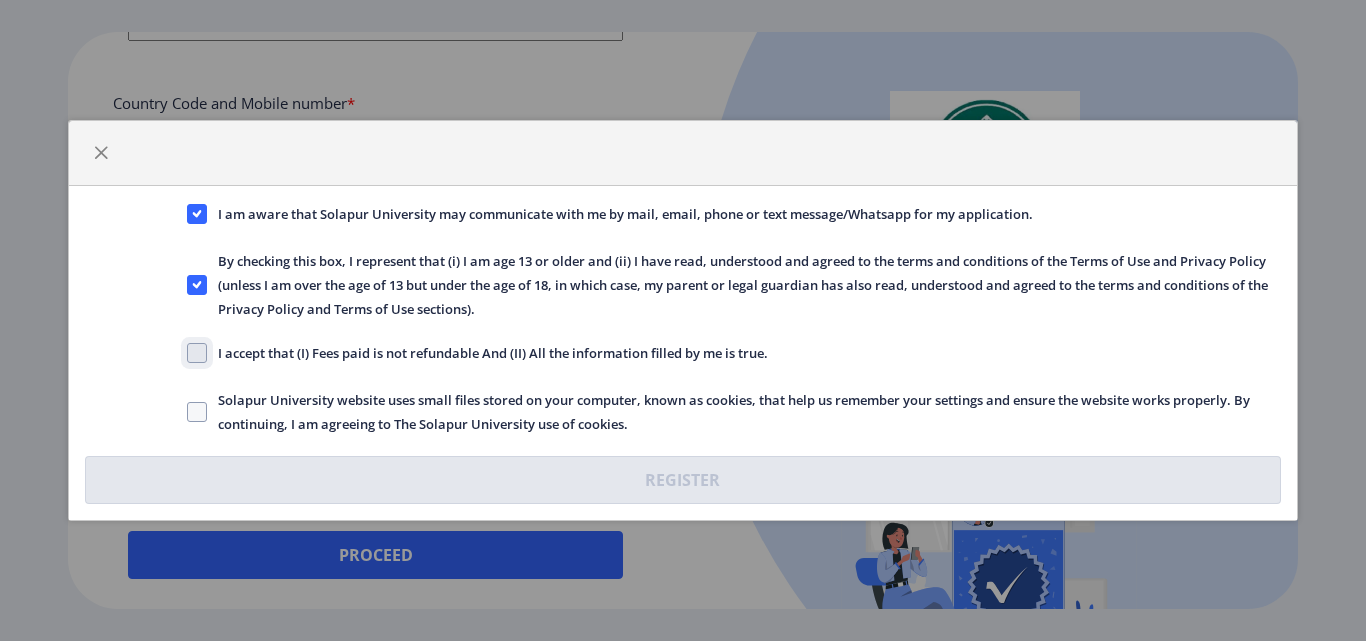click on "I accept that (I) Fees paid is not refundable And (II) All the information filled by me is true." 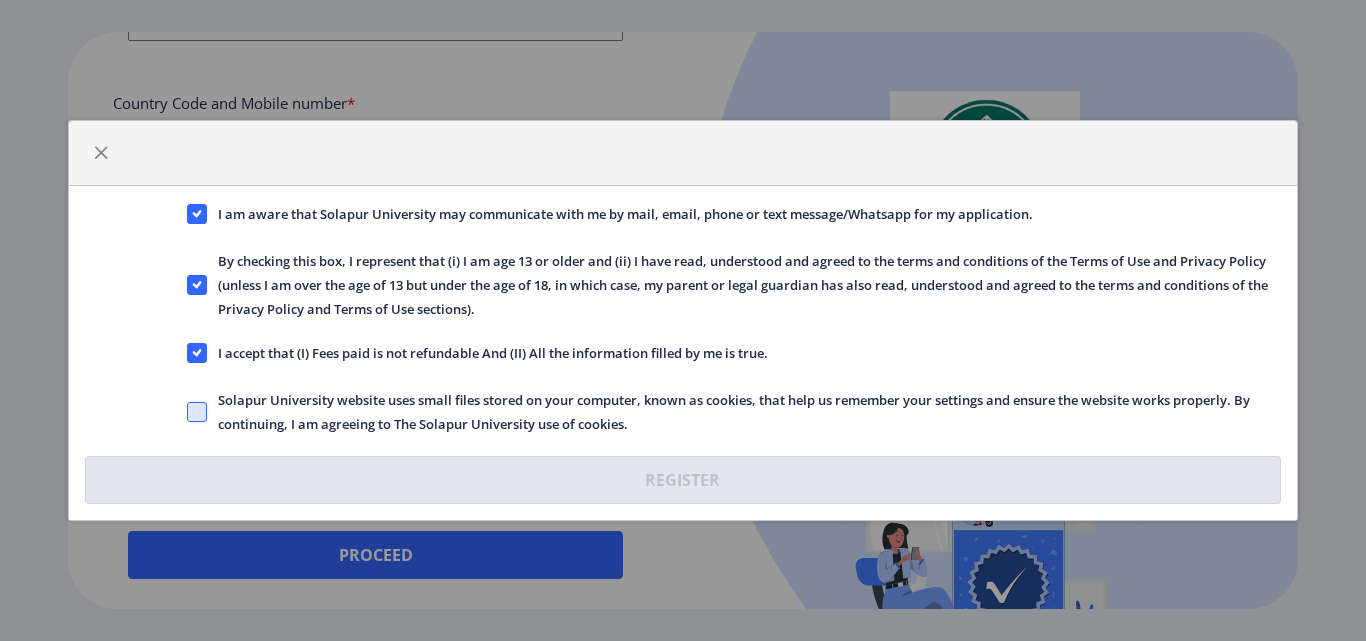 click 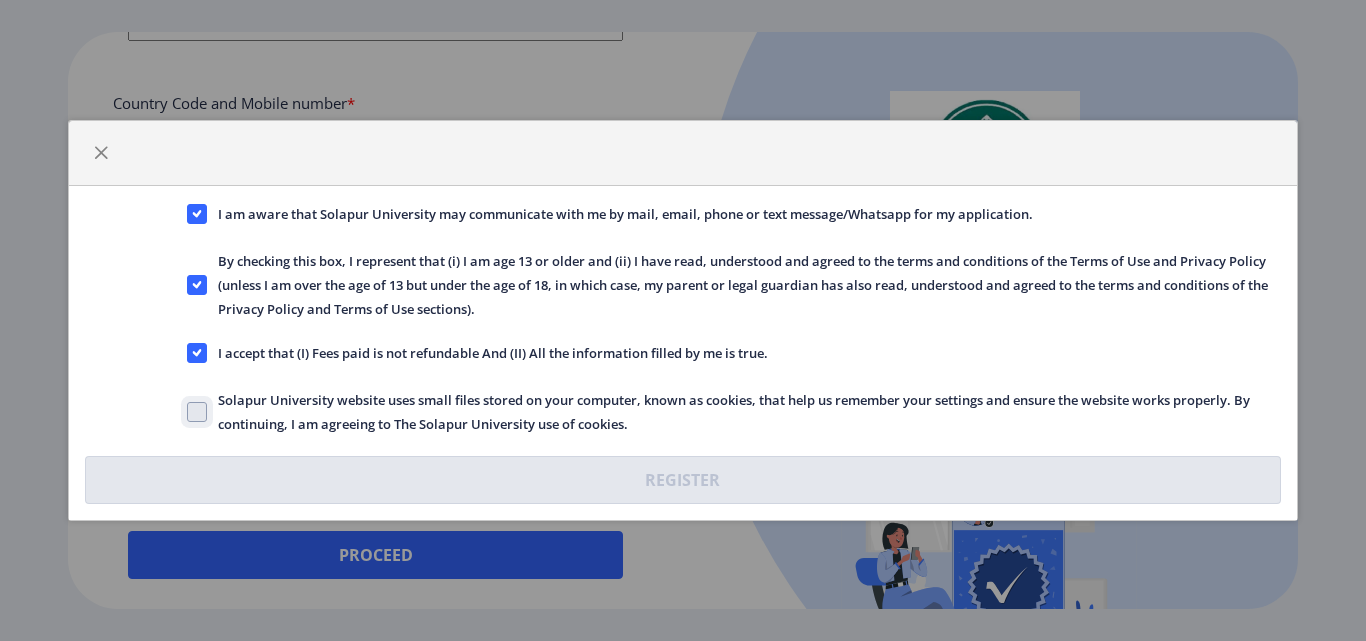 click on "Solapur University website uses small files stored on your computer, known as cookies, that help us remember your settings and ensure the website works properly. By continuing, I am agreeing to The Solapur University use of cookies." 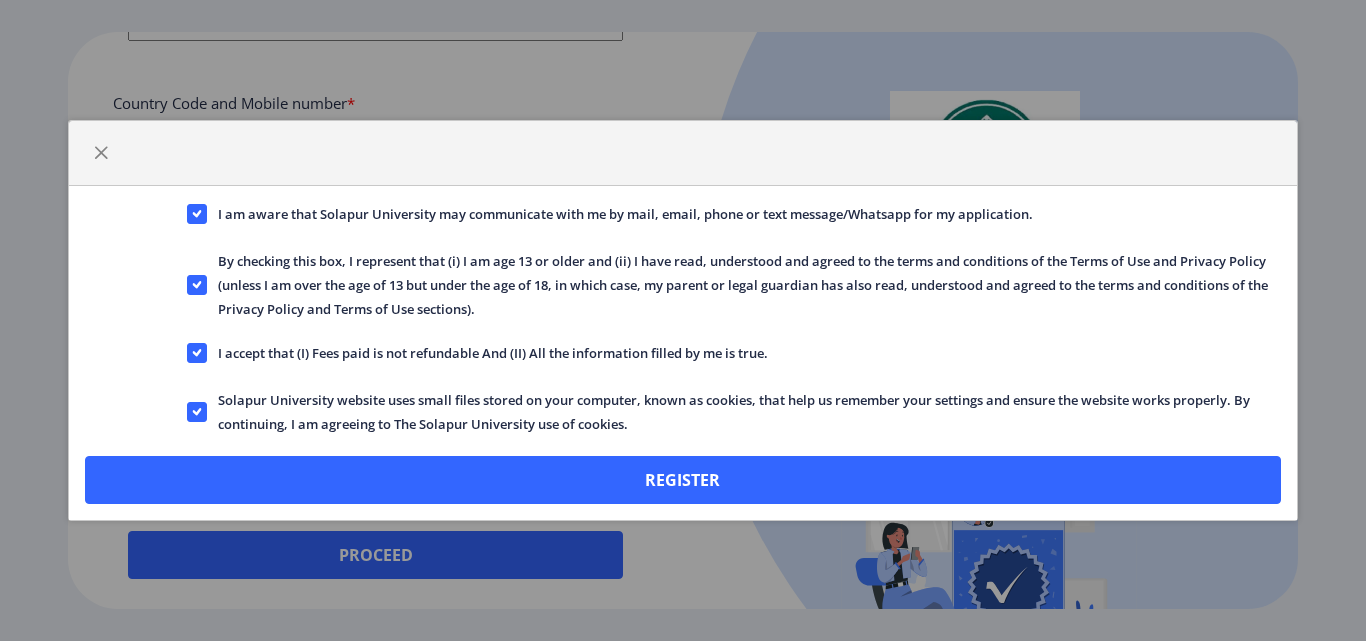 drag, startPoint x: 1053, startPoint y: 211, endPoint x: 150, endPoint y: 227, distance: 903.1417 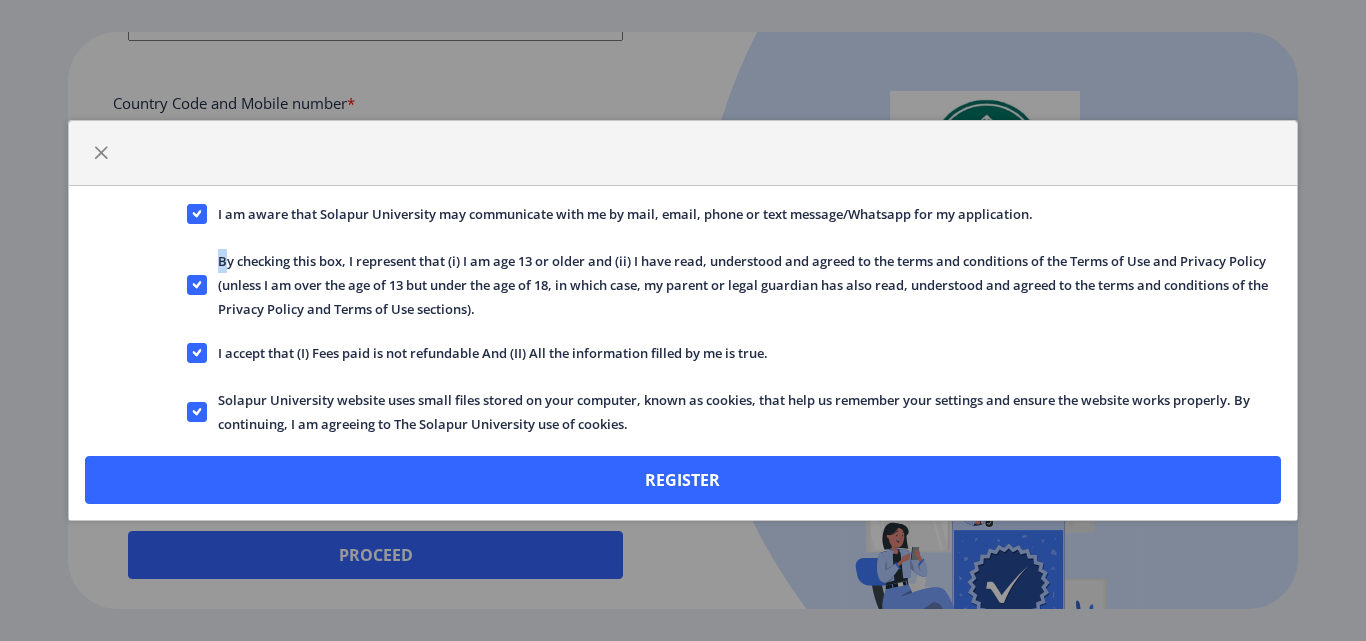 drag, startPoint x: 221, startPoint y: 259, endPoint x: 532, endPoint y: 326, distance: 318.1352 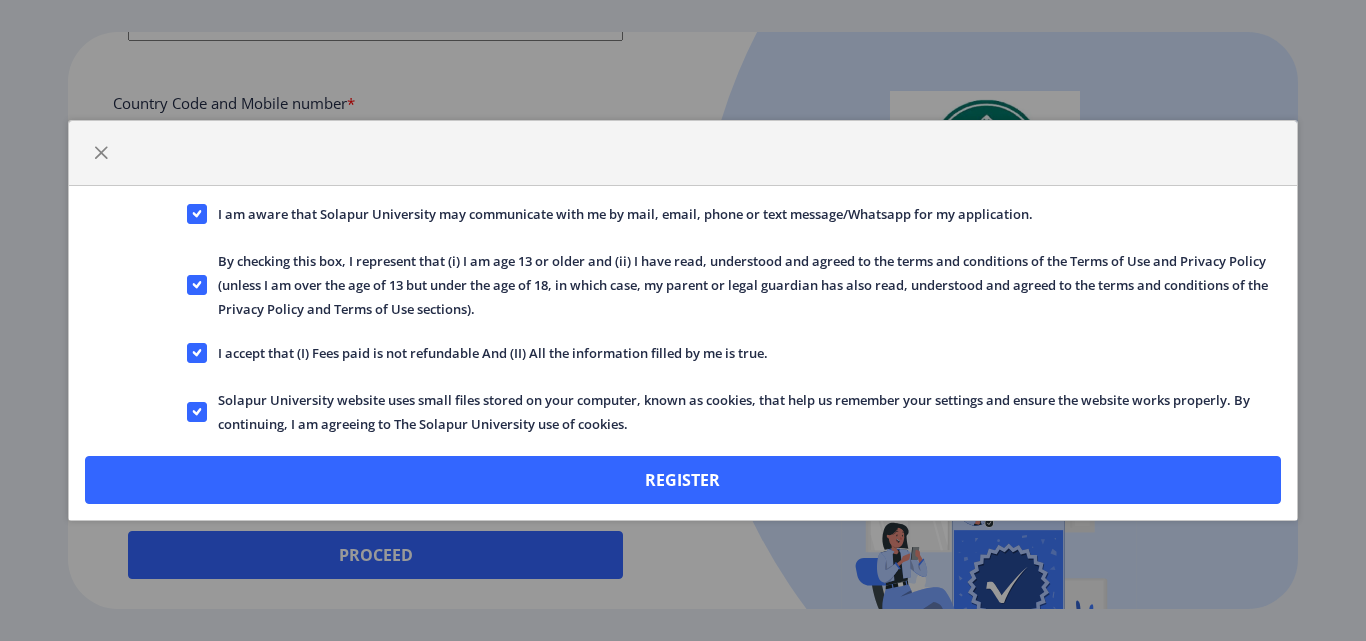 click on "I accept that (I) Fees paid is not refundable And (II) All the information filled by me is true." 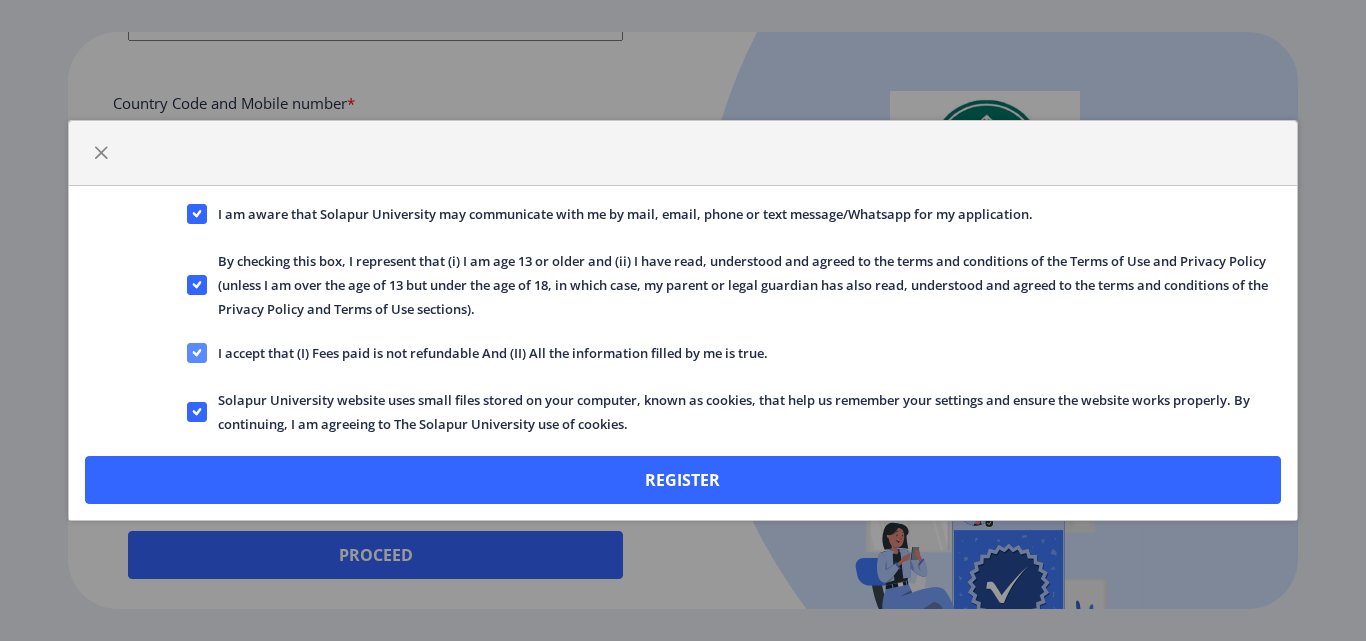 drag, startPoint x: 780, startPoint y: 353, endPoint x: 189, endPoint y: 353, distance: 591 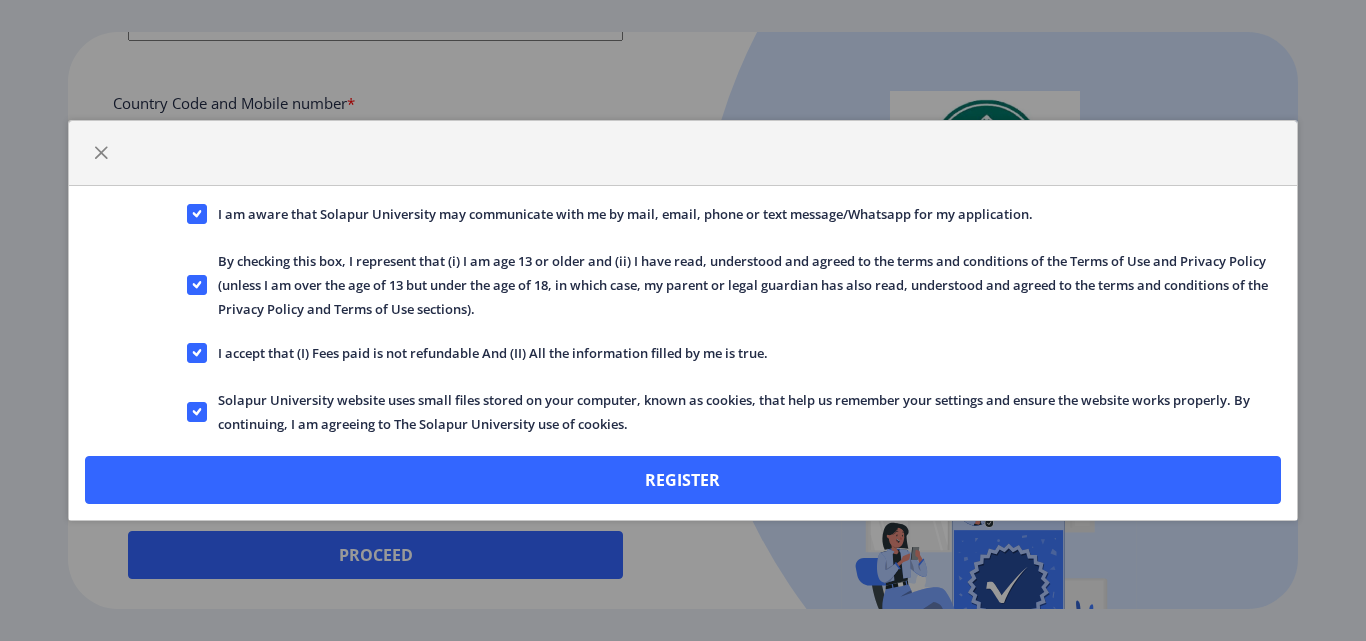 drag, startPoint x: 637, startPoint y: 419, endPoint x: 211, endPoint y: 390, distance: 426.98596 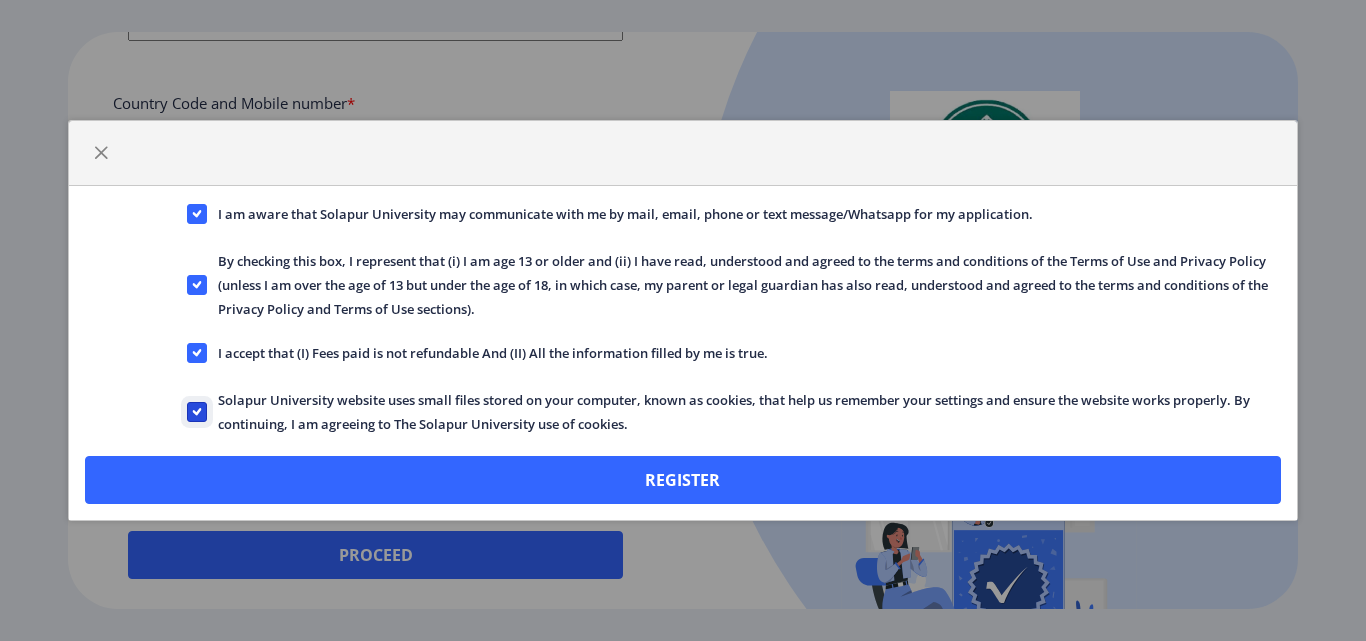 click on "Solapur University website uses small files stored on your computer, known as cookies, that help us remember your settings and ensure the website works properly. By continuing, I am agreeing to The Solapur University use of cookies." 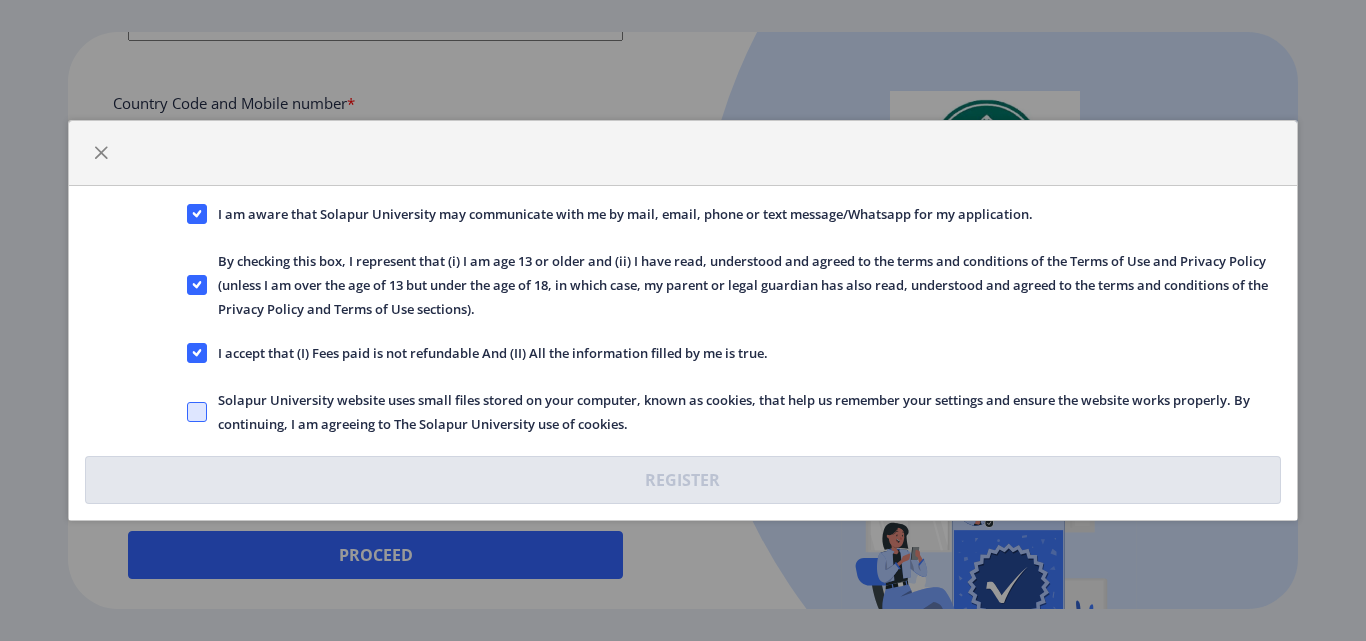 click 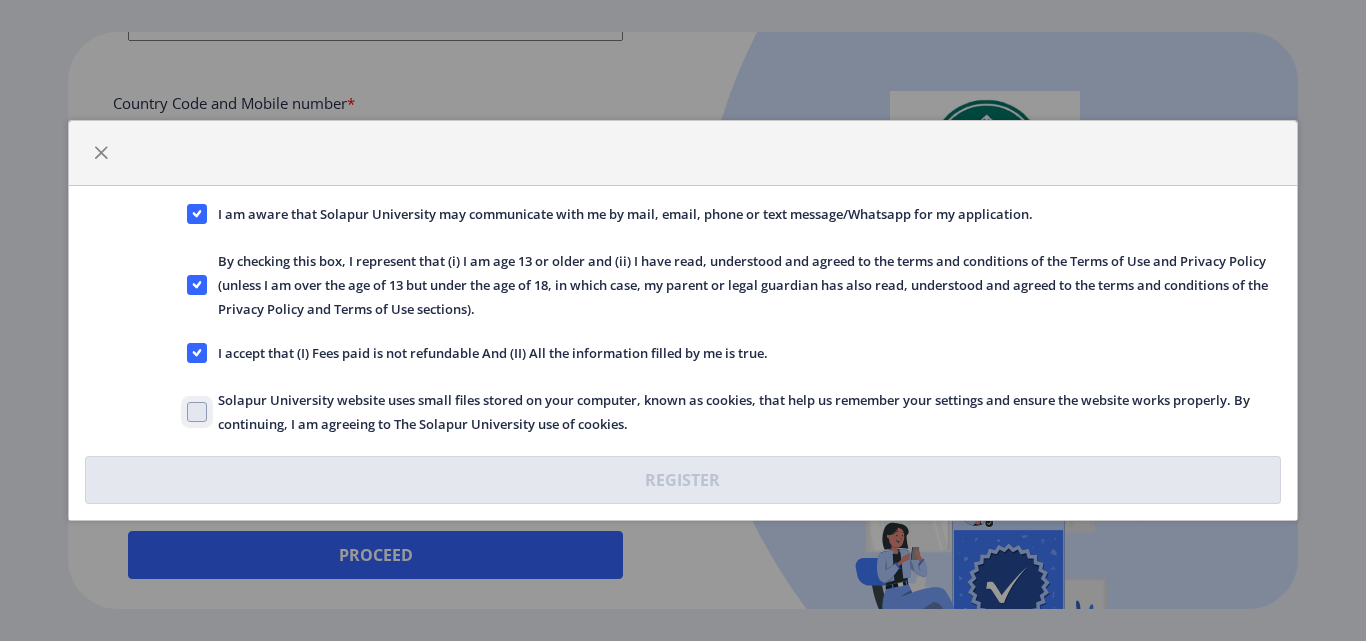 click on "Solapur University website uses small files stored on your computer, known as cookies, that help us remember your settings and ensure the website works properly. By continuing, I am agreeing to The Solapur University use of cookies." 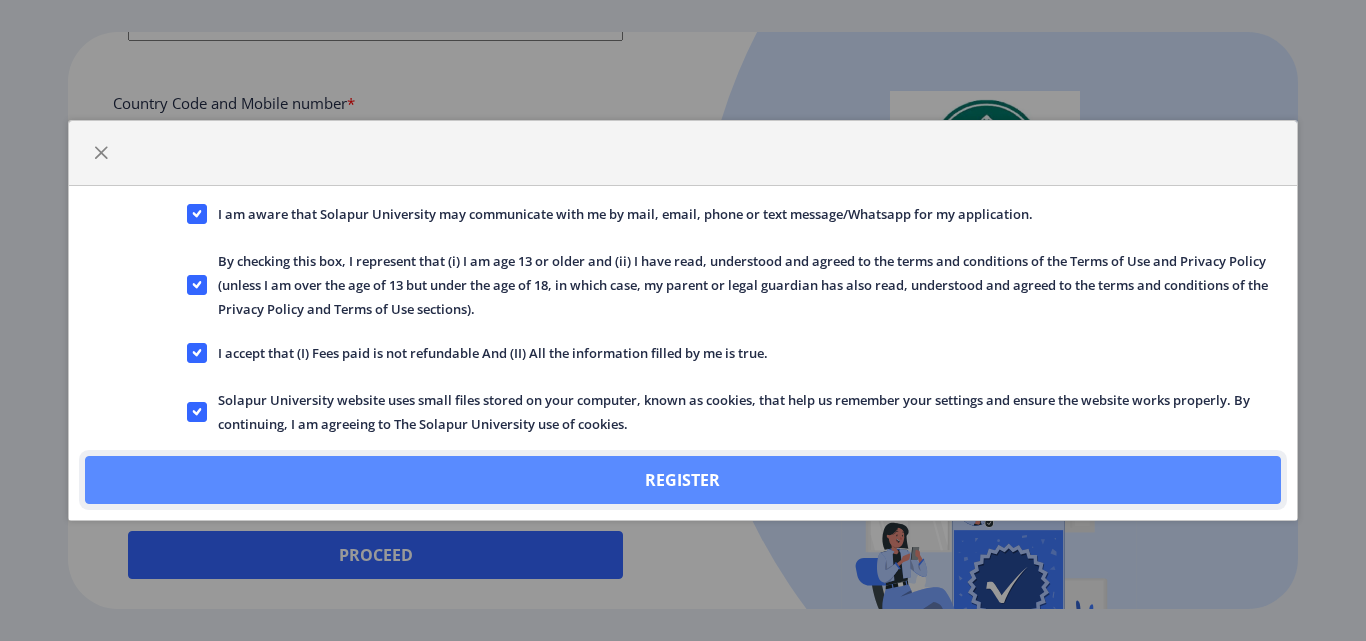 click on "Register" 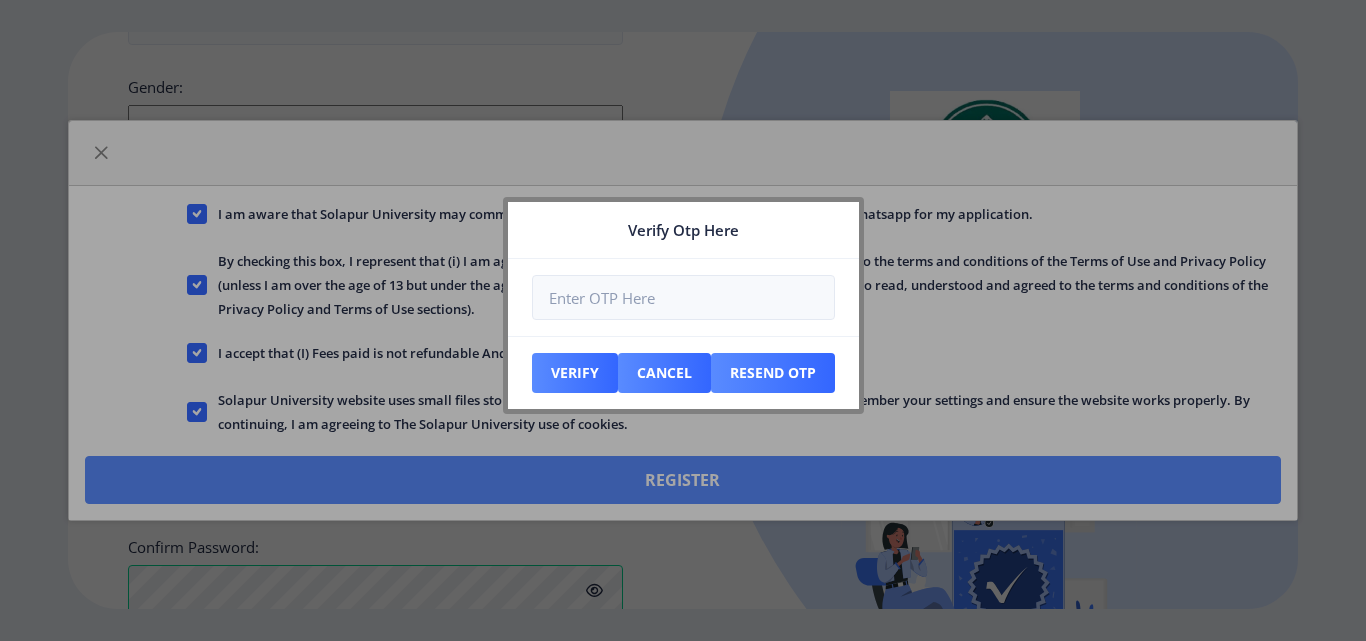 scroll, scrollTop: 977, scrollLeft: 0, axis: vertical 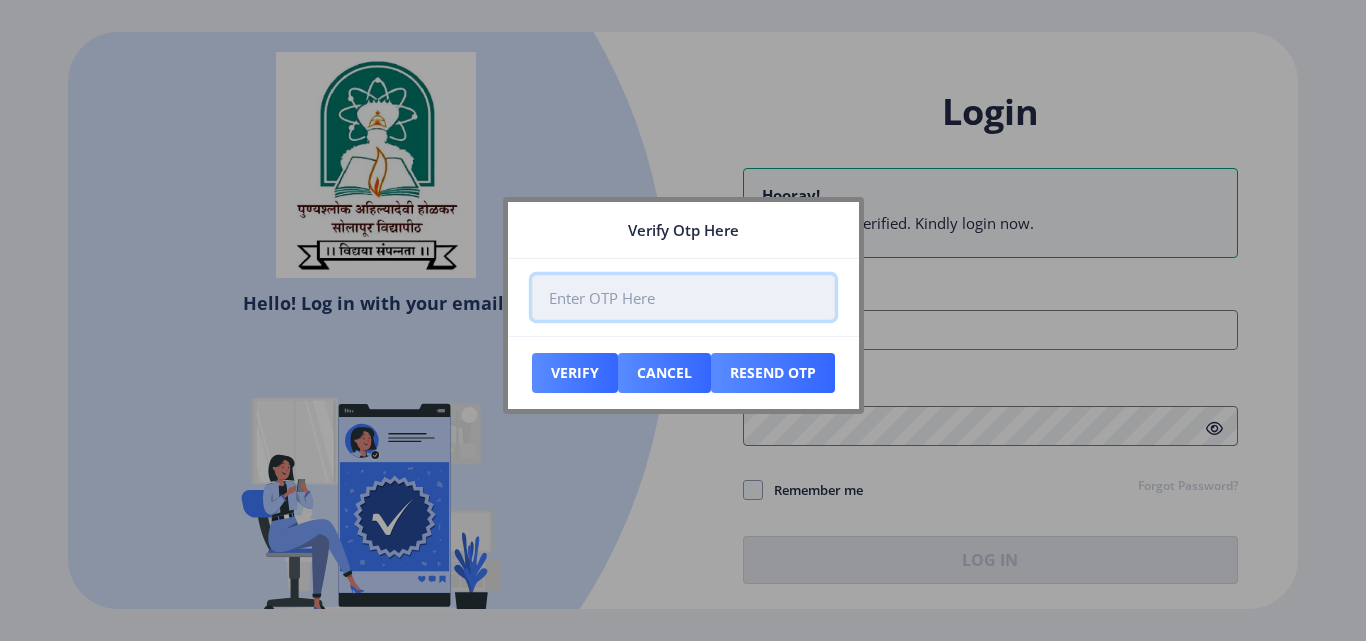 click at bounding box center (683, 297) 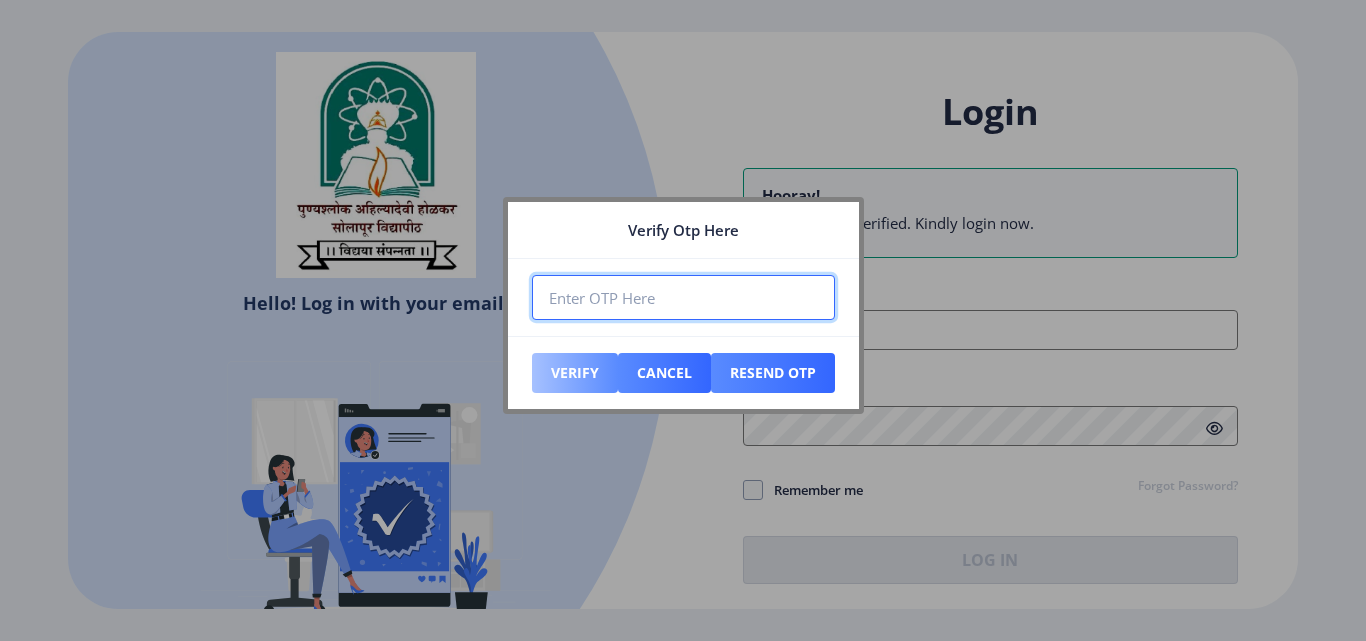 type on "[PHONE]" 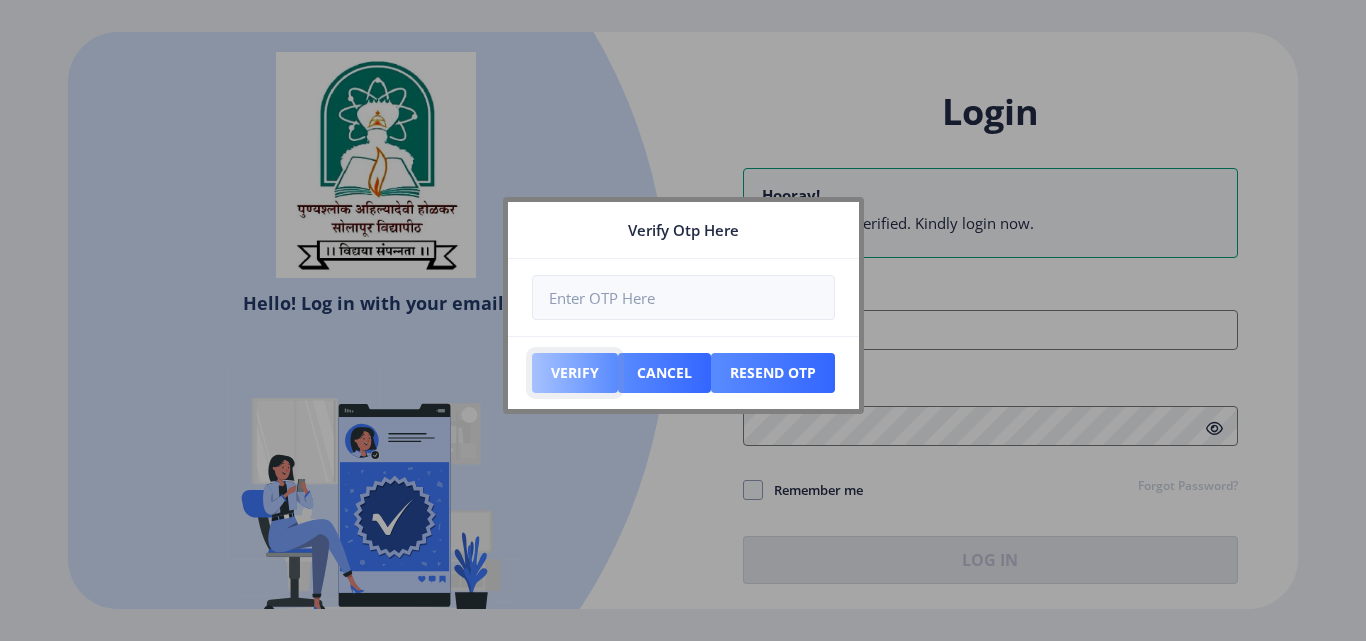 click on "Verify" at bounding box center (575, 373) 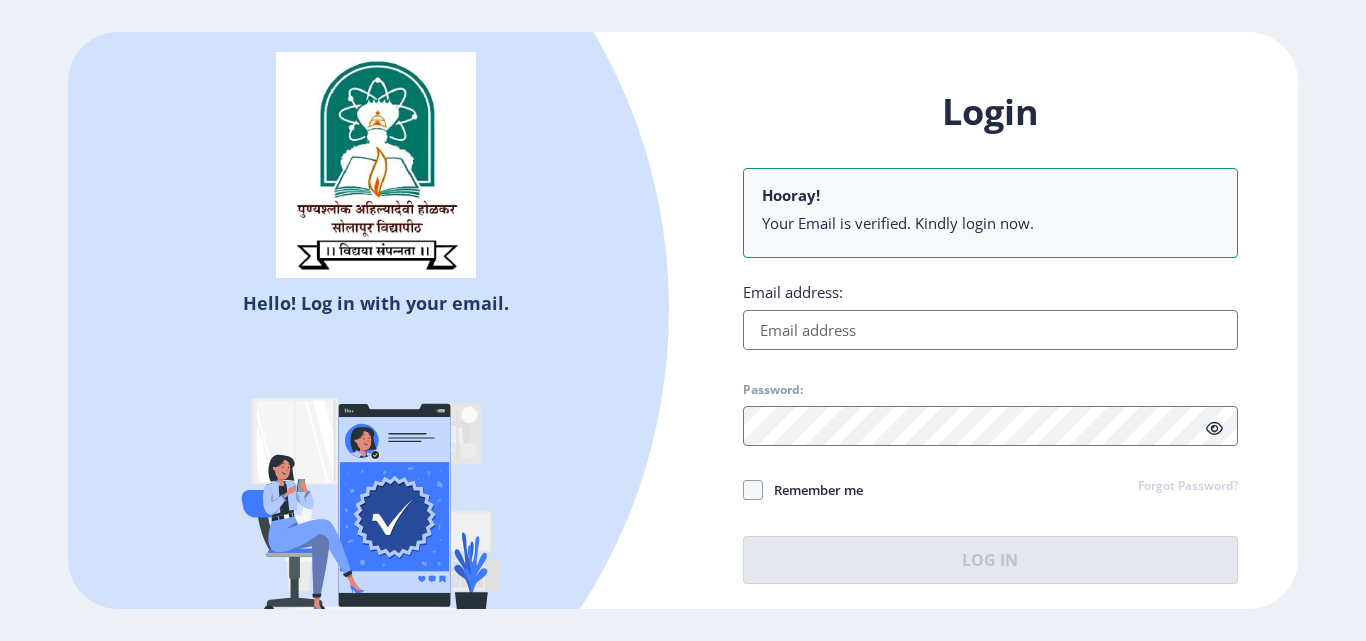 click 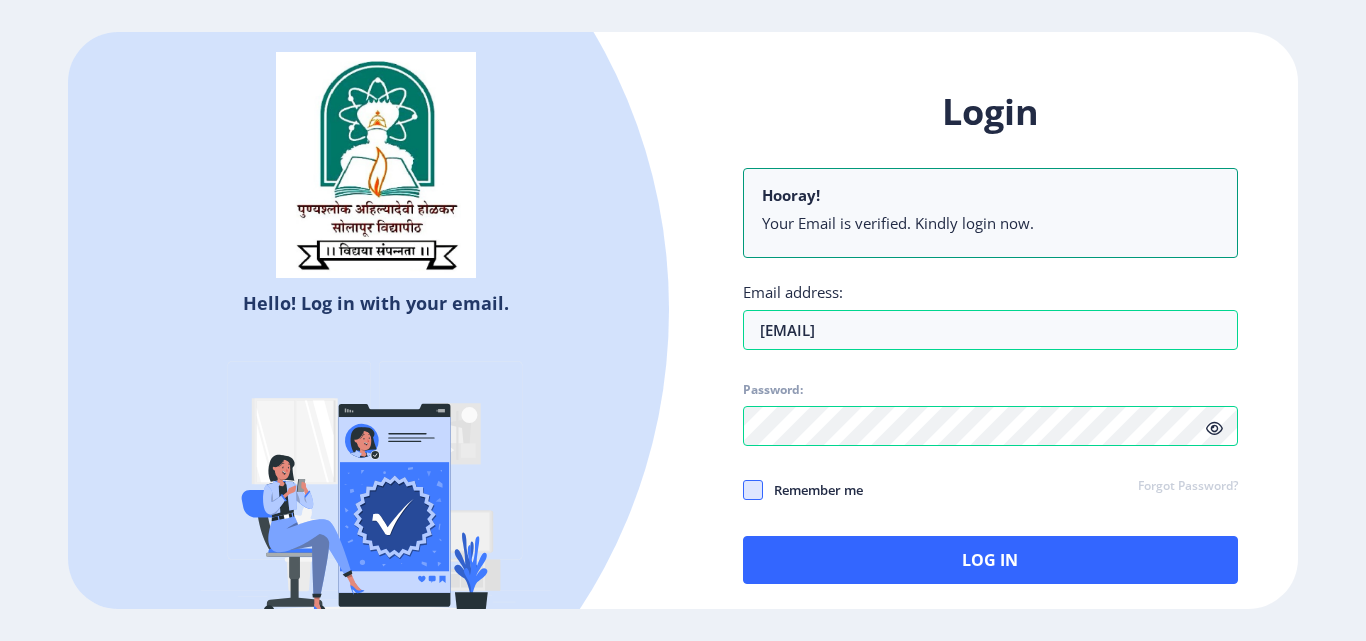 click 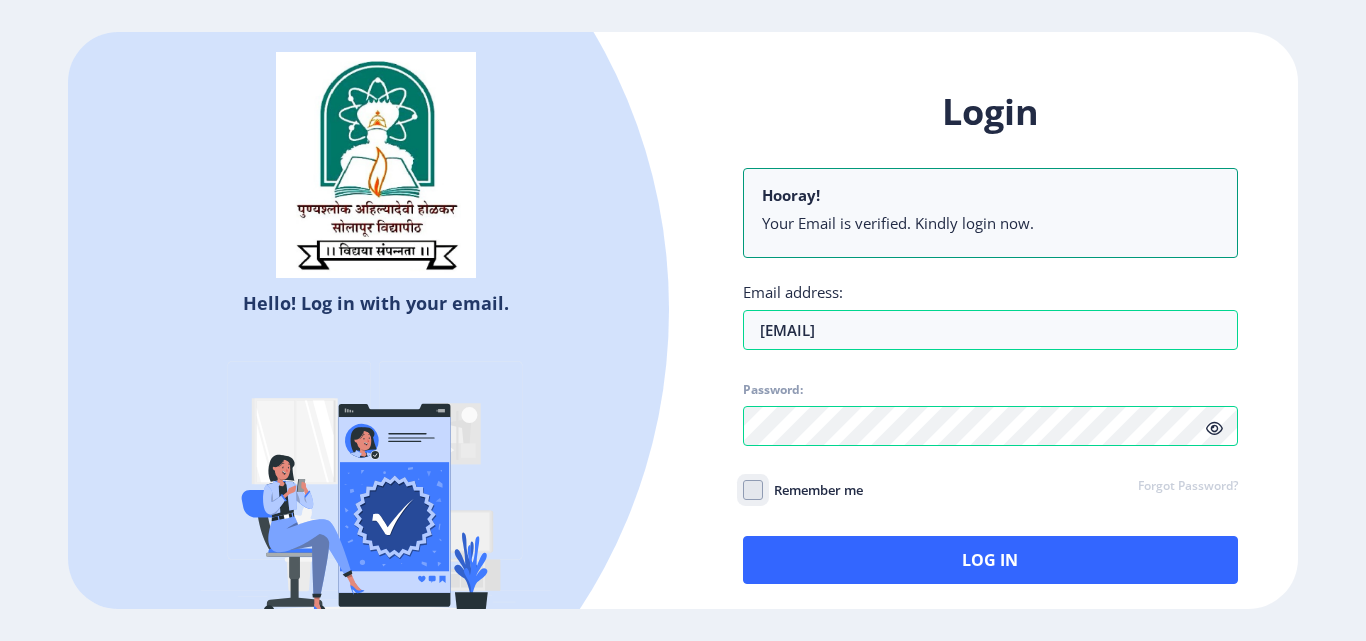 click on "Remember me" 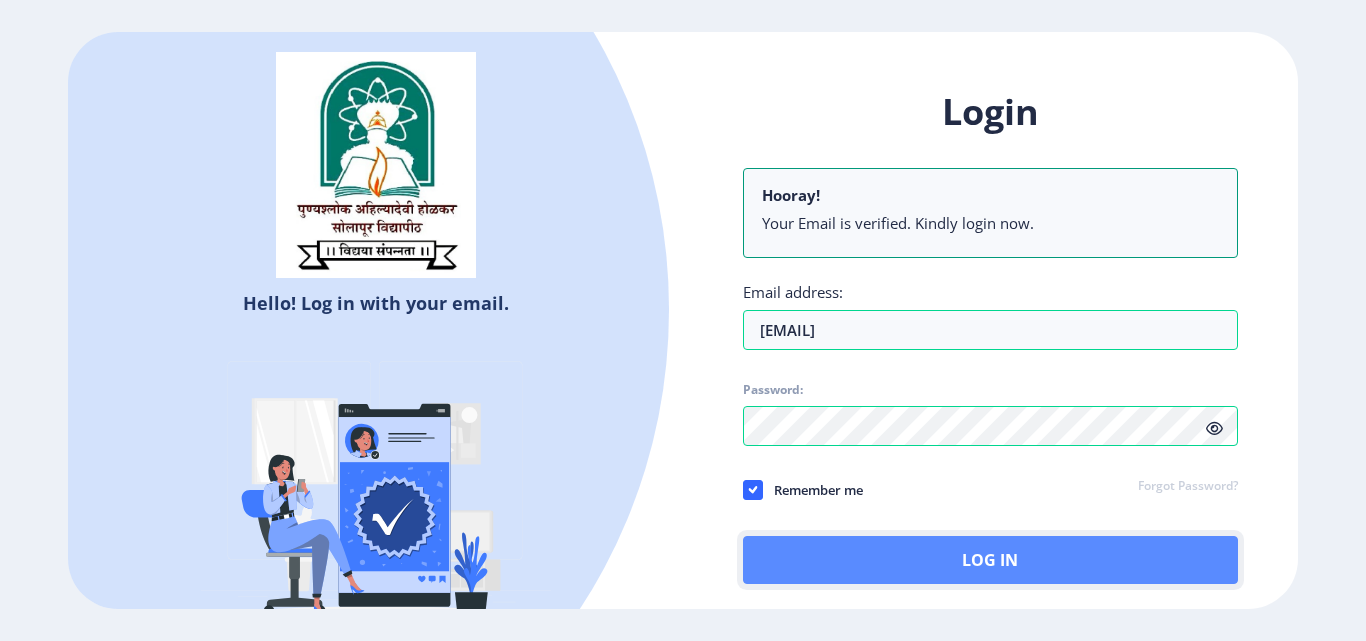 click on "Log In" 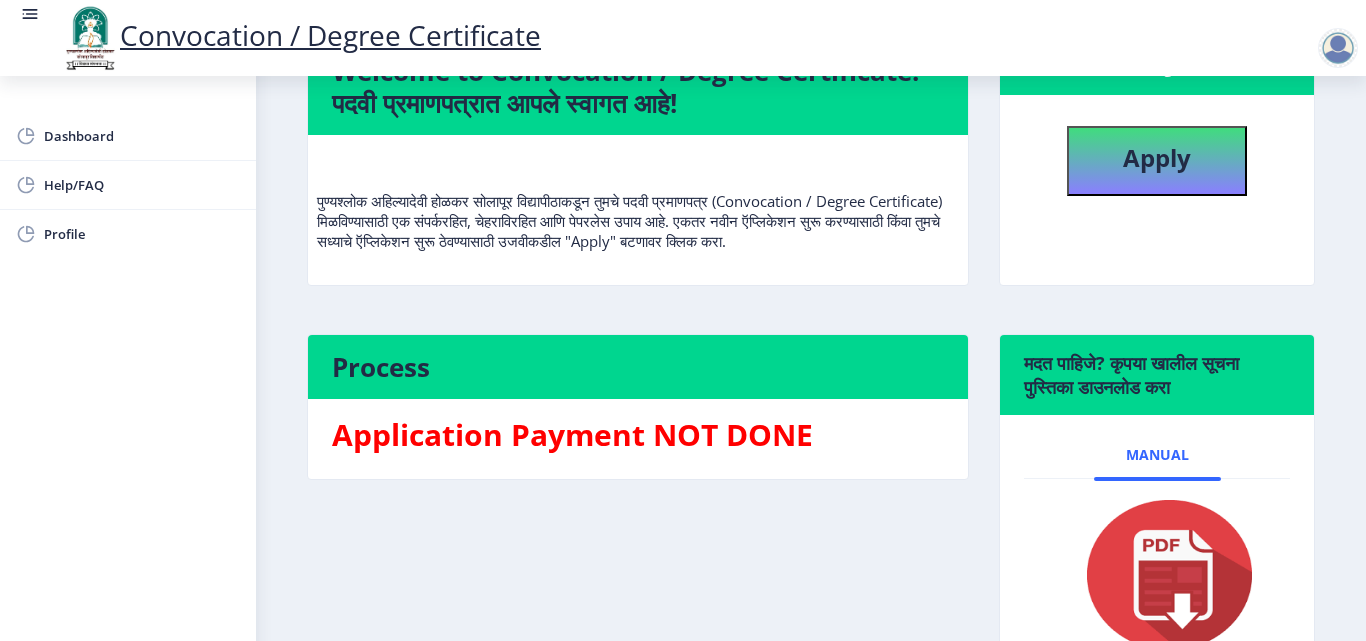 scroll, scrollTop: 0, scrollLeft: 0, axis: both 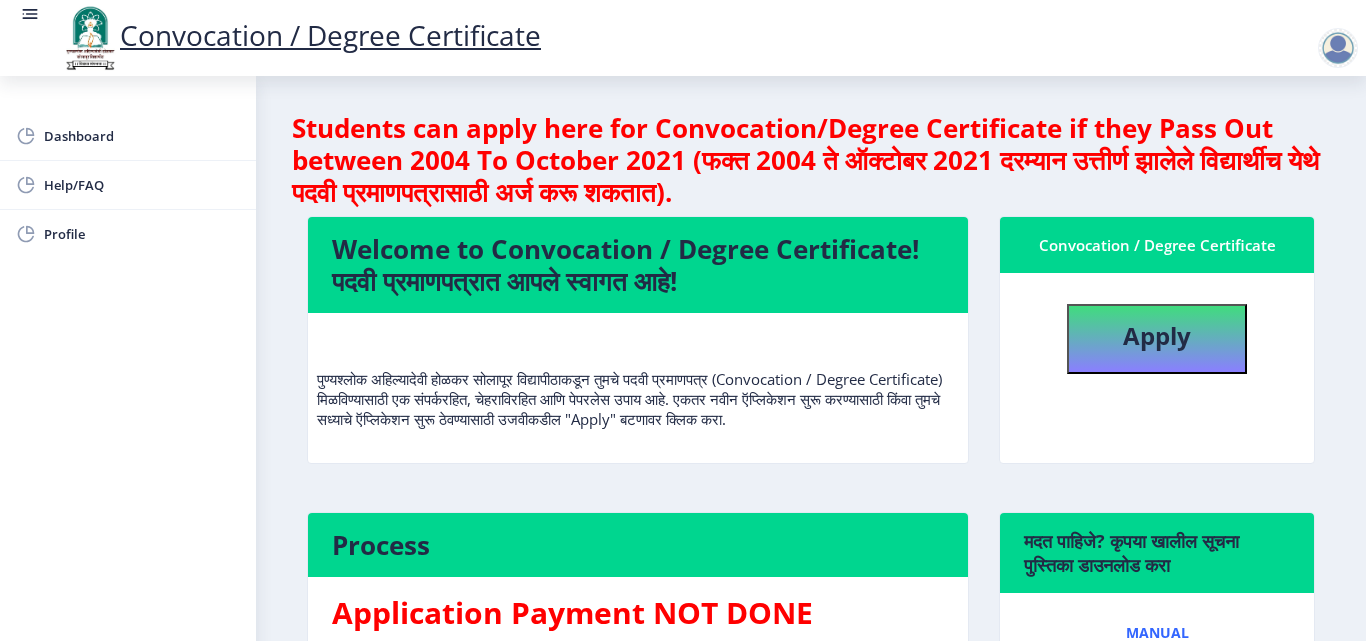 click on "पुण्यश्लोक अहिल्यादेवी होळकर सोलापूर विद्यापीठाकडून तुमचे पदवी प्रमाणपत्र (Convocation / Degree Certificate) मिळविण्यासाठी एक संपर्करहित, चेहराविरहित आणि पेपरलेस उपाय आहे. एकतर नवीन ऍप्लिकेशन सुरू करण्यासाठी किंवा तुमचे सध्याचे ऍप्लिकेशन सुरू ठेवण्यासाठी उजवीकडील "Apply" बटणावर क्लिक करा." 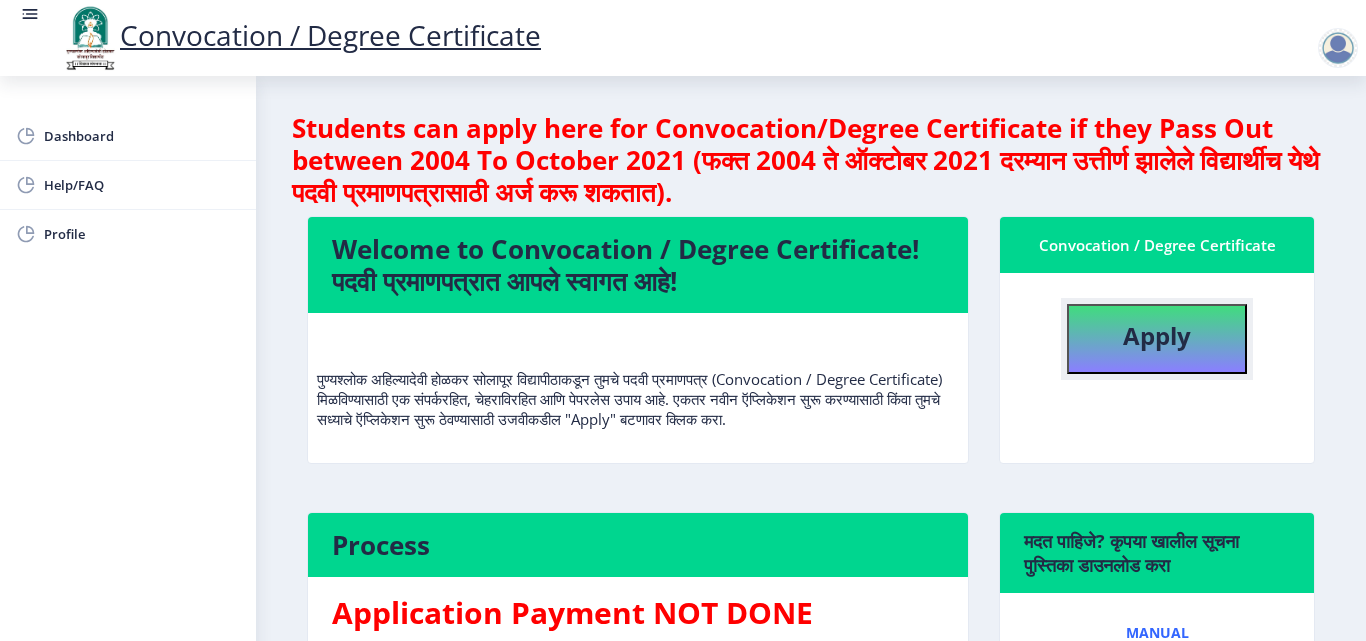 click on "Apply" 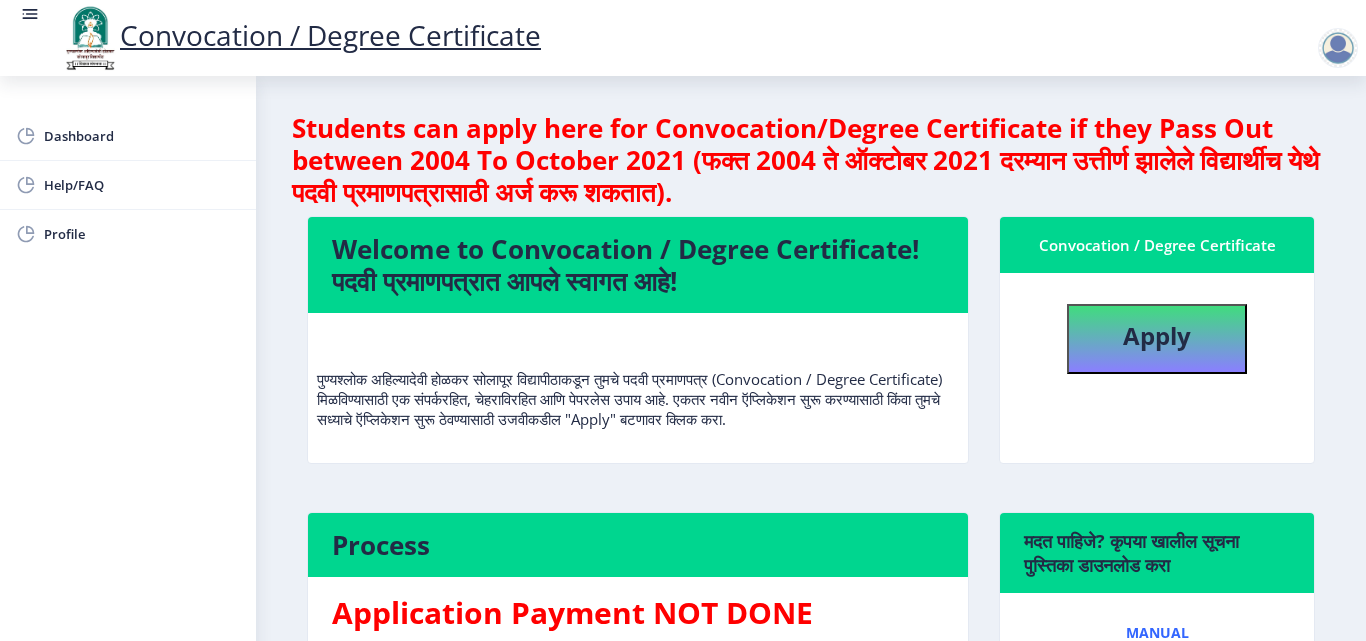 select 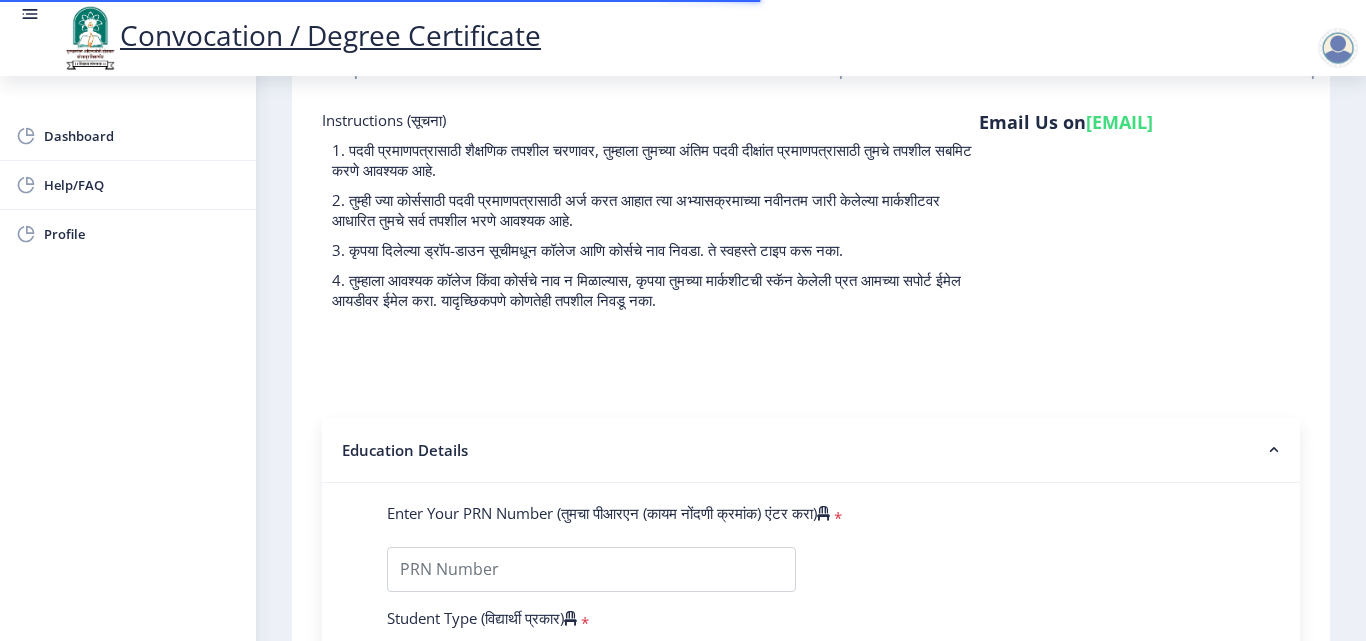 click on "4. तुम्हाला आवश्यक कॉलेज किंवा कोर्सचे नाव न मिळाल्यास, कृपया तुमच्या मार्कशीटची स्कॅन केलेली प्रत आमच्या सपोर्ट ईमेल आयडीवर ईमेल करा. यादृच्छिकपणे कोणतेही तपशील निवडू नका." 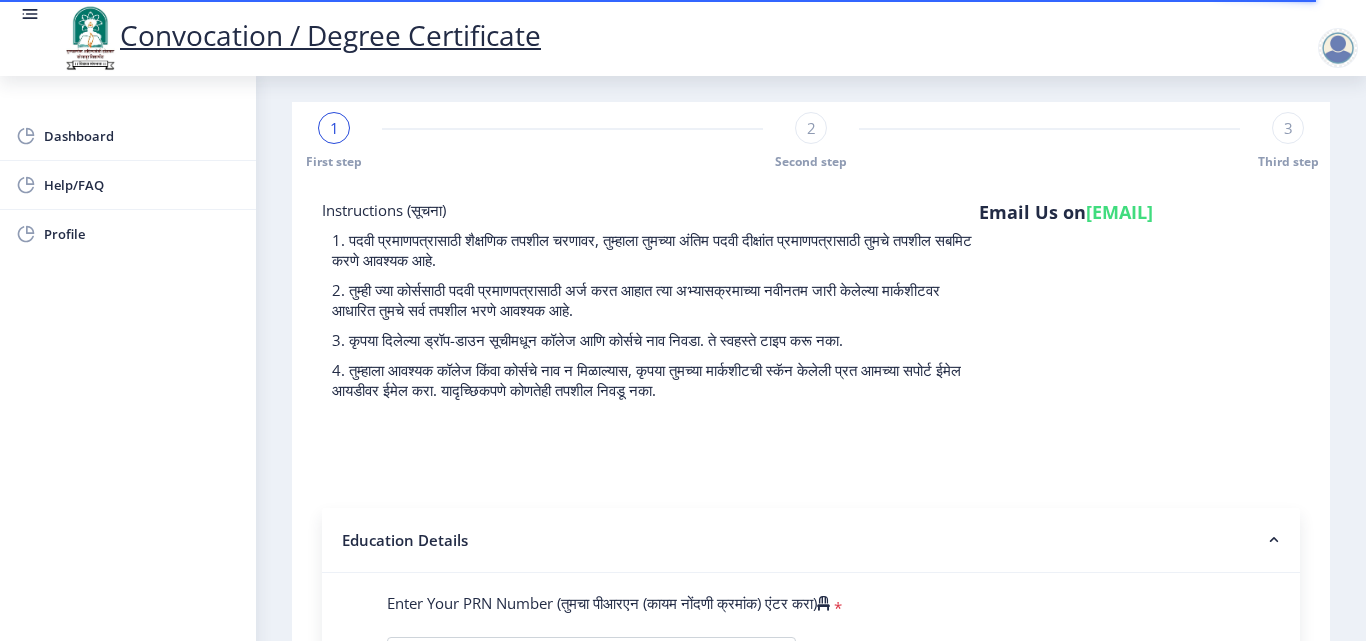 scroll, scrollTop: 0, scrollLeft: 0, axis: both 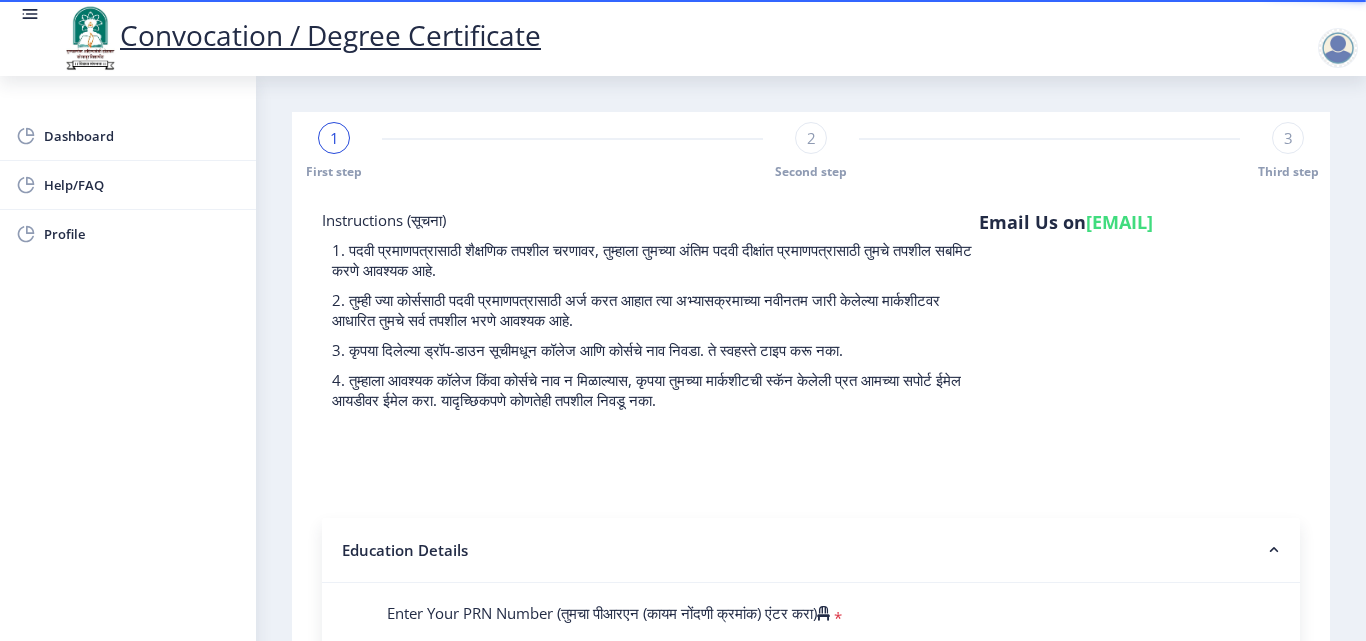click on "[EMAIL]" 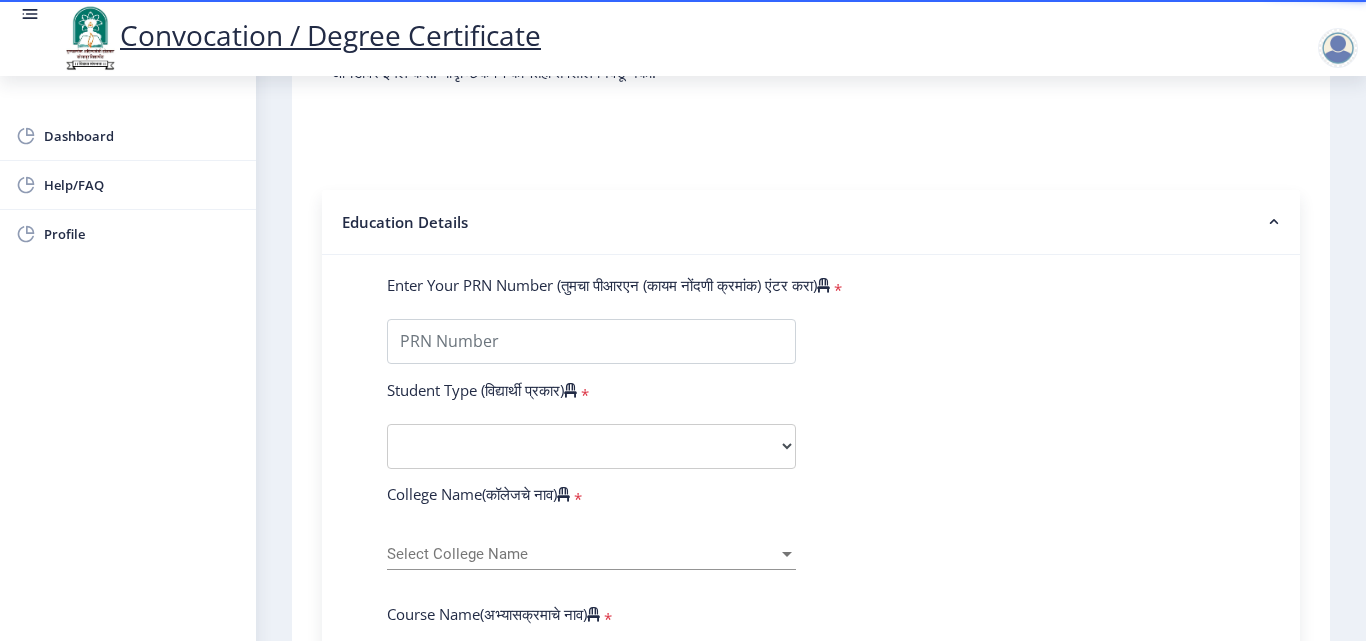 scroll, scrollTop: 300, scrollLeft: 0, axis: vertical 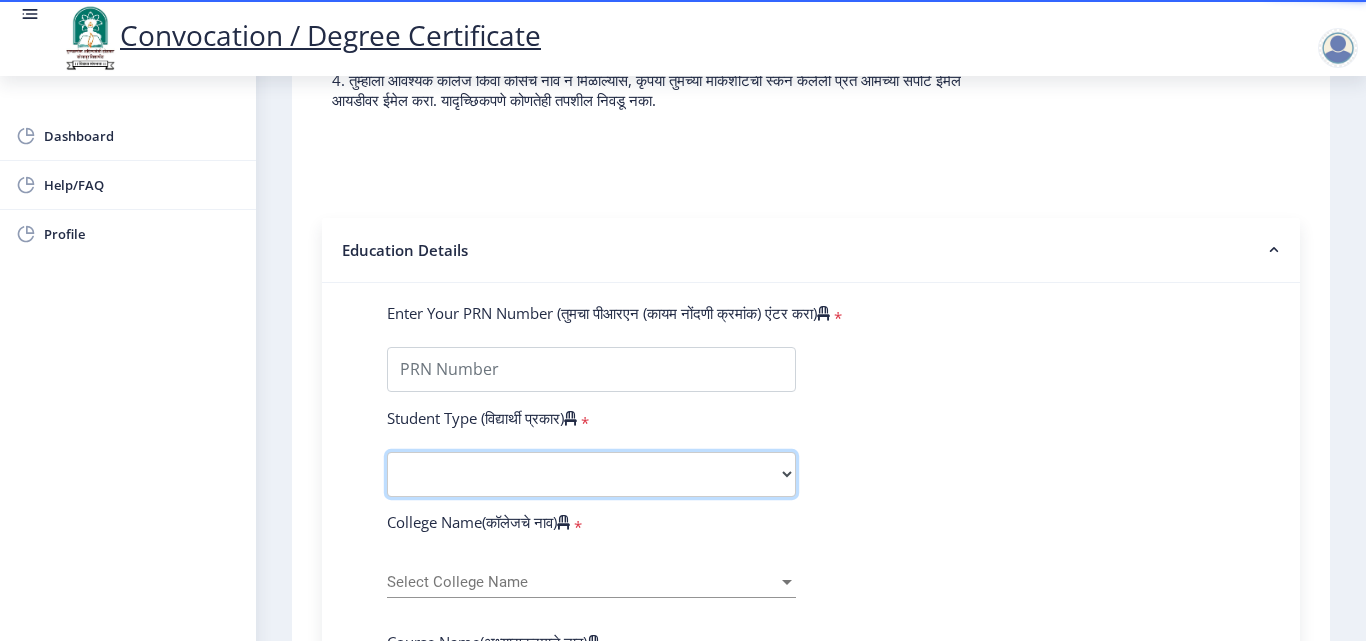 click on "Select Student Type Regular External" at bounding box center [591, 474] 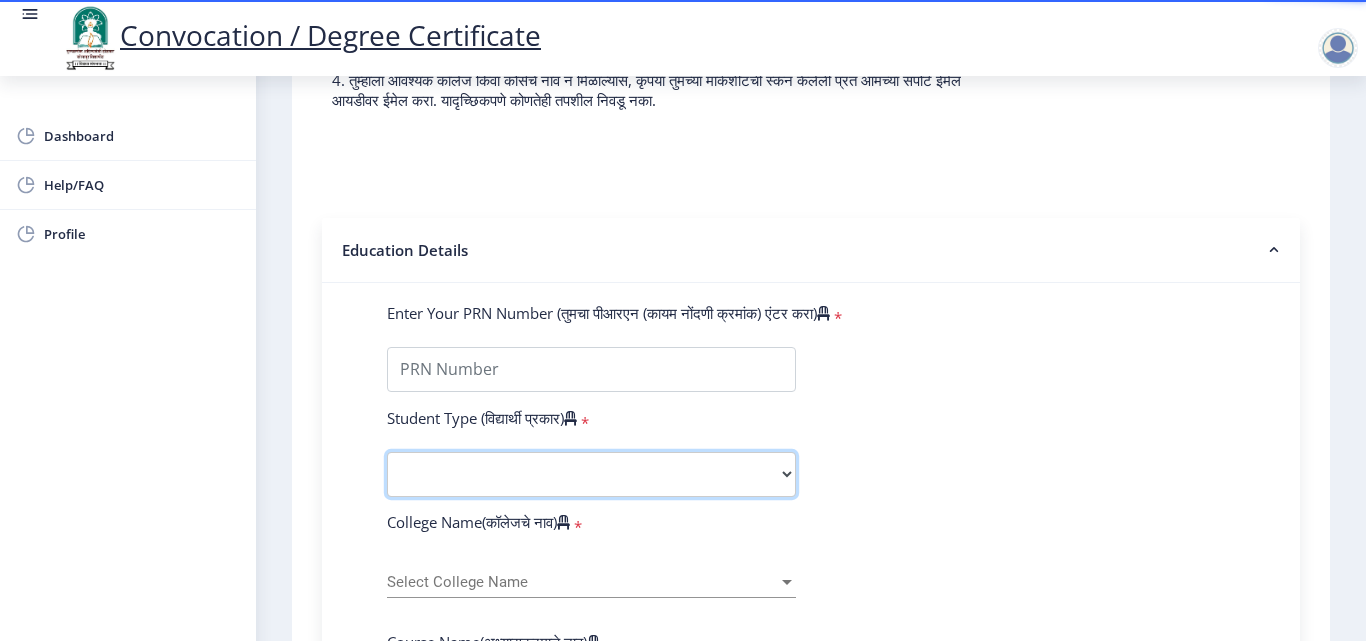click on "Select Student Type Regular External" at bounding box center [591, 474] 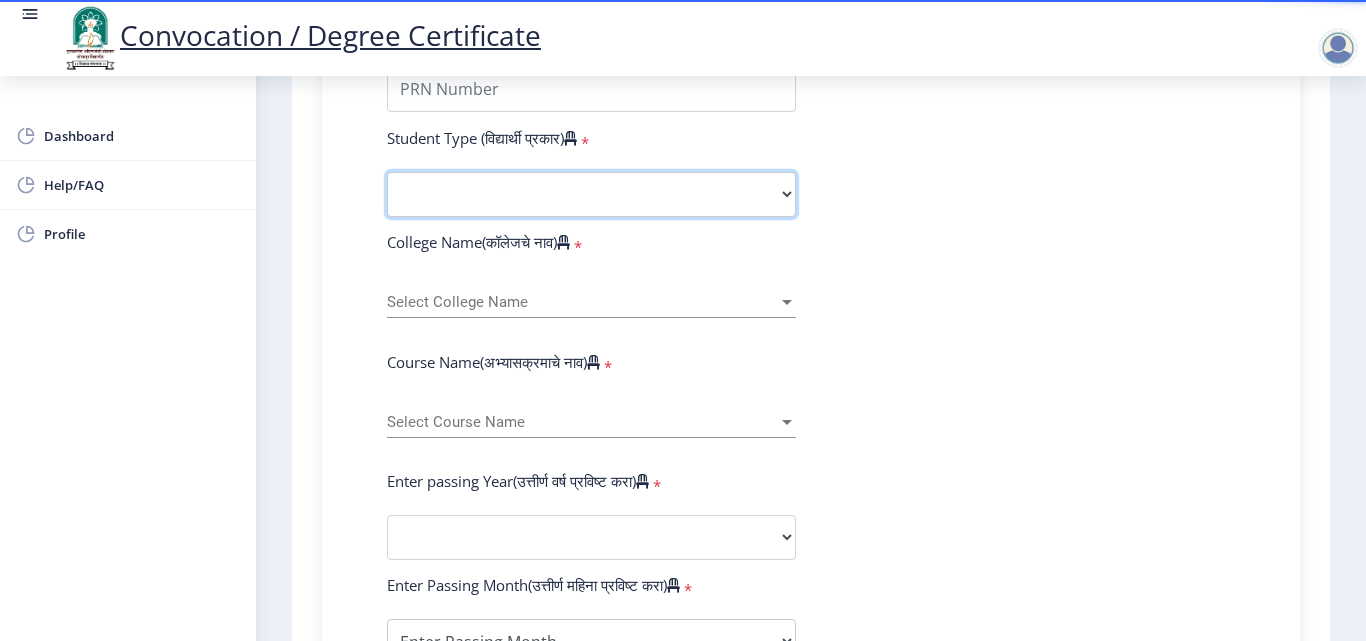 scroll, scrollTop: 600, scrollLeft: 0, axis: vertical 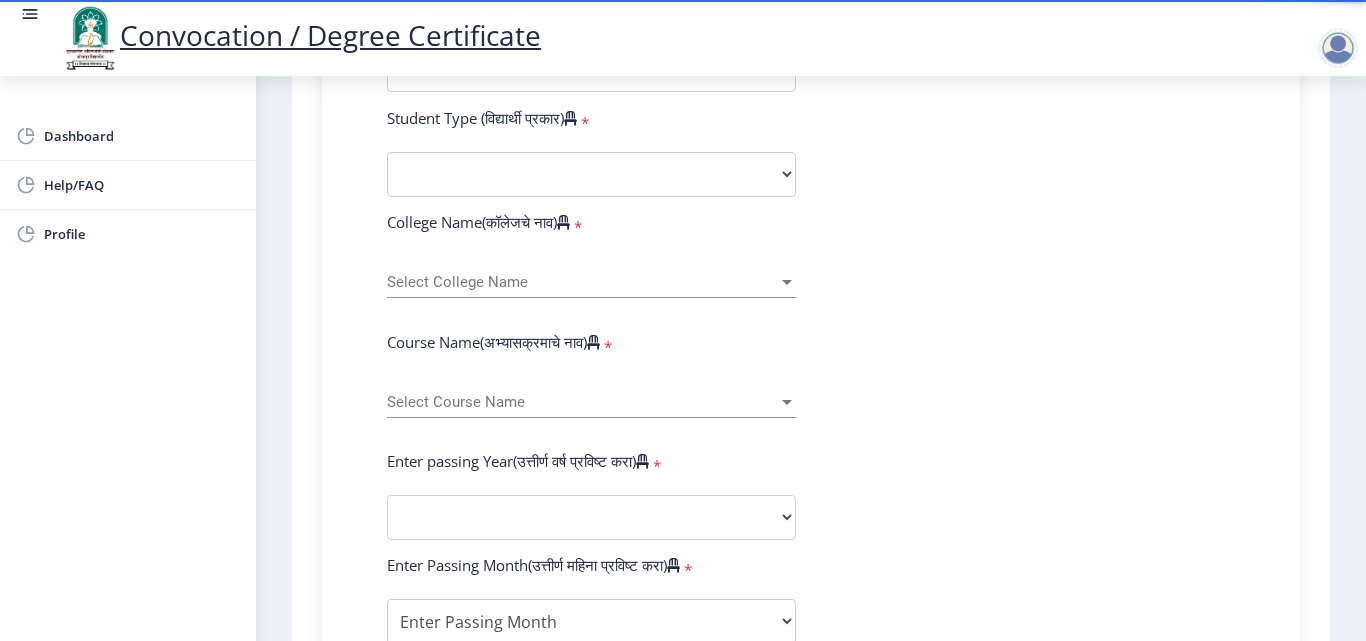 click on "Select College Name" at bounding box center [582, 282] 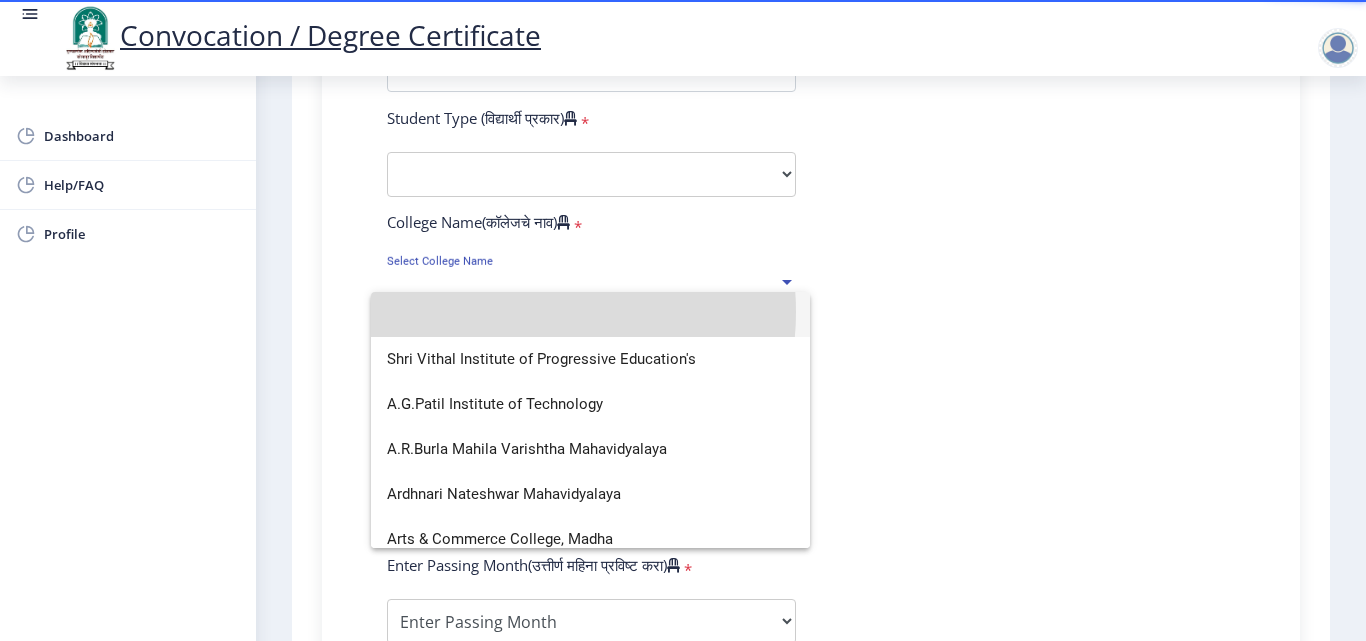 click at bounding box center [590, 314] 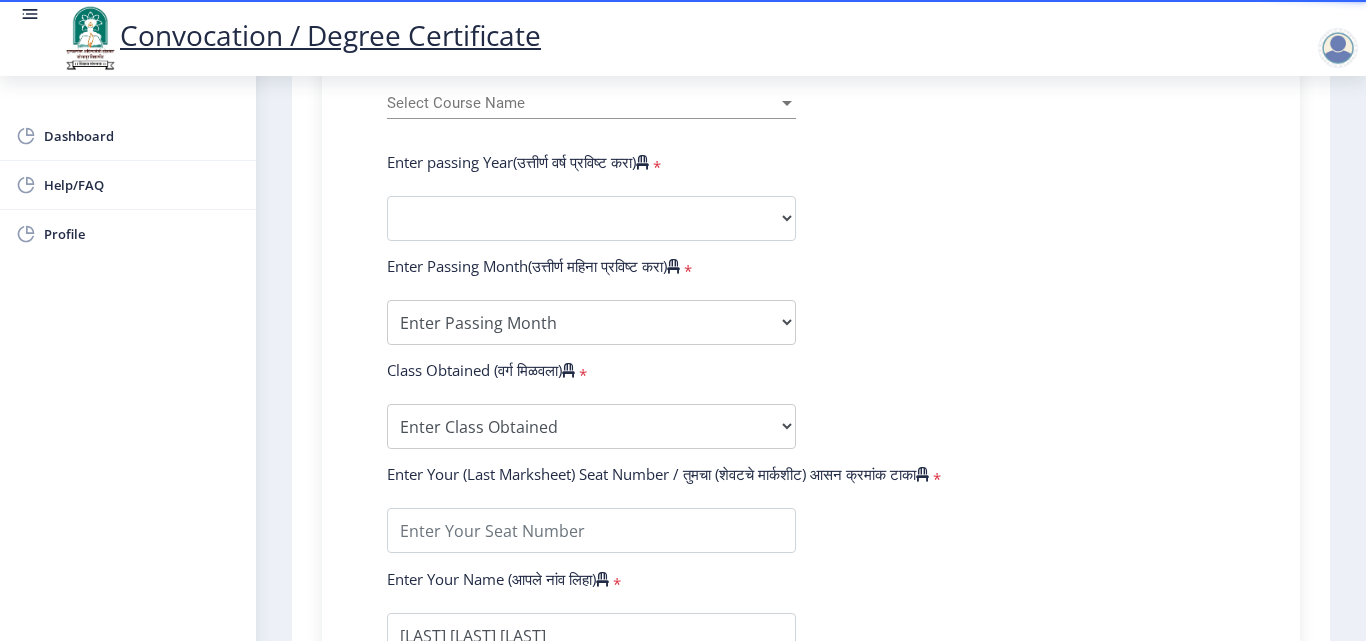 scroll, scrollTop: 900, scrollLeft: 0, axis: vertical 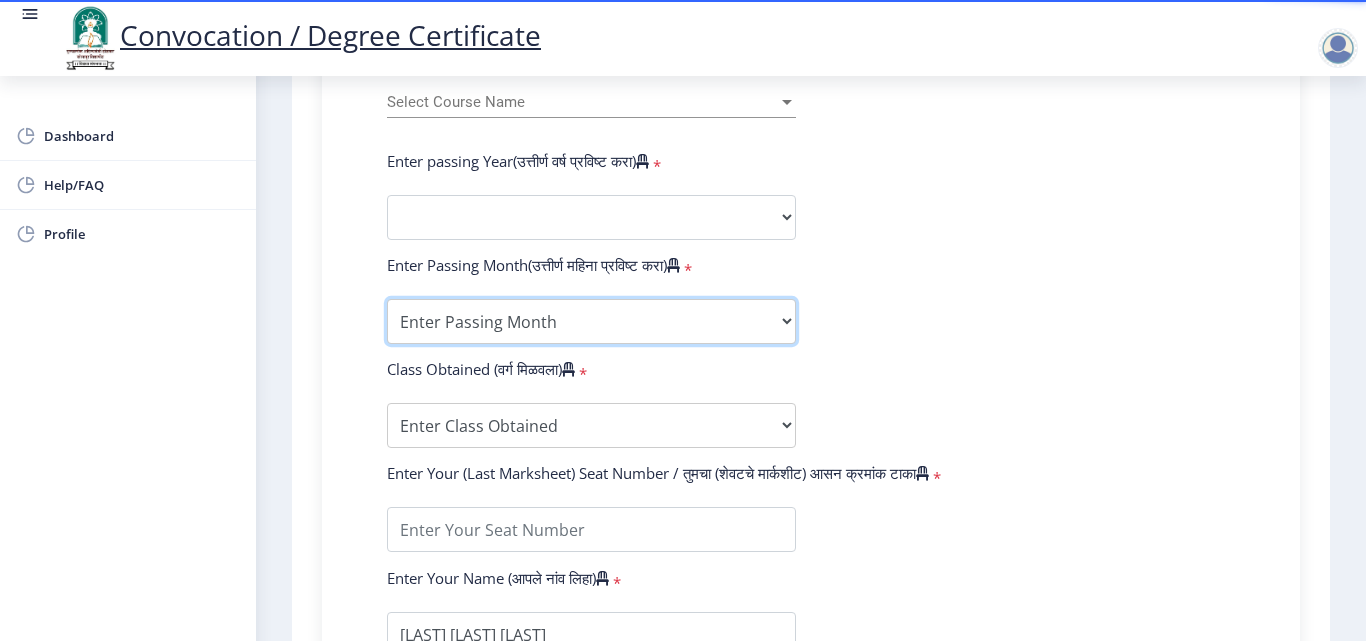 click on "Enter Passing Month March April May October November December" at bounding box center (591, 321) 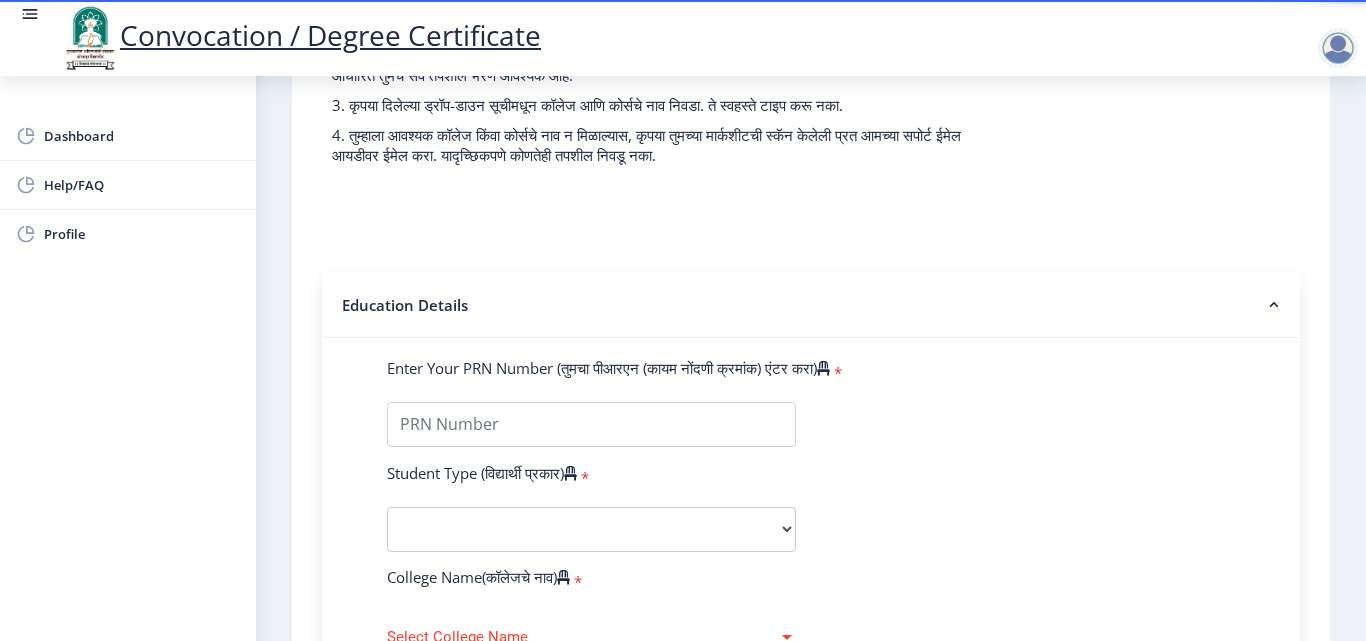 scroll, scrollTop: 210, scrollLeft: 0, axis: vertical 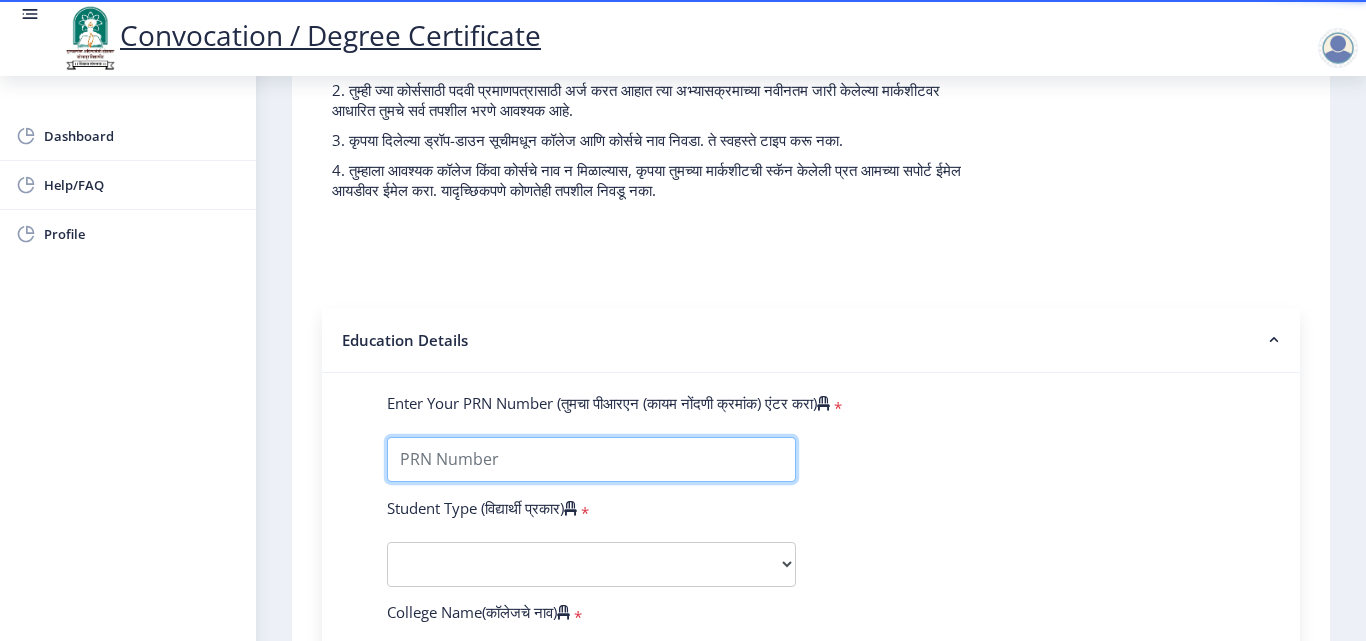 click on "Enter Your PRN Number (तुमचा पीआरएन (कायम नोंदणी क्रमांक) एंटर करा)" at bounding box center [591, 459] 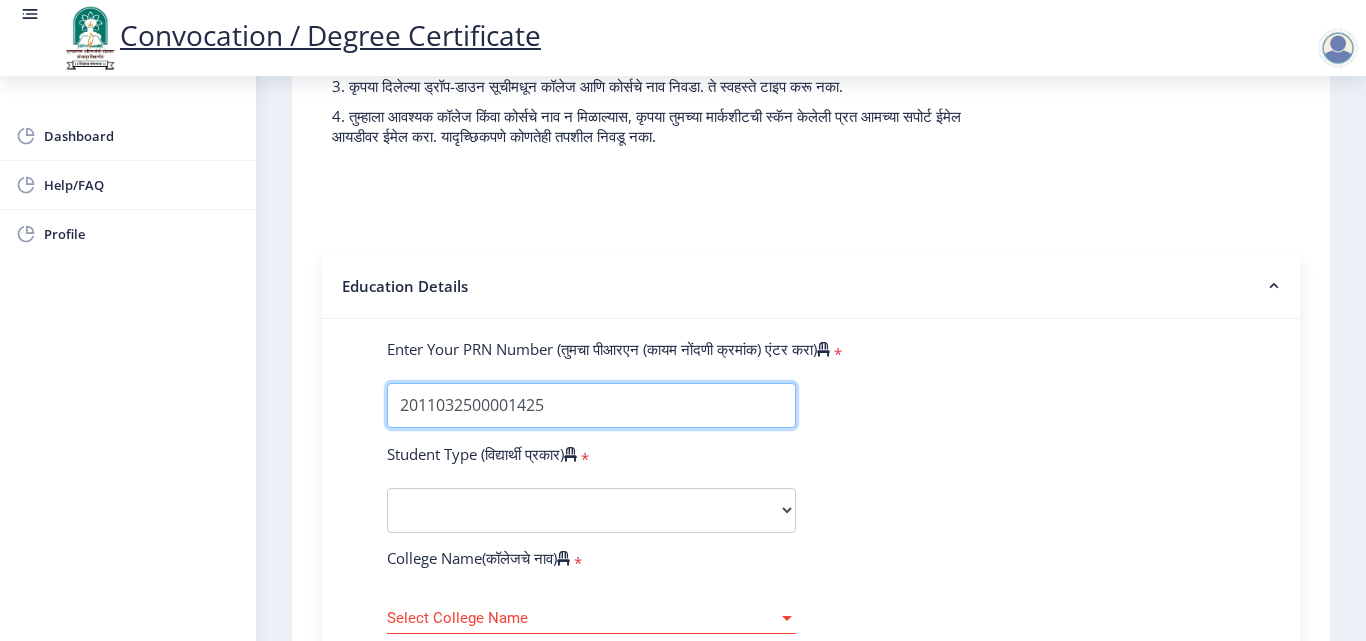 scroll, scrollTop: 310, scrollLeft: 0, axis: vertical 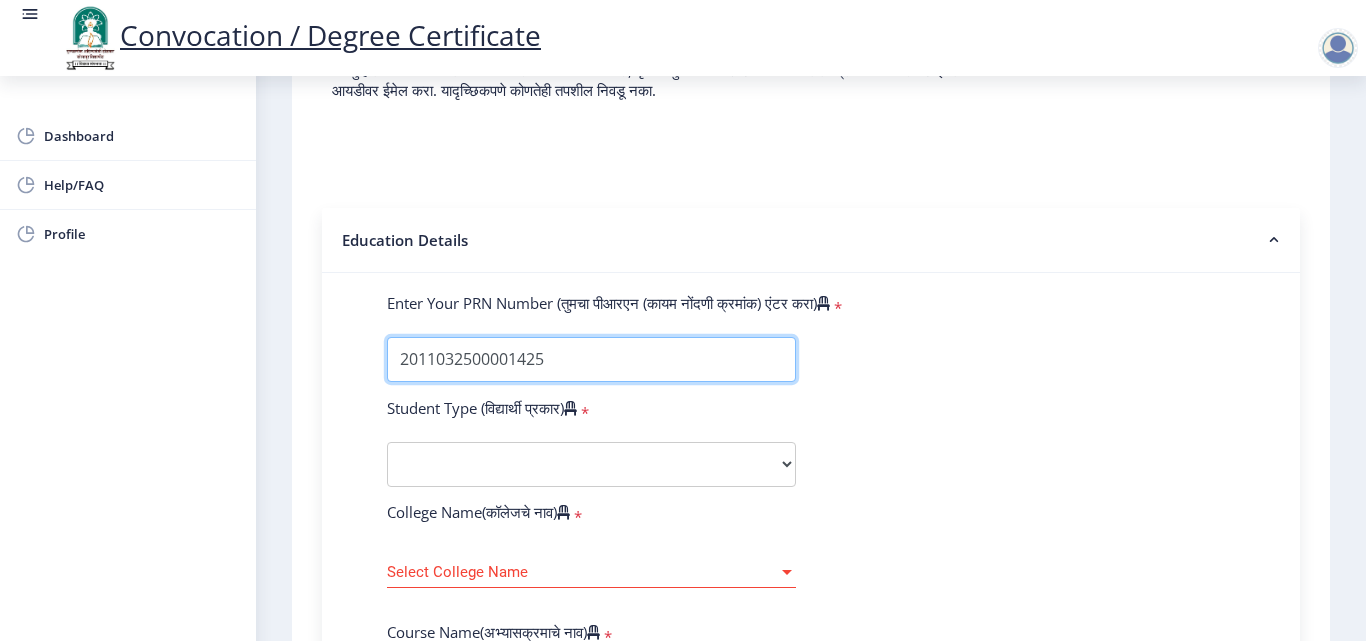 type on "2011032500001425" 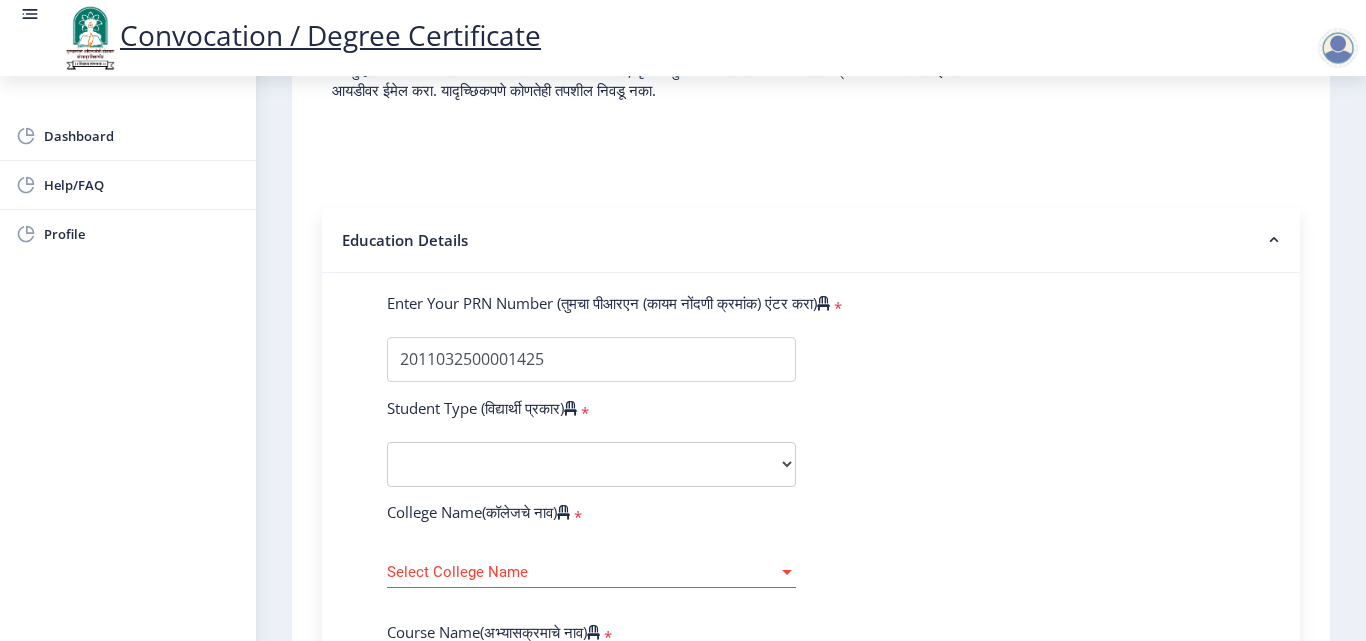 click on "Enter Your PRN Number (तुमचा पीआरएन (कायम नोंदणी क्रमांक) एंटर करा) * Student Type (विद्यार्थी प्रकार) * Select Student Type Regular External College Name(कॉलेजचे नाव) * Select College Name Select College Name Course Name(अभ्यासक्रमाचे नाव) * Select Course Name Select Course Name Enter passing Year(उत्तीर्ण वर्ष प्रविष्ट करा) * 2025 2024 2023 2022 2021 2020 2019 2018 2017 2016 2015 2014 2013 2012 2011 2010 2009 2008 2007 2006 2005 2004 2003 2002 2001 2000 1999 1998 1997 1996 1995 1994 1993 1992 1991 1990 1989 1988 1987 1986 1985 1984 1983 1982 1981 1980 1979 1978 1977 1976 Enter Passing Month(उत्तीर्ण महिना प्रविष्ट करा) * Enter Passing Month" 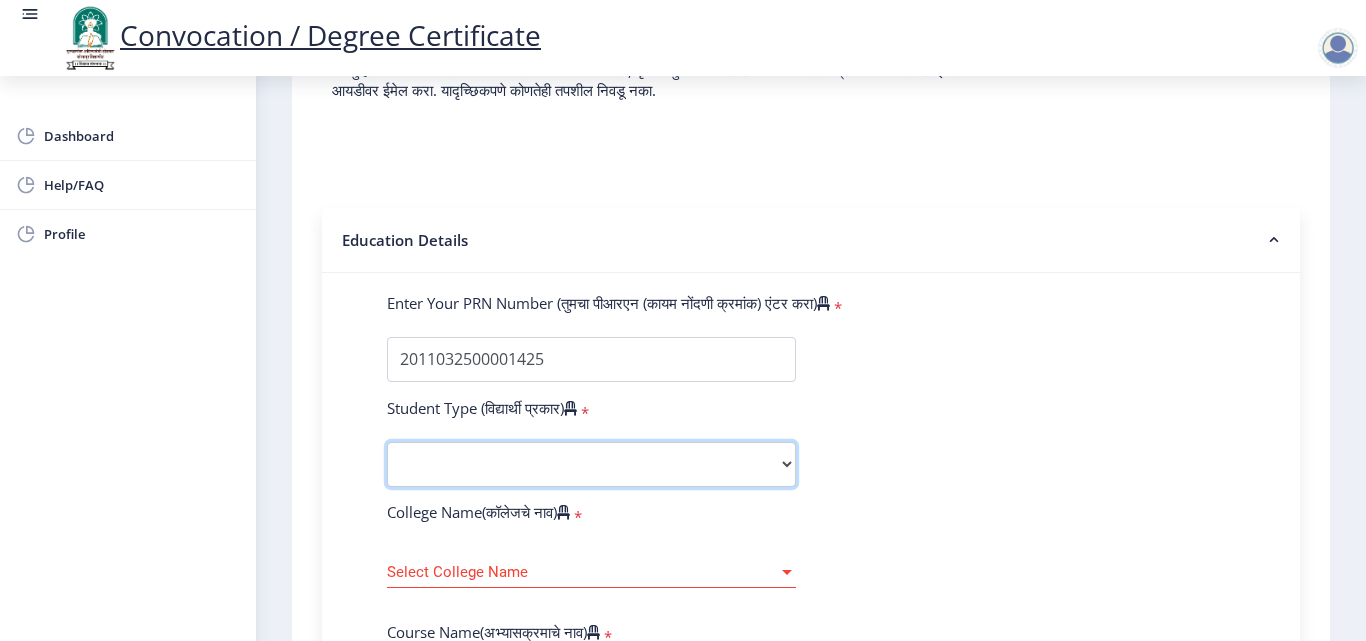 click on "Select Student Type Regular External" at bounding box center [591, 464] 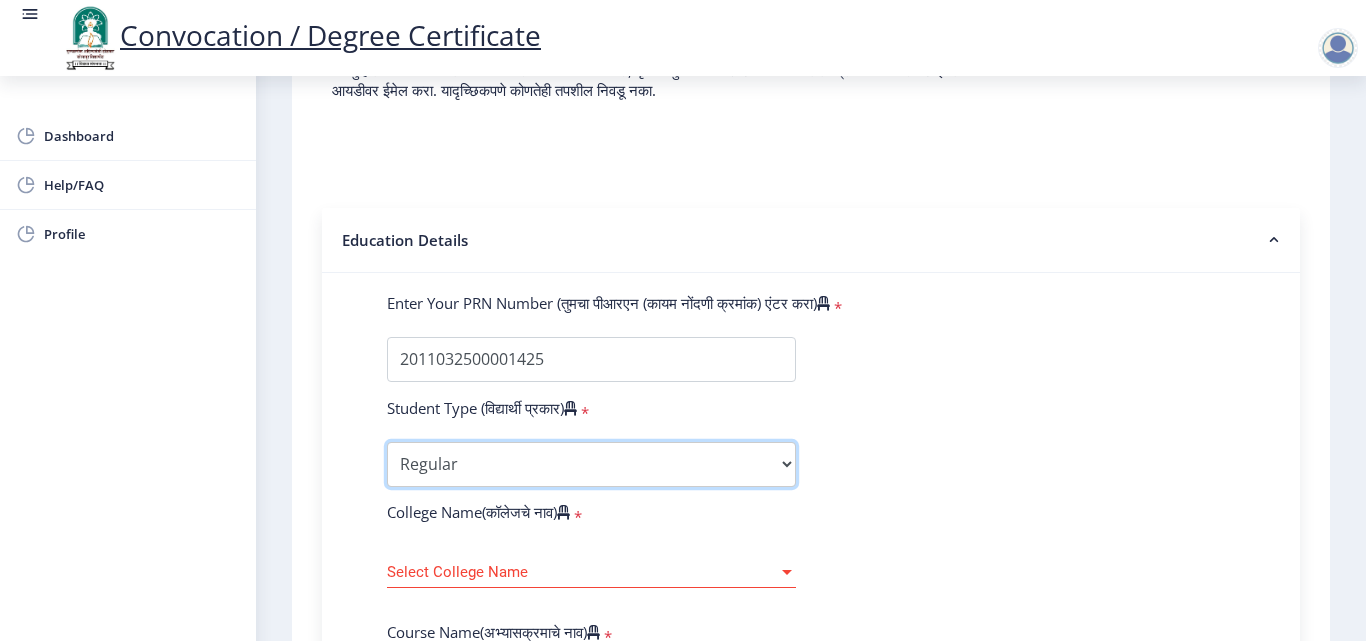 click on "Select Student Type Regular External" at bounding box center [591, 464] 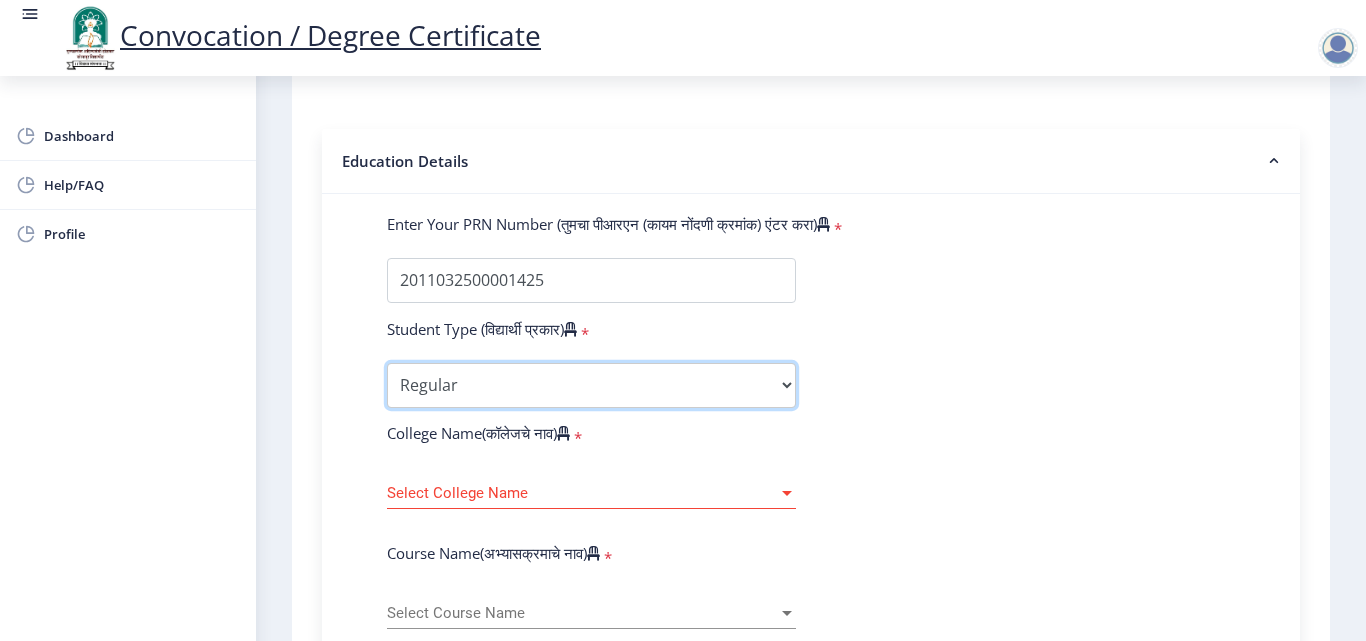 scroll, scrollTop: 510, scrollLeft: 0, axis: vertical 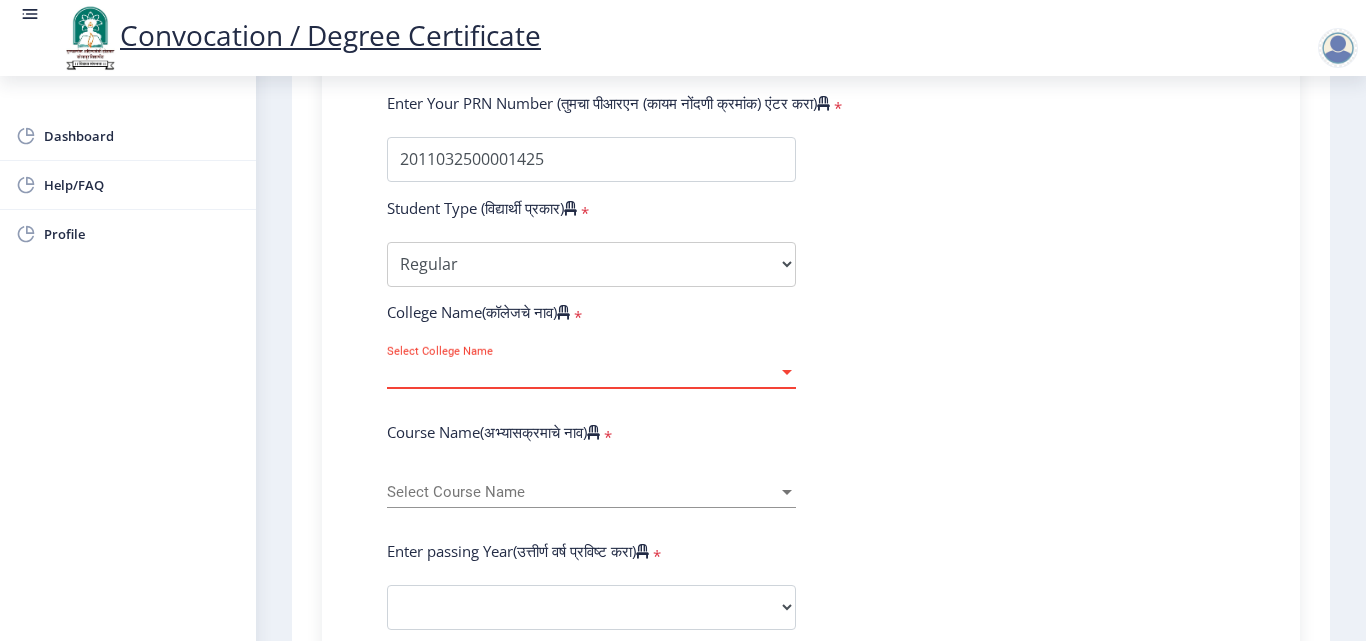 click on "Select College Name" at bounding box center (582, 372) 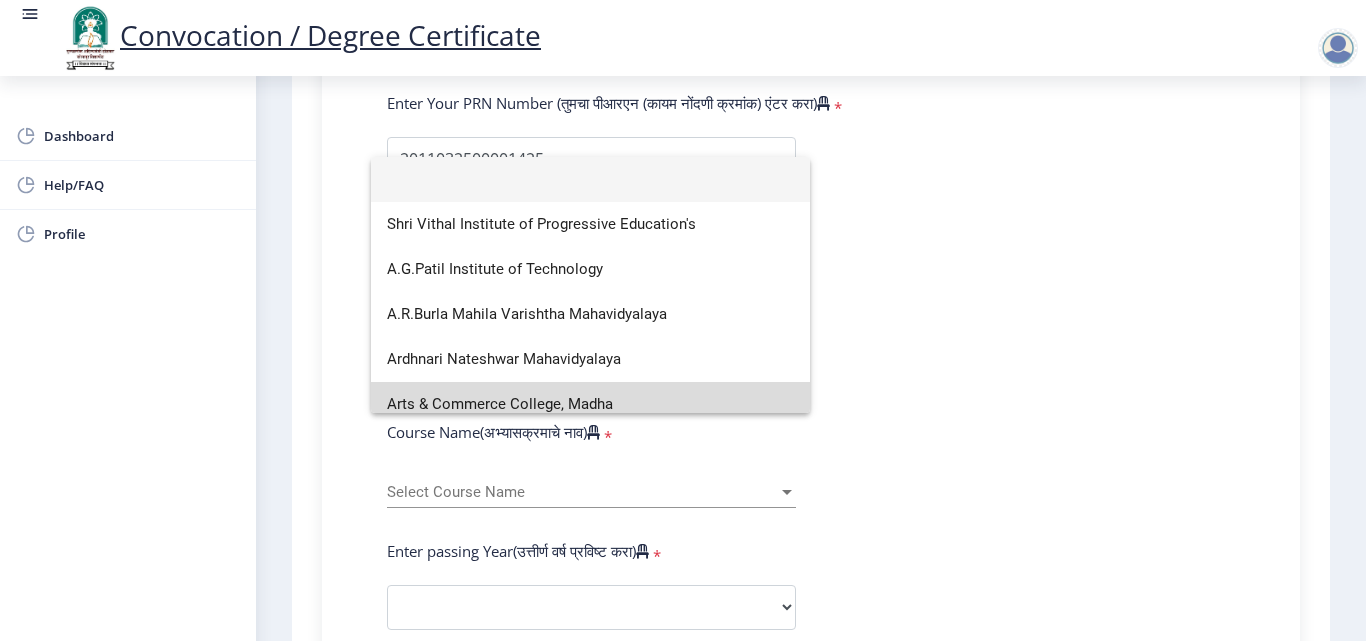 click on "Arts & Commerce College, Madha" at bounding box center (590, 404) 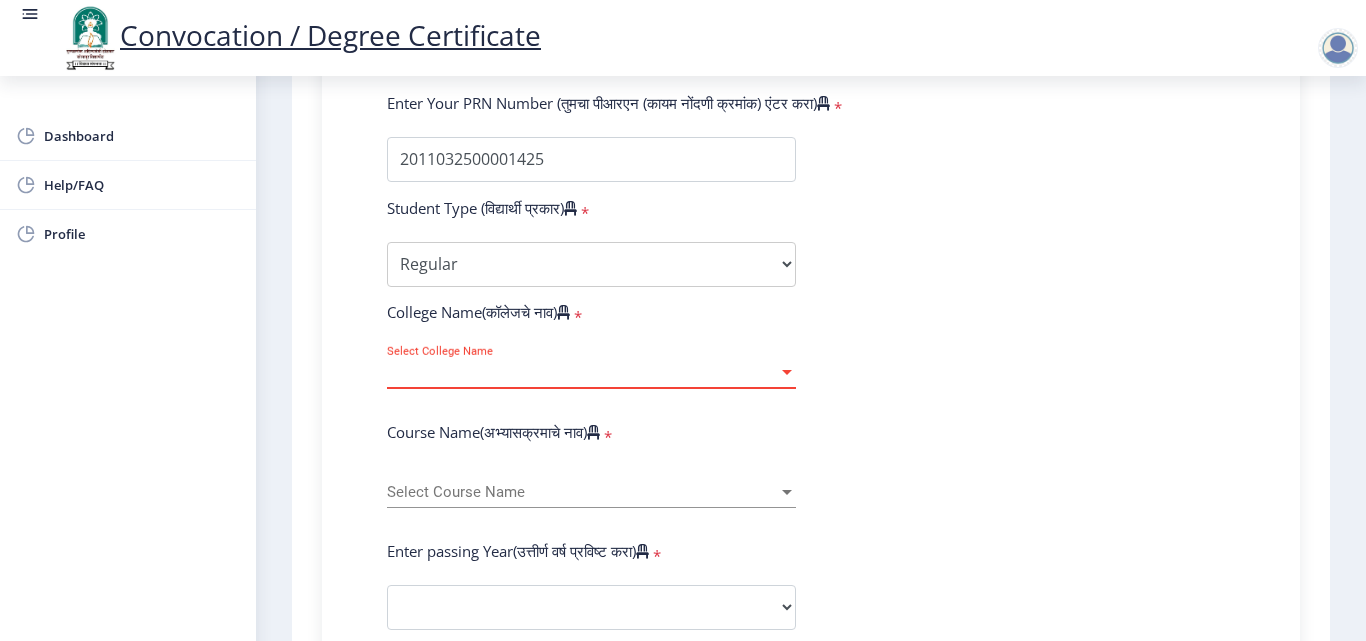 scroll, scrollTop: 14, scrollLeft: 0, axis: vertical 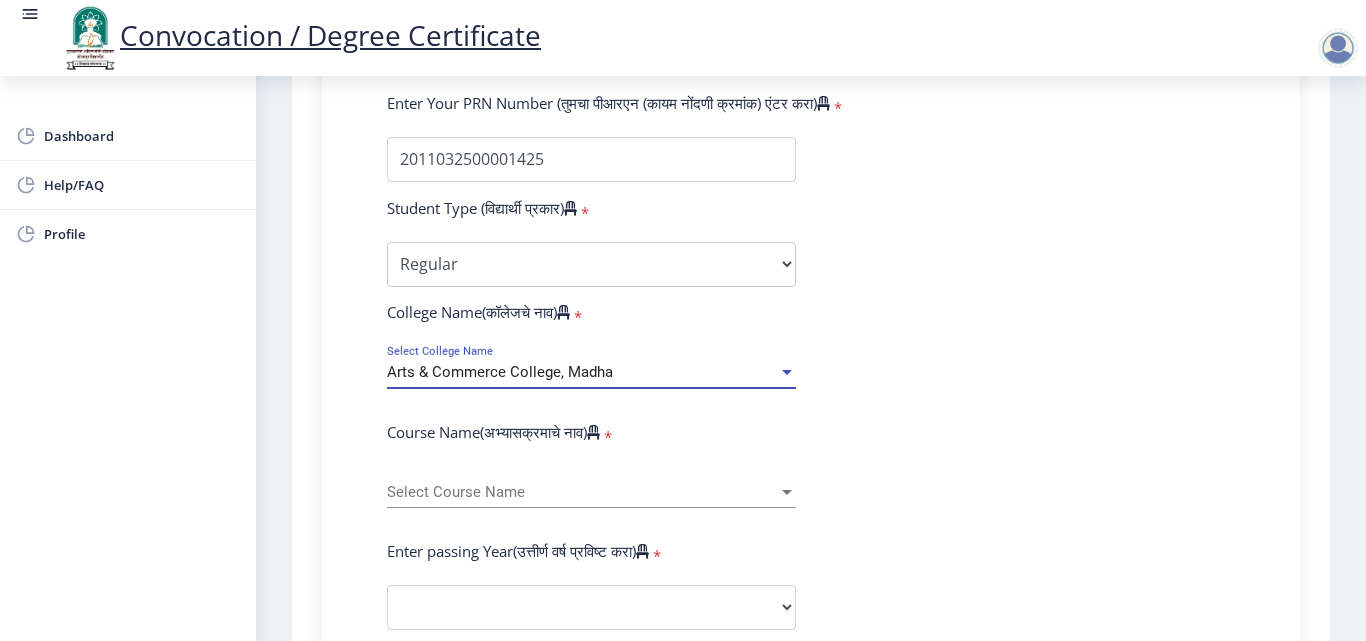 click on "Arts & Commerce College, Madha" at bounding box center (582, 372) 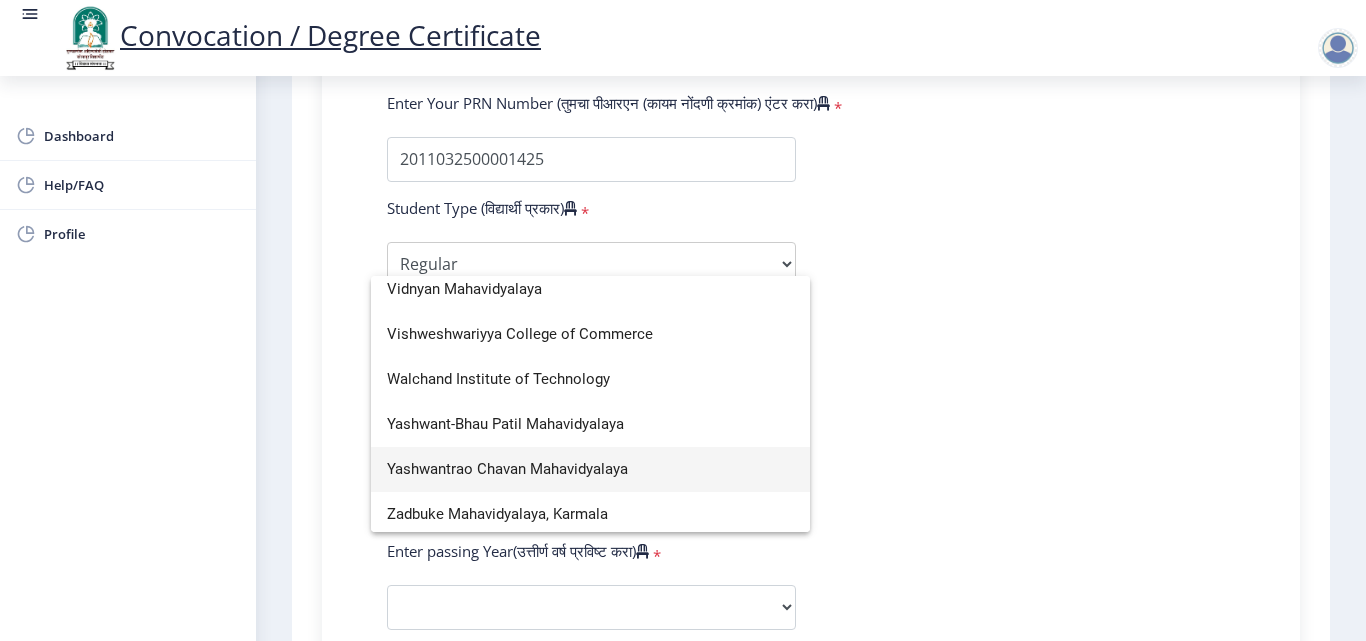 scroll, scrollTop: 3479, scrollLeft: 0, axis: vertical 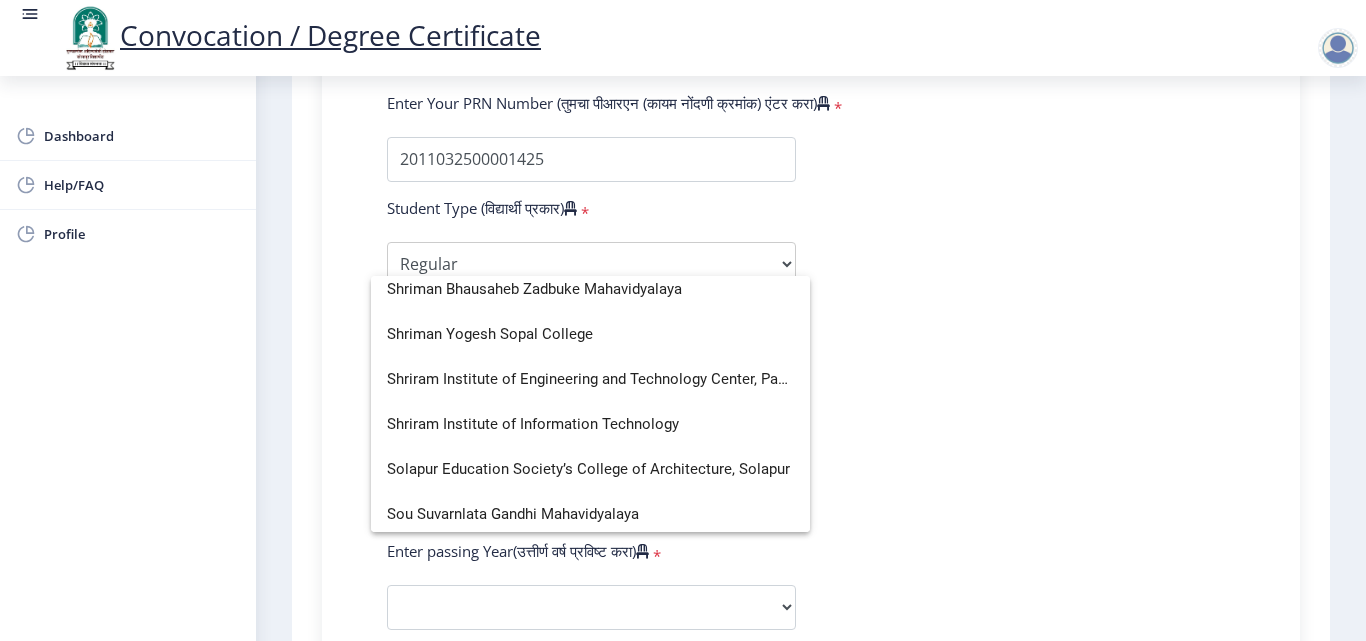 type on "y" 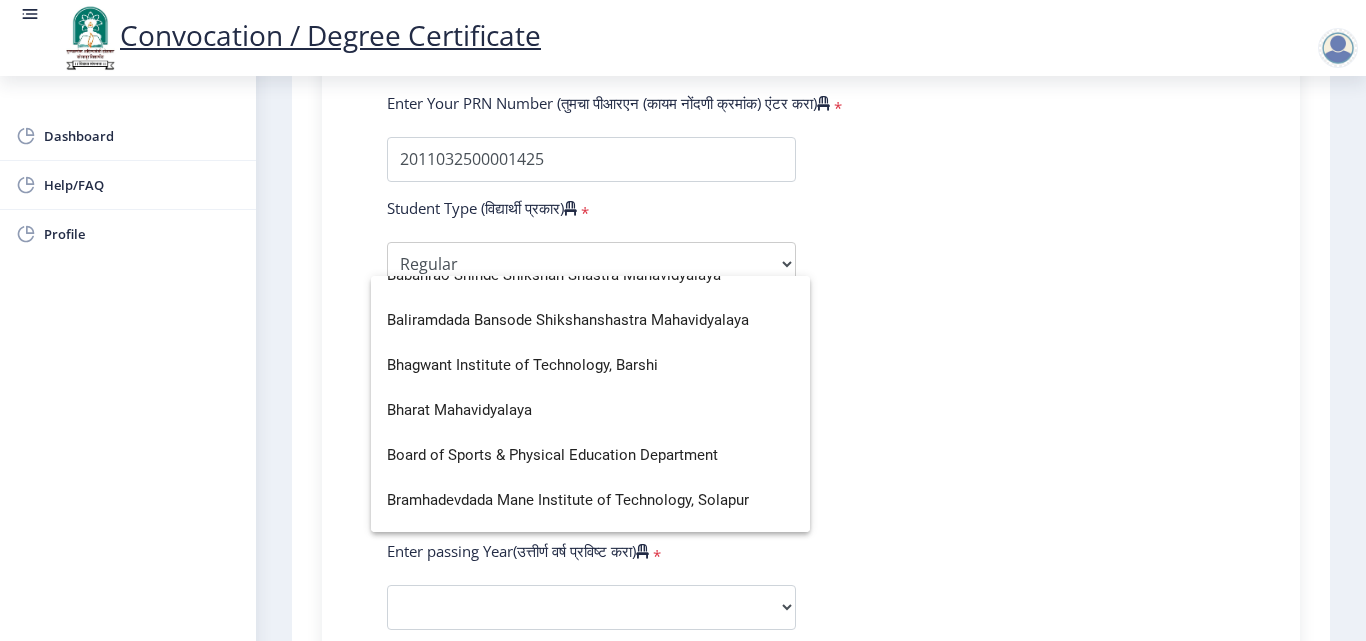 scroll, scrollTop: 0, scrollLeft: 0, axis: both 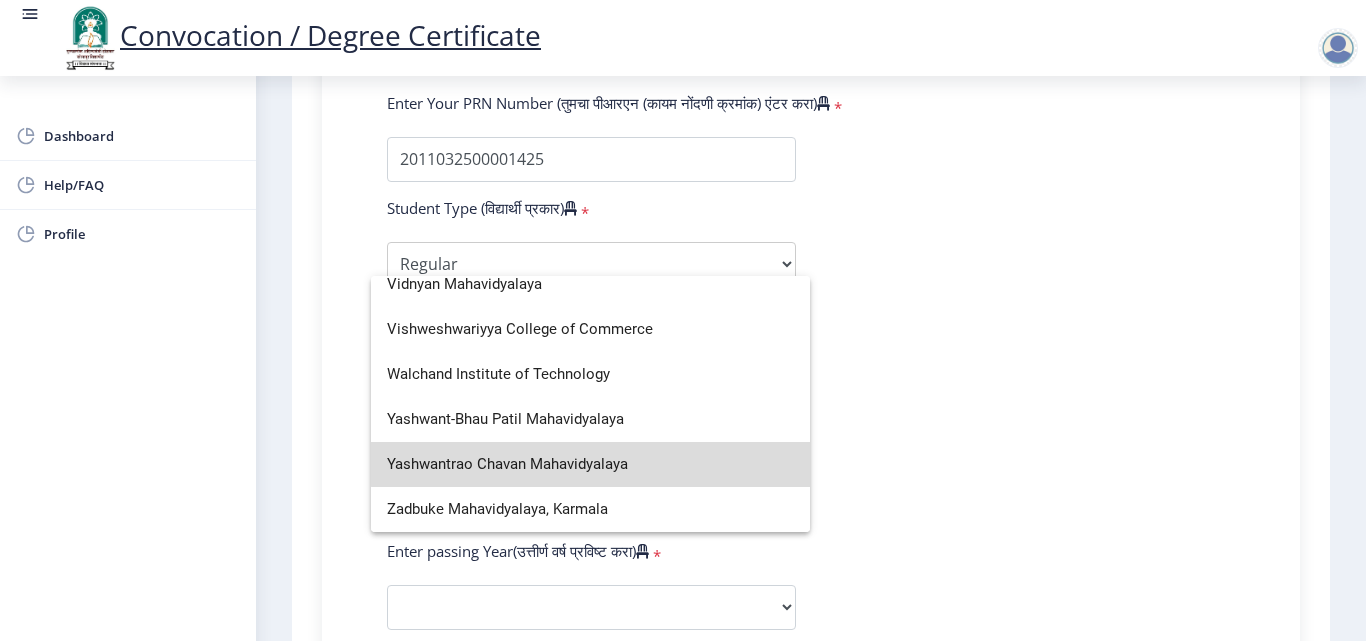 click on "Yashwantrao Chavan Mahavidyalaya" at bounding box center [590, 464] 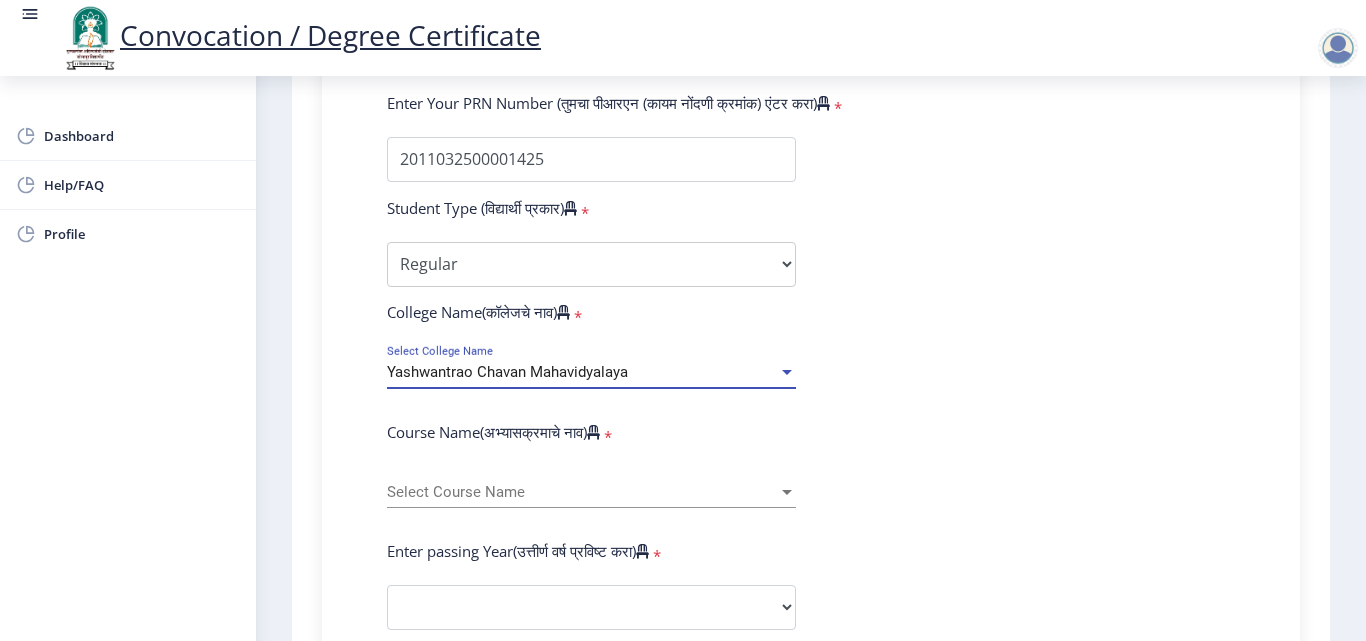 scroll, scrollTop: 610, scrollLeft: 0, axis: vertical 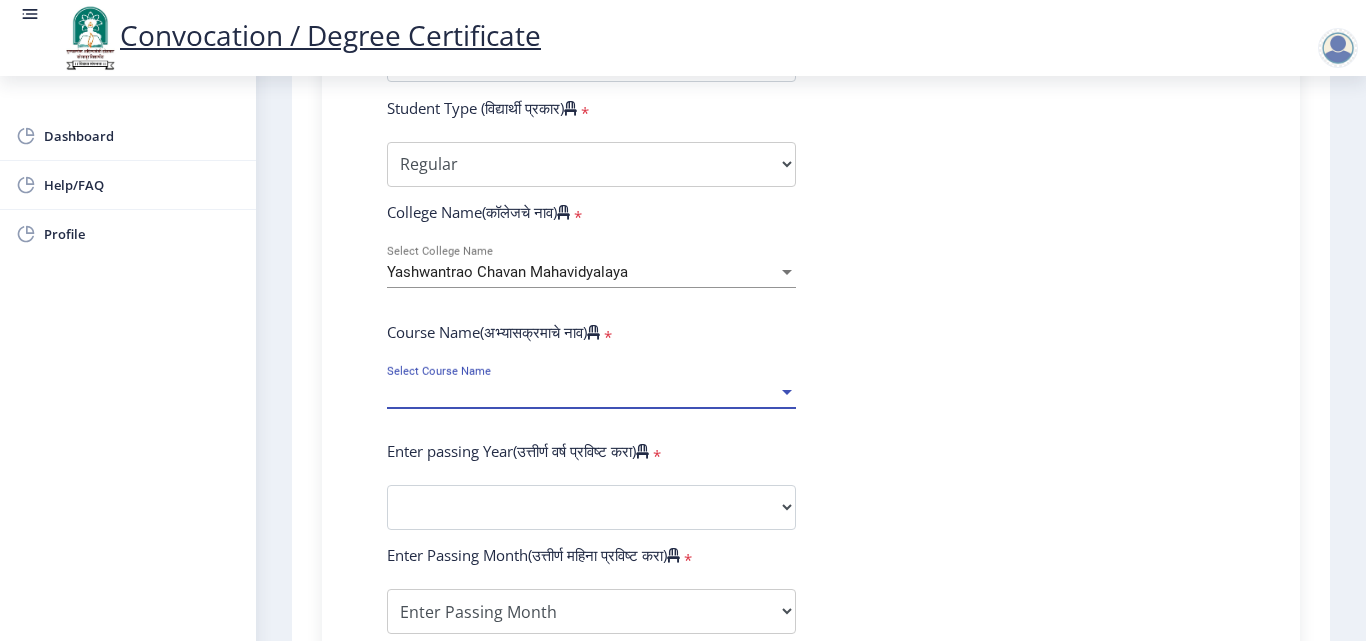 click at bounding box center [787, 392] 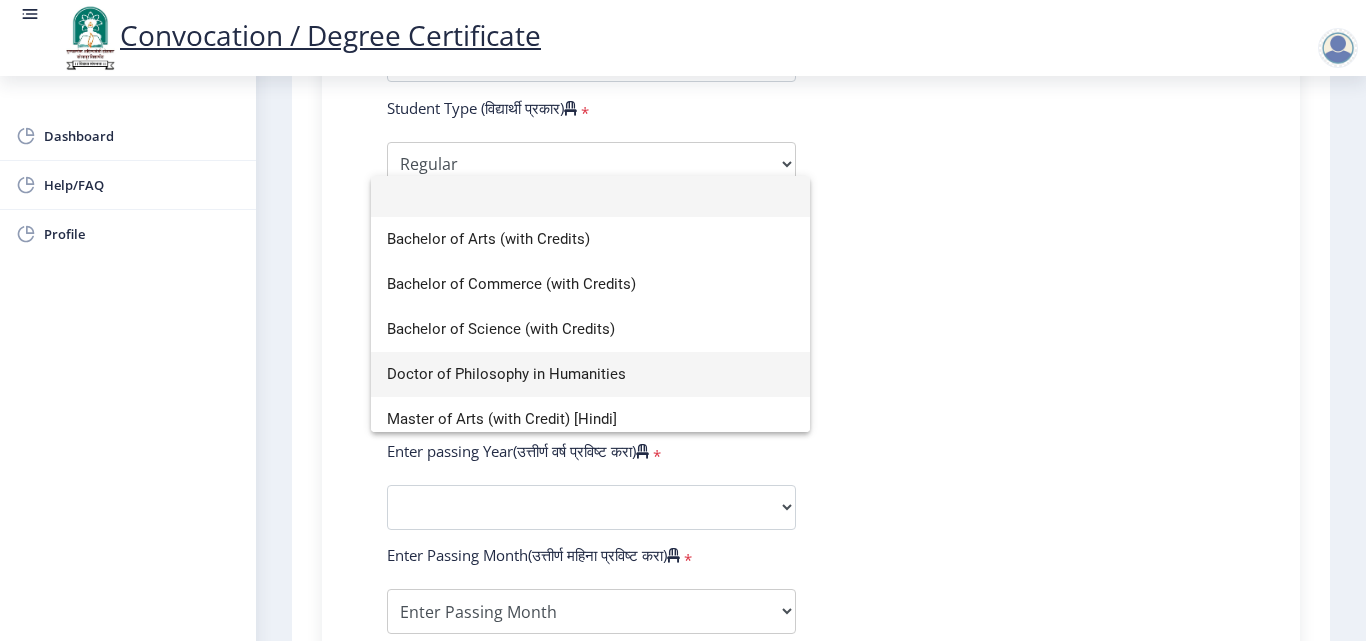 scroll, scrollTop: 0, scrollLeft: 0, axis: both 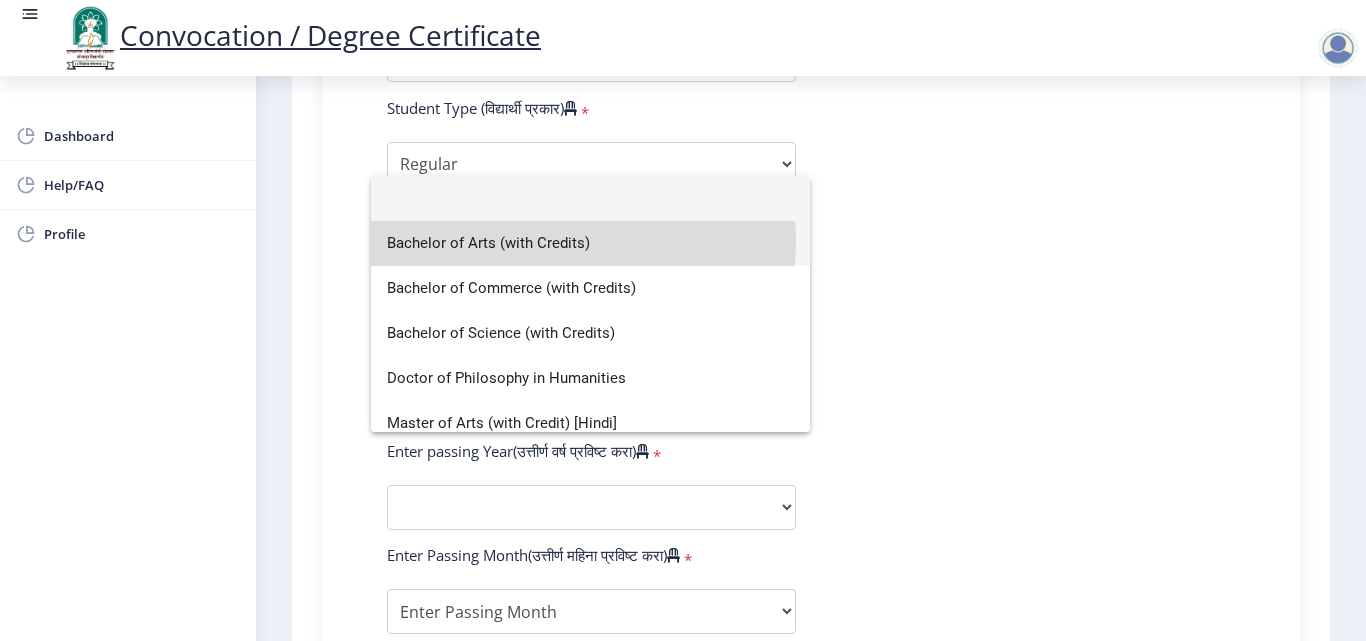 click on "Bachelor of Arts (with Credits)" at bounding box center [590, 243] 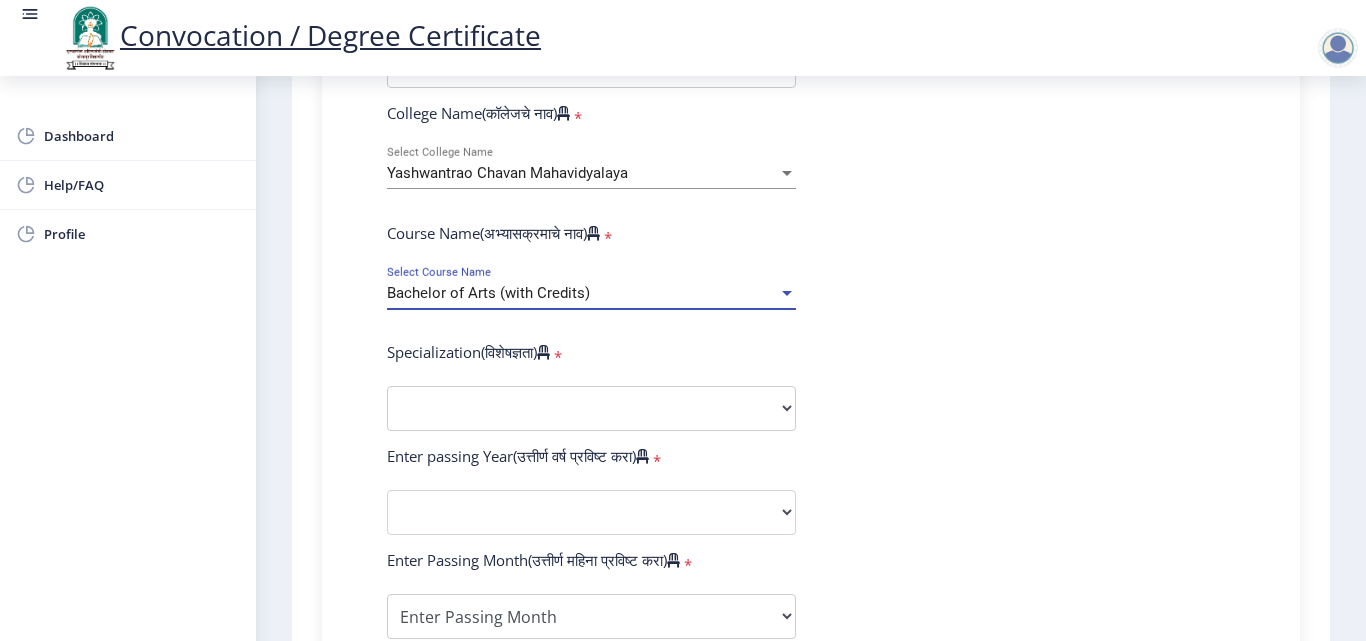 scroll, scrollTop: 710, scrollLeft: 0, axis: vertical 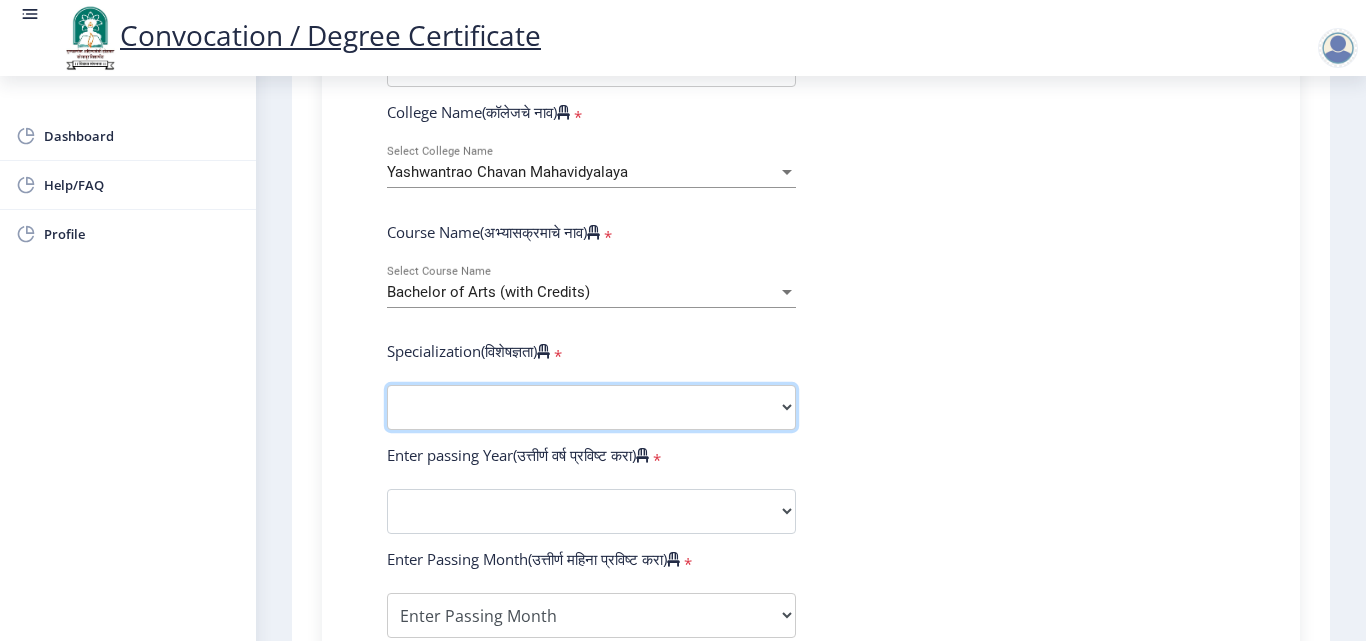 click on "Specialization English Geography Hindi Marathi Music Sanskrit Urdu Ancient Indian History Culture & Archaeology Economics History Physical Education Political Science Psychology Sociology Kannada Philosophy Other" at bounding box center (591, 407) 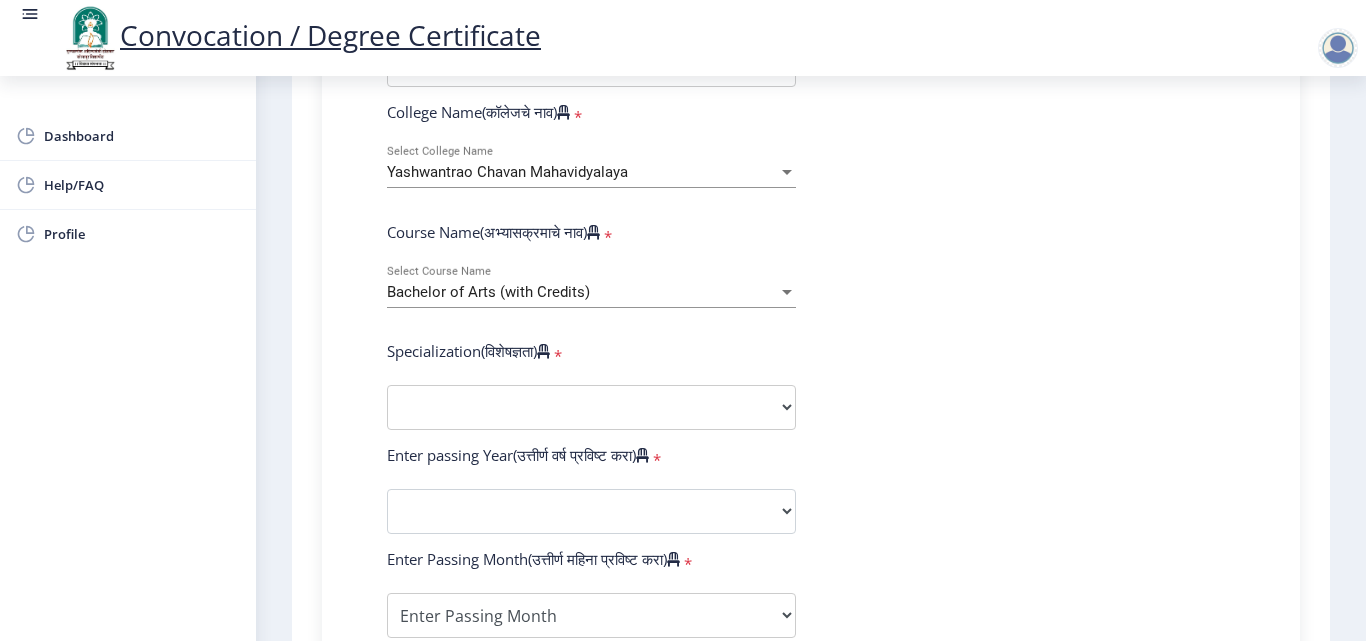 click on "Enter Your PRN Number (तुमचा पीआरएन (कायम नोंदणी क्रमांक) एंटर करा) * Student Type (विद्यार्थी प्रकार) * Select Student Type Regular External College Name(कॉलेजचे नाव) * Yashwantrao Chavan Mahavidyalaya Select College Name Course Name(अभ्यासक्रमाचे नाव) * Bachelor of Arts (with Credits) Select Course Name Specialization(विशेषज्ञता) * Specialization English Geography Hindi Marathi Music Sanskrit Urdu Ancient Indian History Culture & Archaeology Economics History Physical Education Political Science Psychology Sociology Kannada Philosophy Other Enter passing Year(उत्तीर्ण वर्ष प्रविष्ट करा) * 2025 2024 2023 2022 2021 2020 2019 2018 2017 2016 2015 2014 2013 2012 2011 2010 2009 2008 2007 2006 2005 2004 2003 2002 2001 *" 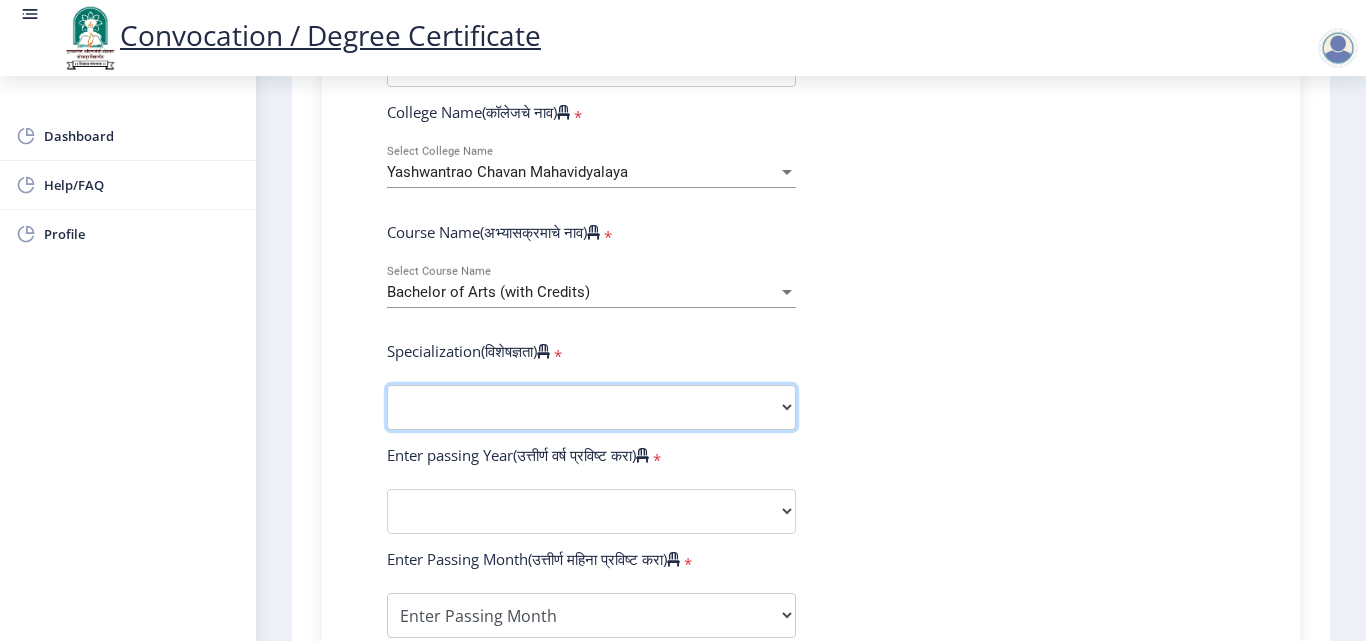 click on "Specialization English Geography Hindi Marathi Music Sanskrit Urdu Ancient Indian History Culture & Archaeology Economics History Physical Education Political Science Psychology Sociology Kannada Philosophy Other" at bounding box center [591, 407] 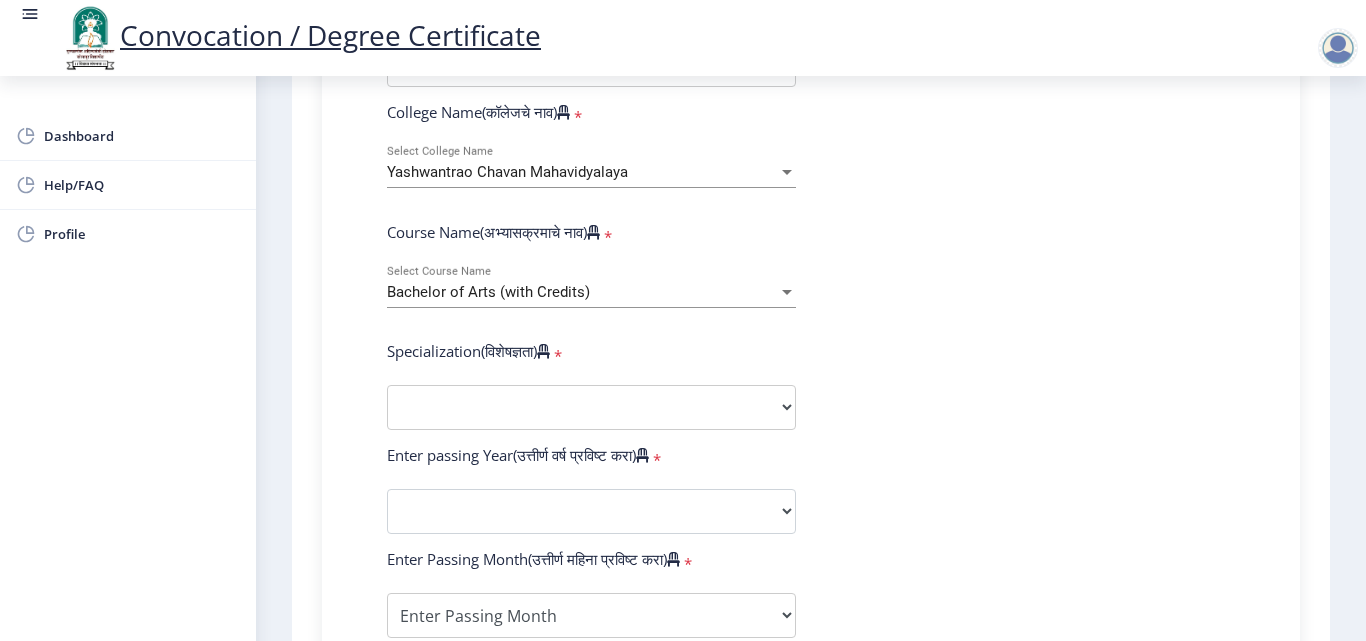 click on "Instructions (सूचना) 1. पदवी प्रमाणपत्रासाठी शैक्षणिक तपशील चरणावर, तुम्हाला तुमच्या अंतिम पदवी दीक्षांत प्रमाणपत्रासाठी तुमचे तपशील सबमिट करणे आवश्यक आहे. 2. तुम्ही ज्या कोर्ससाठी पदवी प्रमाणपत्रासाठी अर्ज करत आहात त्या अभ्यासक्रमाच्या नवीनतम जारी केलेल्या मार्कशीटवर आधारित तुमचे सर्व तपशील भरणे आवश्यक आहे. Email Us on [EMAIL] Education Details Enter Your PRN Number (तुमचा पीआरएन (कायम नोंदणी क्रमांक) एंटर करा) * * Regular * *" 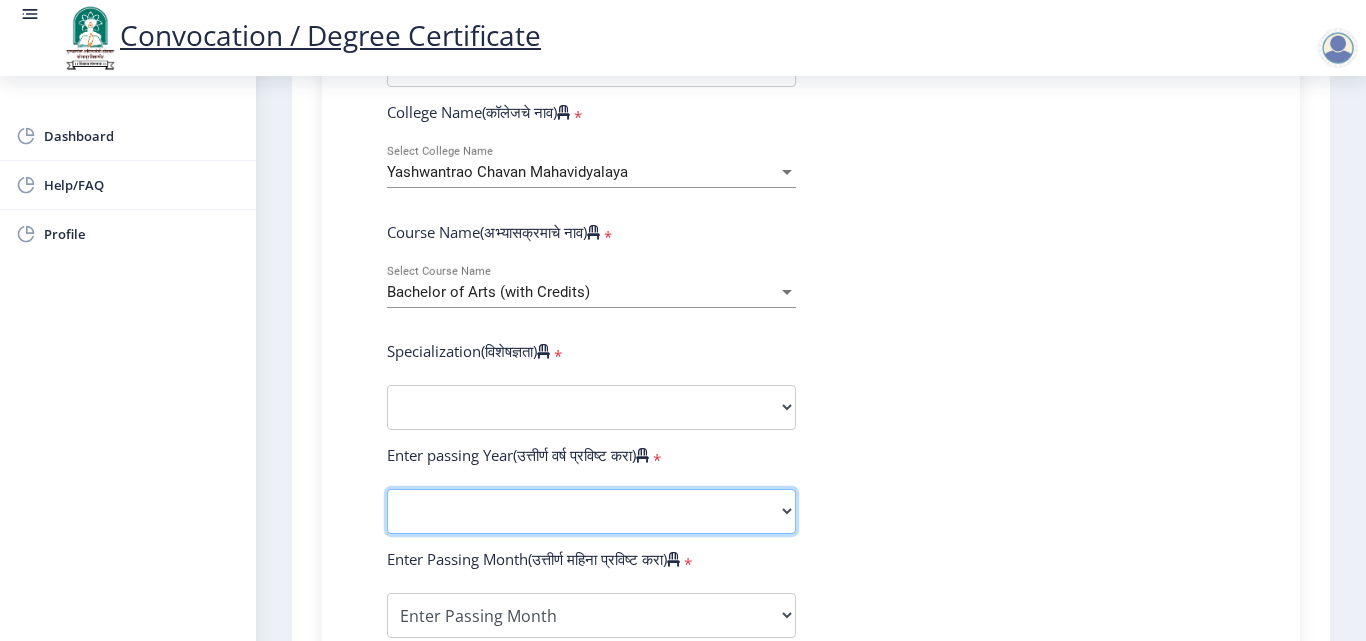 click on "2025 2024 2023 2022 2021 2020 2019 2018 2017 2016 2015 2014 2013 2012 2011 2010 2009 2008 2007 2006 2005 2004 2003 2002 2001 2000 1999 1998 1997 1996 1995 1994 1993 1992 1991 1990 1989 1988 1987 1986 1985 1984 1983 1982 1981 1980 1979 1978 1977 1976" 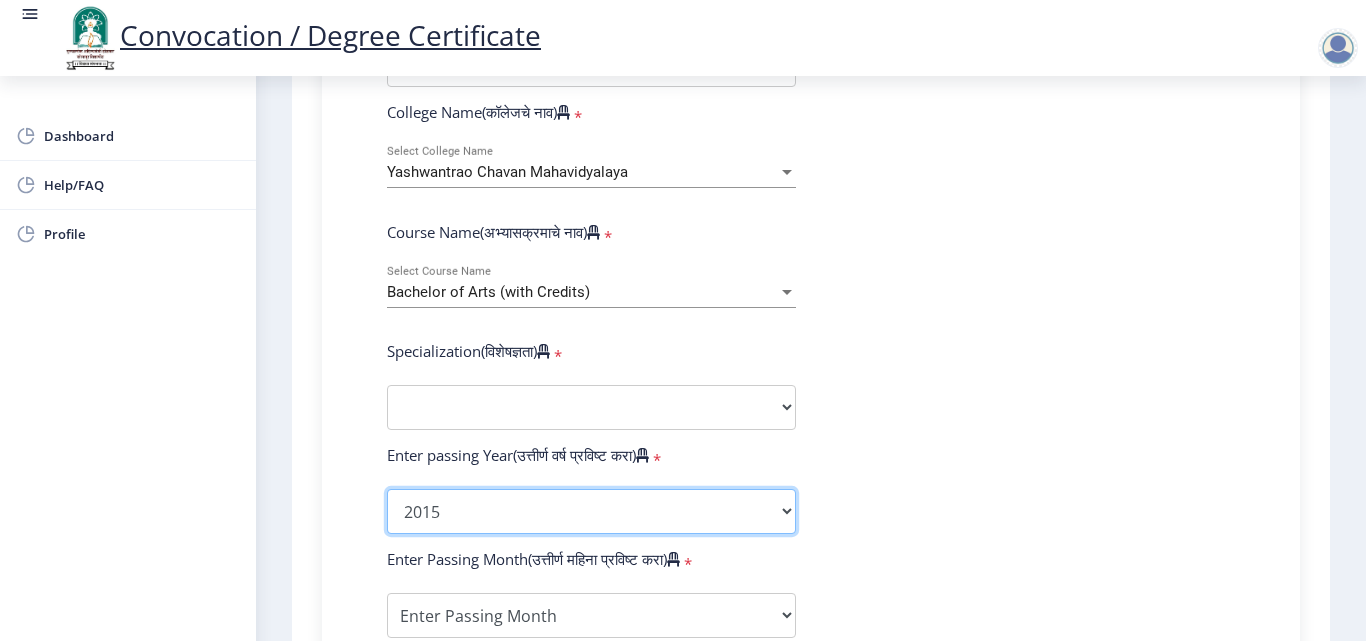 click on "2025 2024 2023 2022 2021 2020 2019 2018 2017 2016 2015 2014 2013 2012 2011 2010 2009 2008 2007 2006 2005 2004 2003 2002 2001 2000 1999 1998 1997 1996 1995 1994 1993 1992 1991 1990 1989 1988 1987 1986 1985 1984 1983 1982 1981 1980 1979 1978 1977 1976" 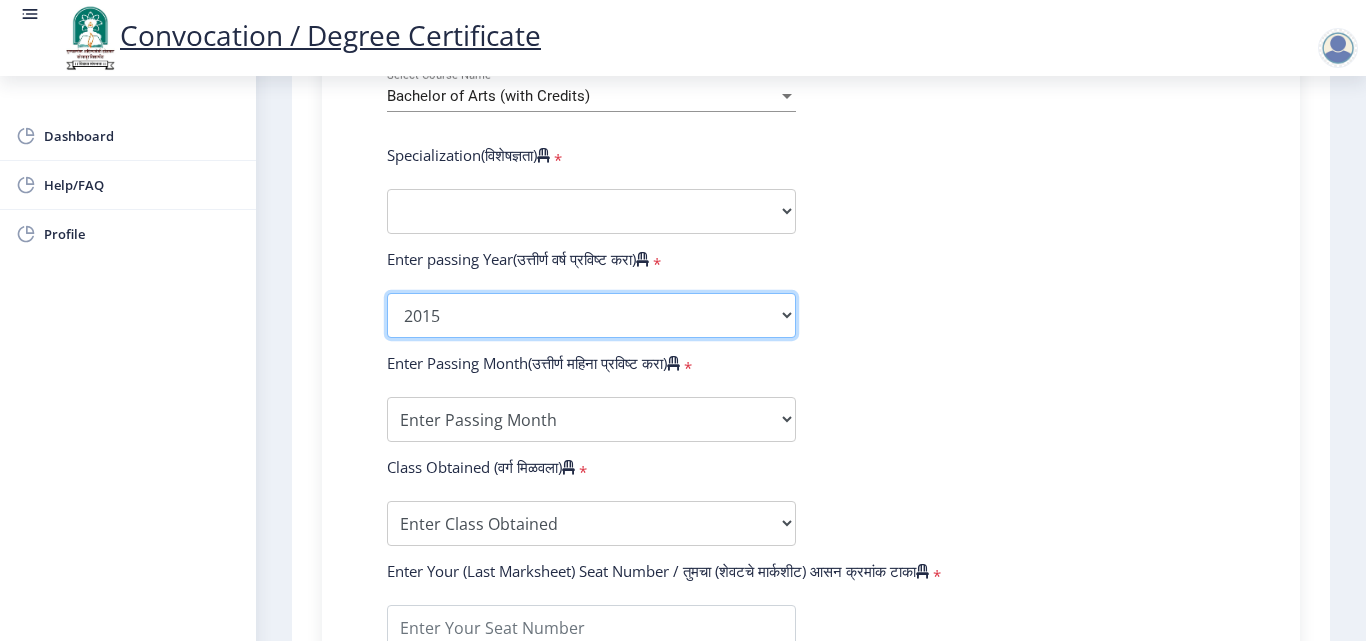 scroll, scrollTop: 910, scrollLeft: 0, axis: vertical 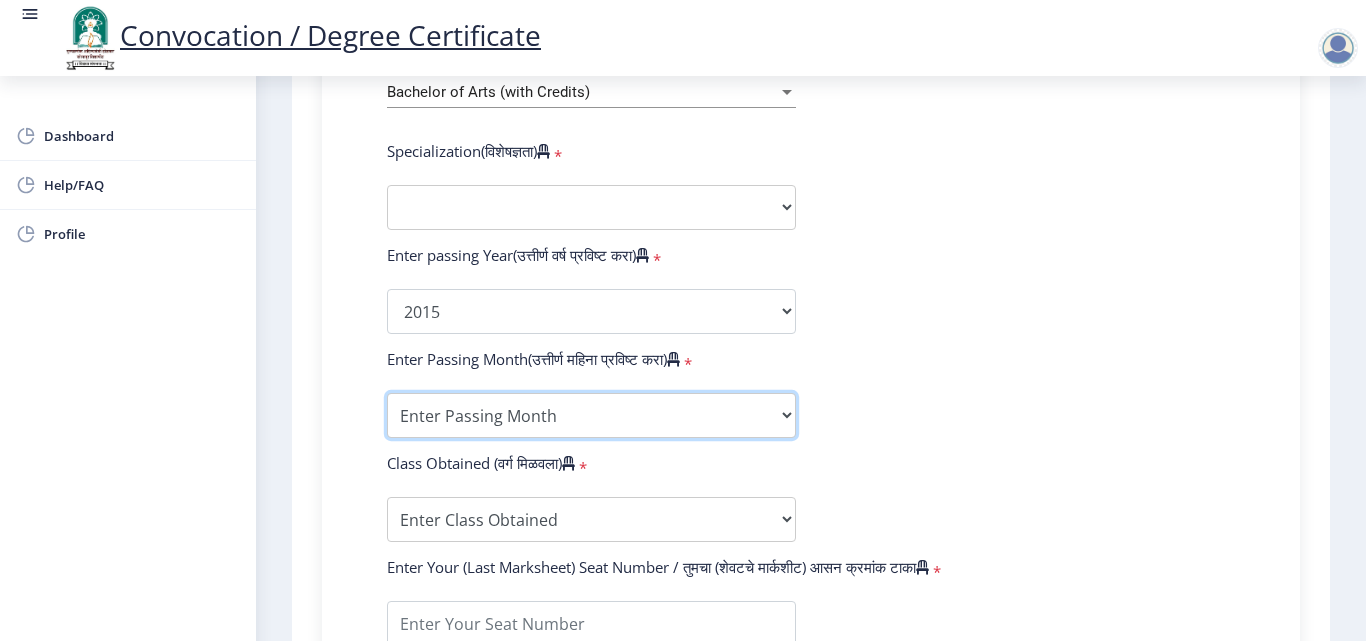 click on "Enter Passing Month March April May October November December" at bounding box center [591, 415] 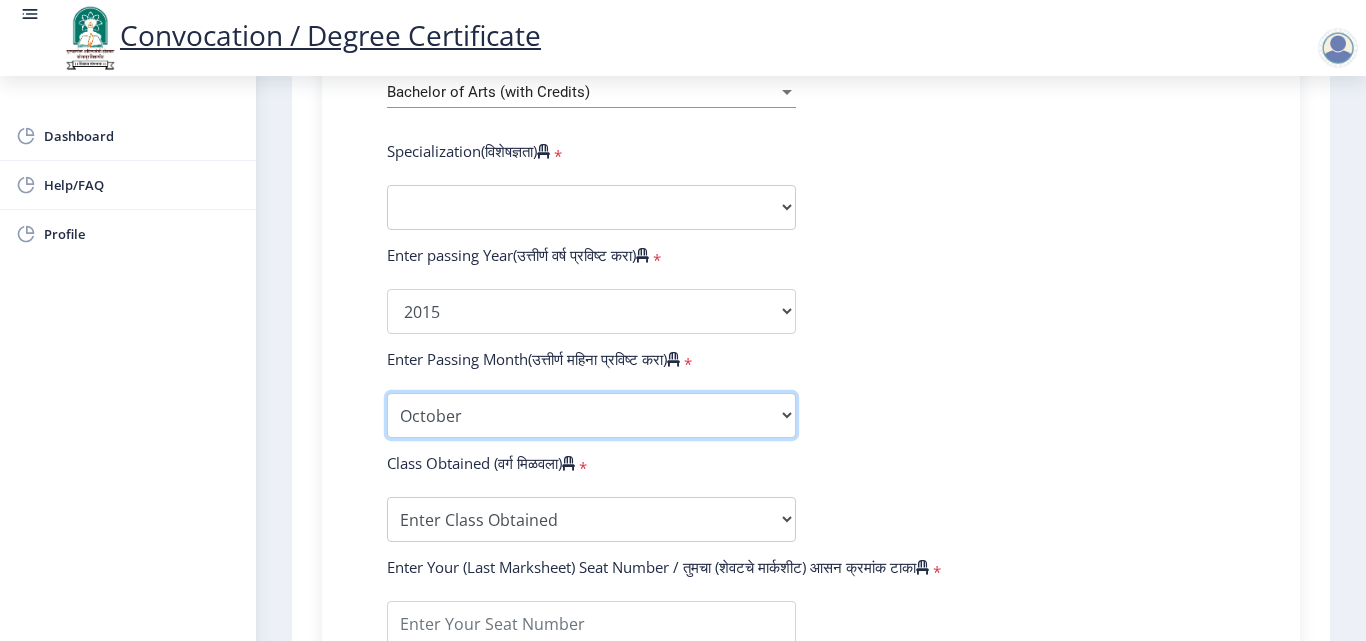 click on "Enter Passing Month March April May October November December" at bounding box center (591, 415) 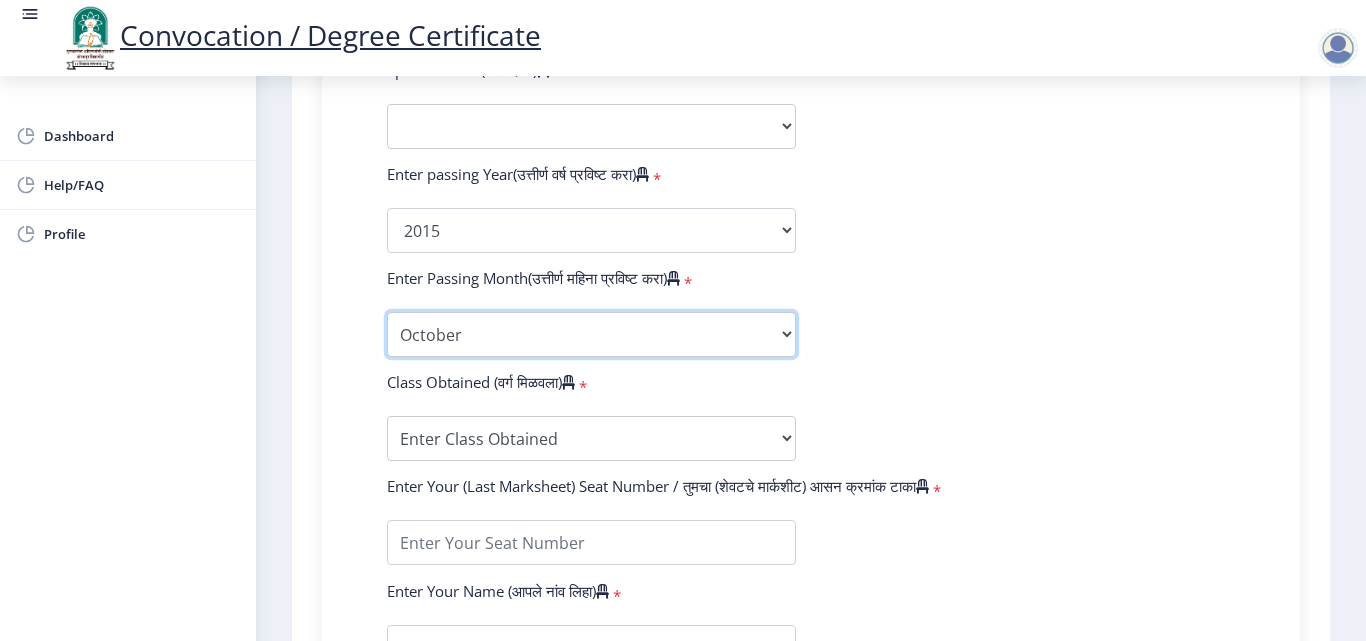 scroll, scrollTop: 1110, scrollLeft: 0, axis: vertical 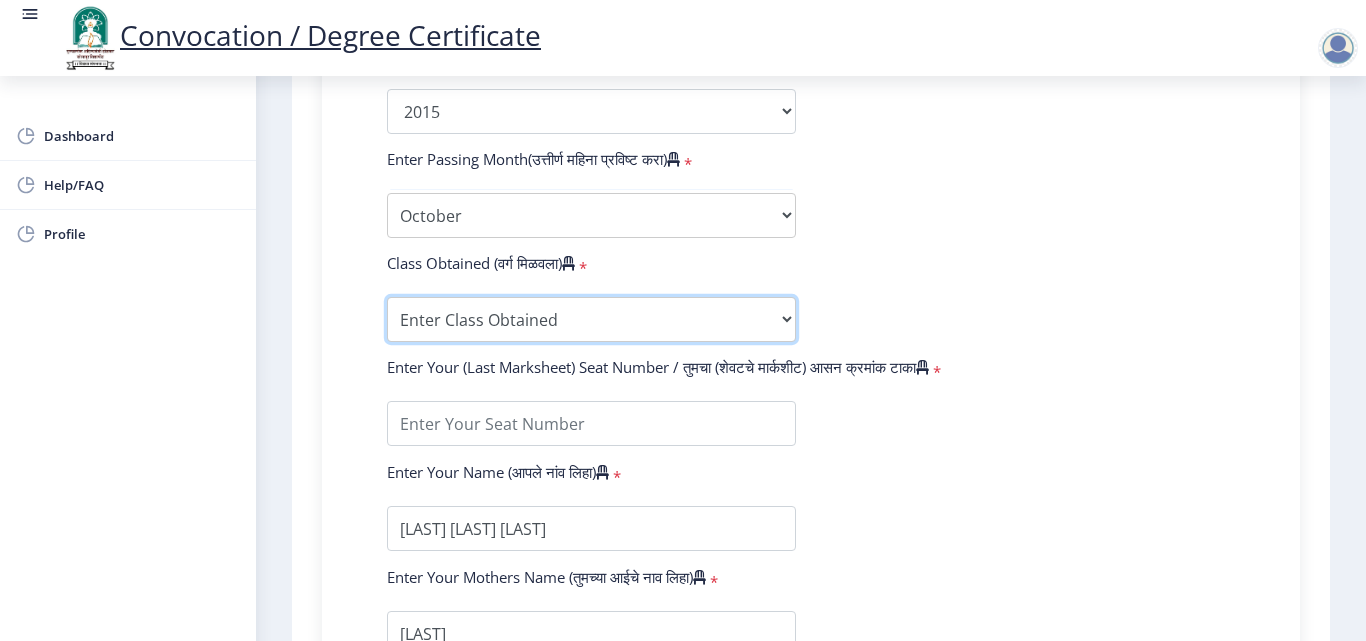 click on "Enter Class Obtained FIRST CLASS WITH DISTINCTION FIRST CLASS HIGHER SECOND CLASS SECOND CLASS PASS CLASS Grade O Grade A+ Grade A Grade B+ Grade B Grade C+ Grade C Grade D Grade E" at bounding box center (591, 319) 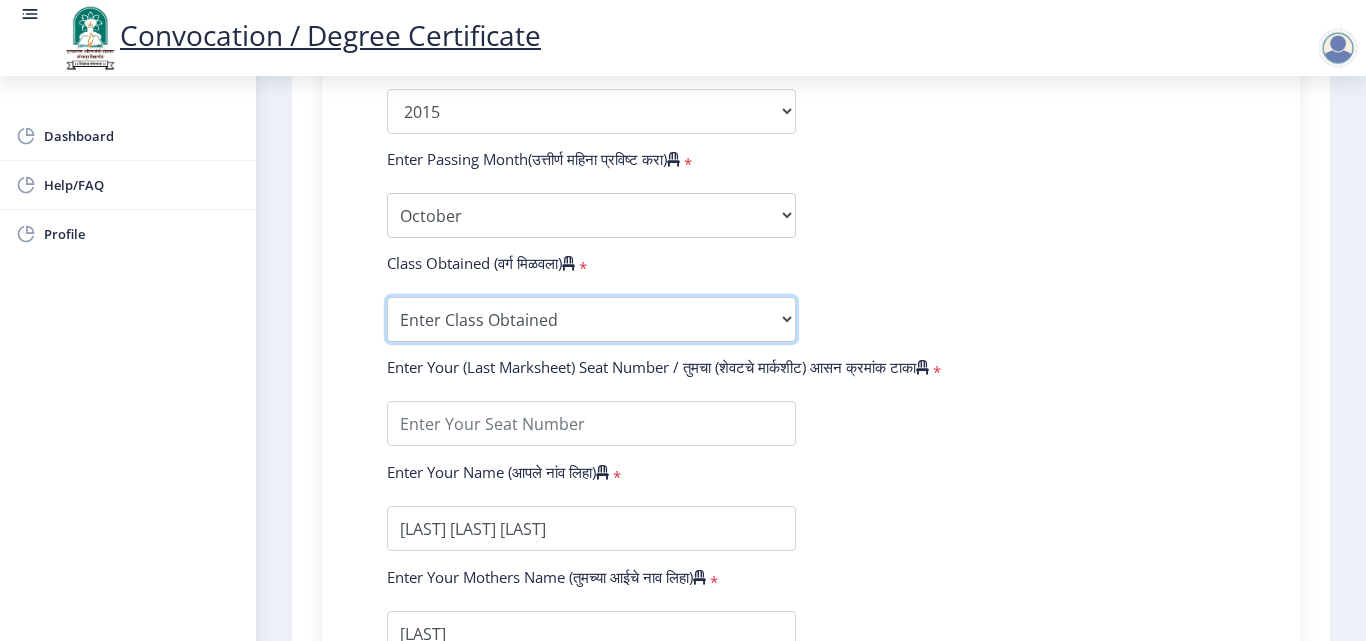 select on "PASS CLASS" 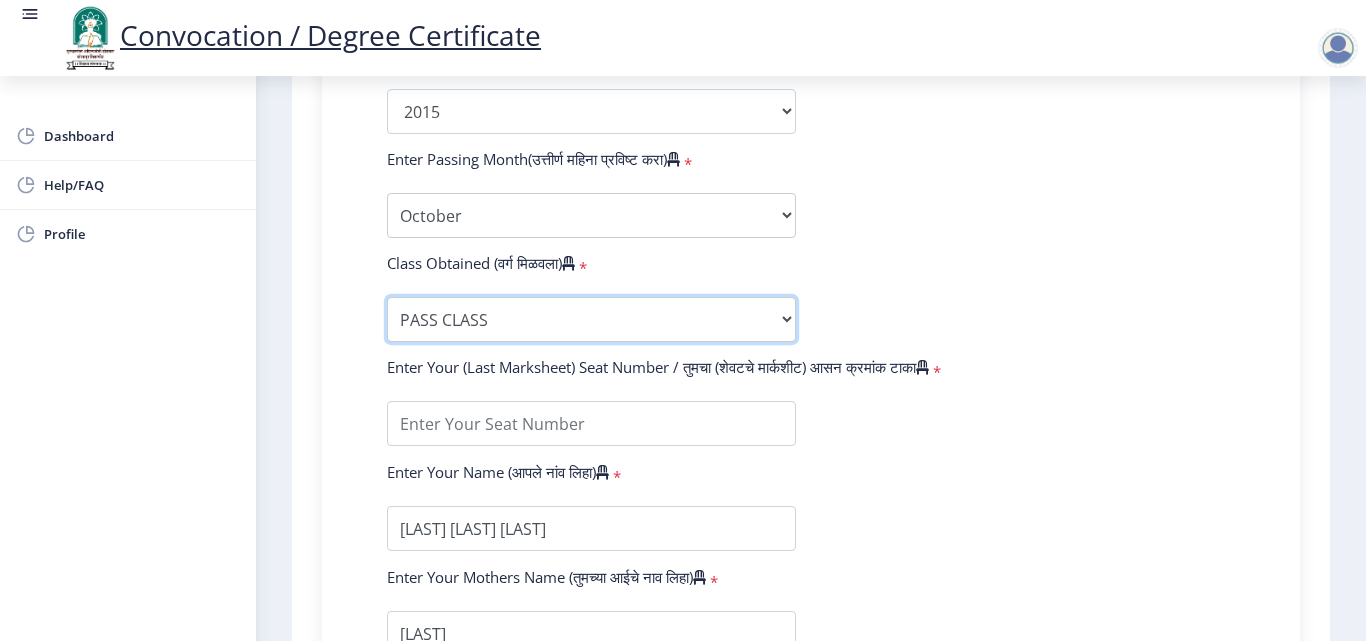 click on "Enter Class Obtained FIRST CLASS WITH DISTINCTION FIRST CLASS HIGHER SECOND CLASS SECOND CLASS PASS CLASS Grade O Grade A+ Grade A Grade B+ Grade B Grade C+ Grade C Grade D Grade E" at bounding box center (591, 319) 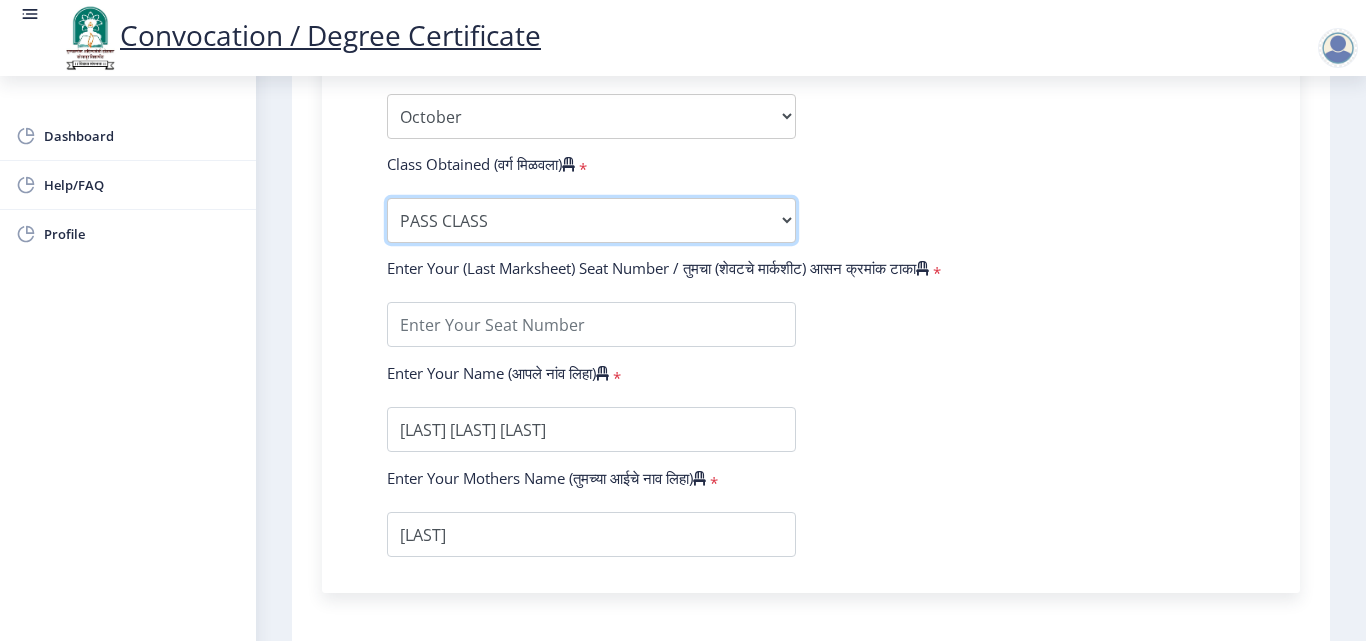 scroll, scrollTop: 1210, scrollLeft: 0, axis: vertical 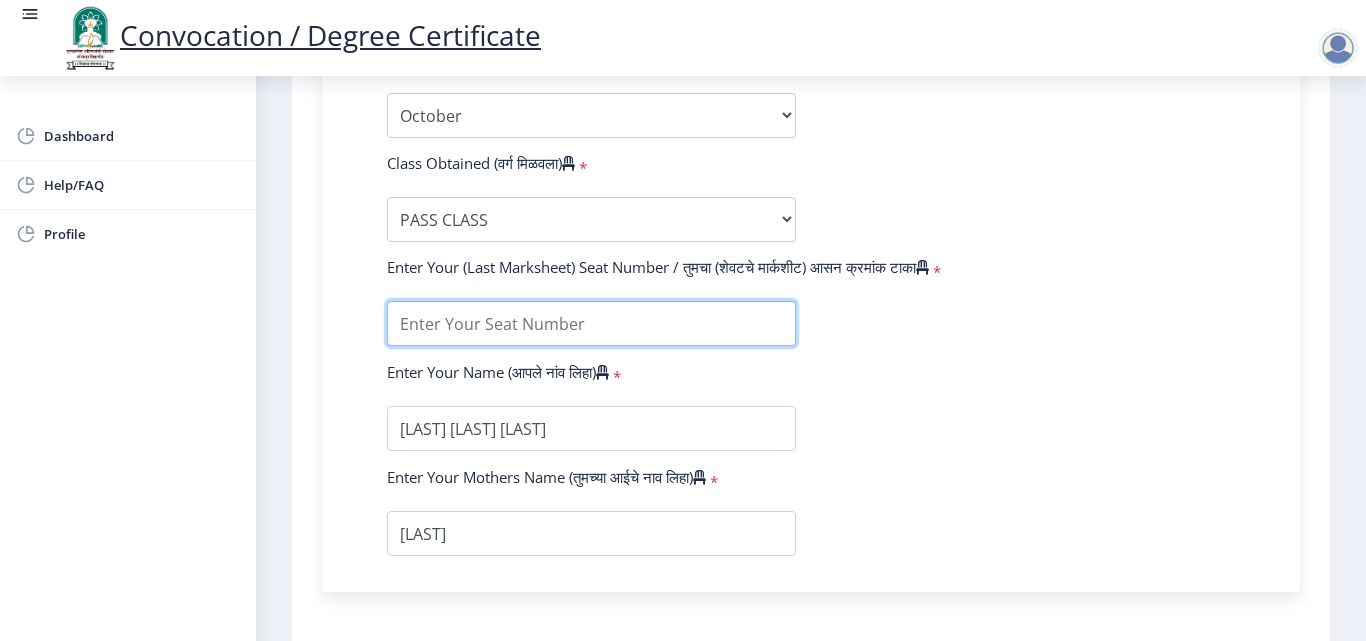 click at bounding box center [591, 323] 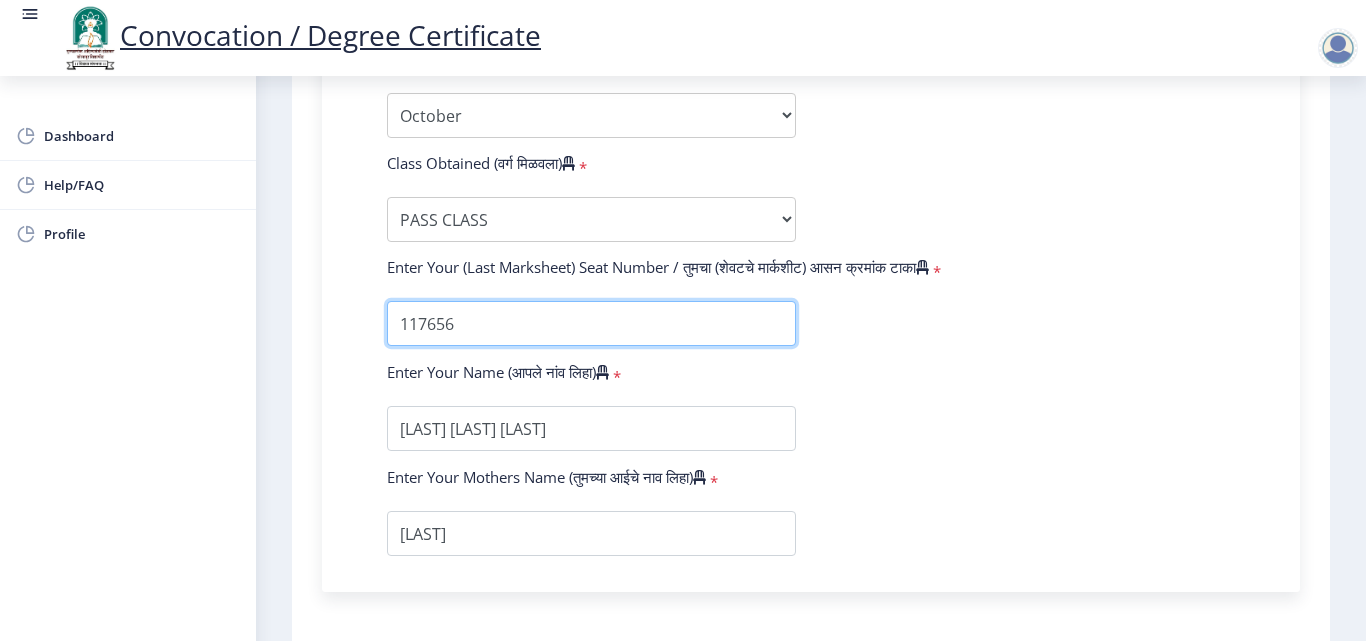 type on "117656" 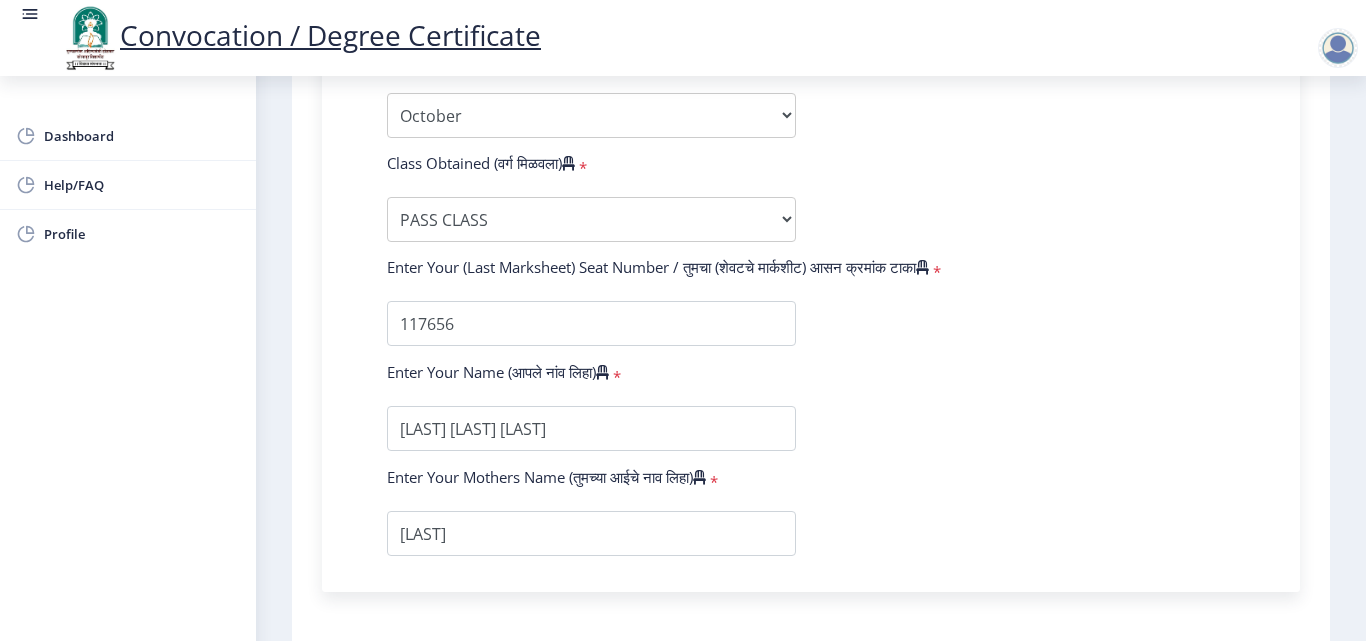 click on "Enter Your PRN Number (तुमचा पीआरएन (कायम नोंदणी क्रमांक) एंटर करा) * Student Type (विद्यार्थी प्रकार) * Select Student Type Regular External College Name(कॉलेजचे नाव) * Yashwantrao Chavan Mahavidyalaya Select College Name Course Name(अभ्यासक्रमाचे नाव) * Bachelor of Arts (with Credits) Select Course Name Specialization(विशेषज्ञता) * Specialization English Geography Hindi Marathi Music Sanskrit Urdu Ancient Indian History Culture & Archaeology Economics History Physical Education Political Science Psychology Sociology Kannada Philosophy Other Enter passing Year(उत्तीर्ण वर्ष प्रविष्ट करा) * 2025 2024 2023 2022 2021 2020 2019 2018 2017 2016 2015 2014 2013 2012 2011 2010 2009 2008 2007 2006 2005 2004 2003 2002 2001 *" 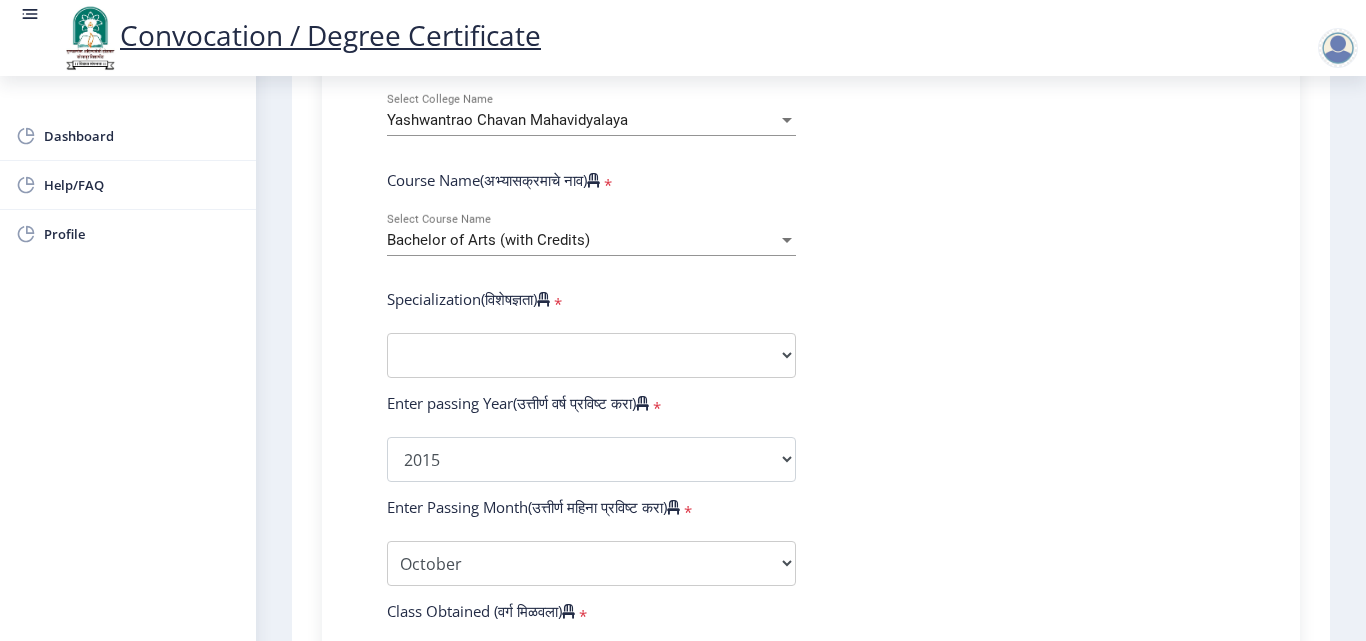 scroll, scrollTop: 714, scrollLeft: 0, axis: vertical 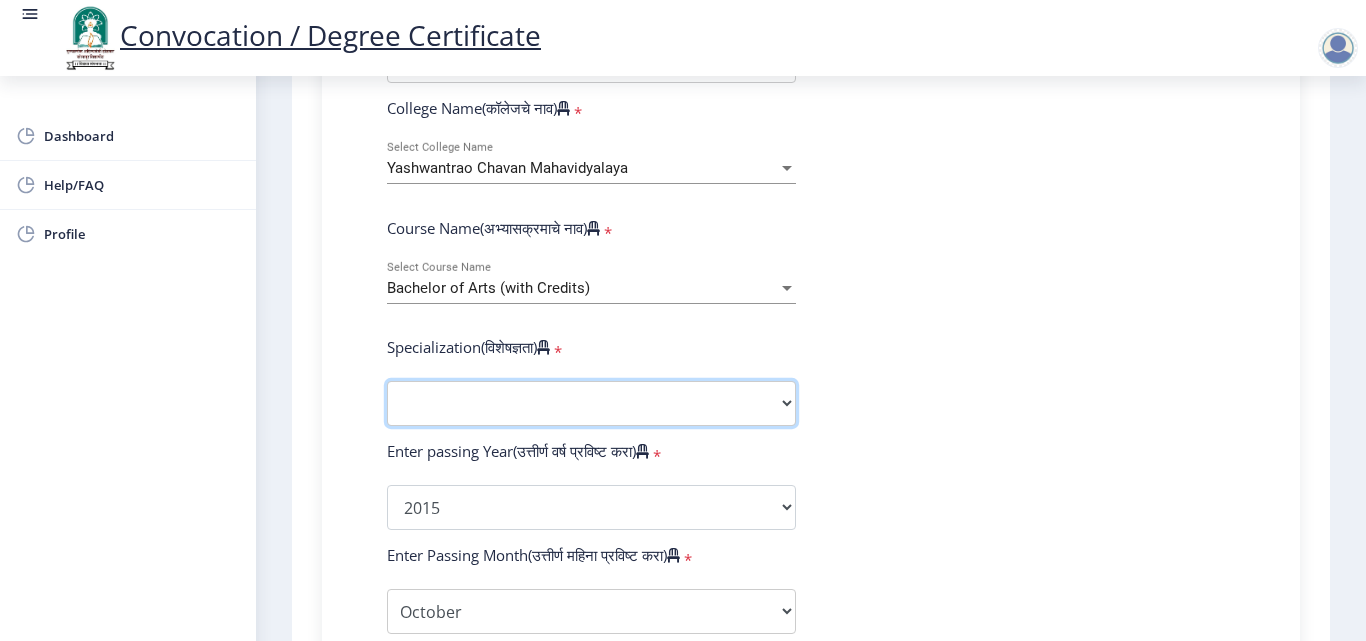 click on "Specialization English Geography Hindi Marathi Music Sanskrit Urdu Ancient Indian History Culture & Archaeology Economics History Physical Education Political Science Psychology Sociology Kannada Philosophy Other" at bounding box center (591, 403) 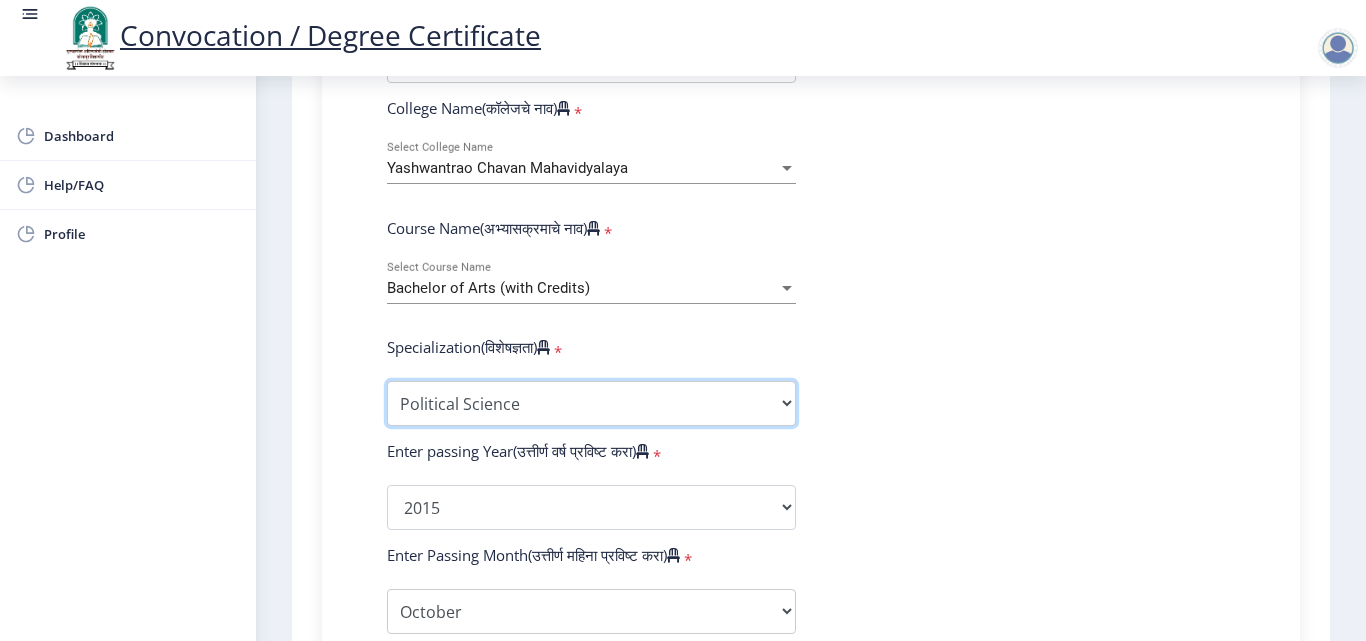click on "Specialization English Geography Hindi Marathi Music Sanskrit Urdu Ancient Indian History Culture & Archaeology Economics History Physical Education Political Science Psychology Sociology Kannada Philosophy Other" at bounding box center [591, 403] 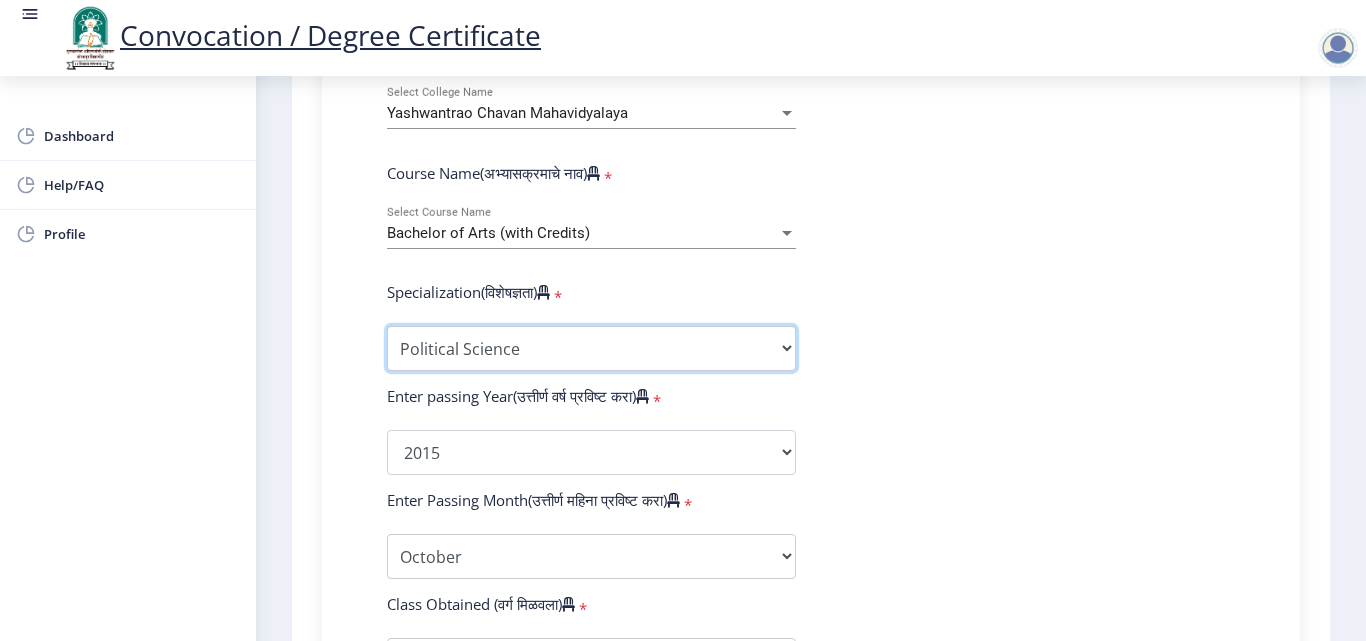 scroll, scrollTop: 814, scrollLeft: 0, axis: vertical 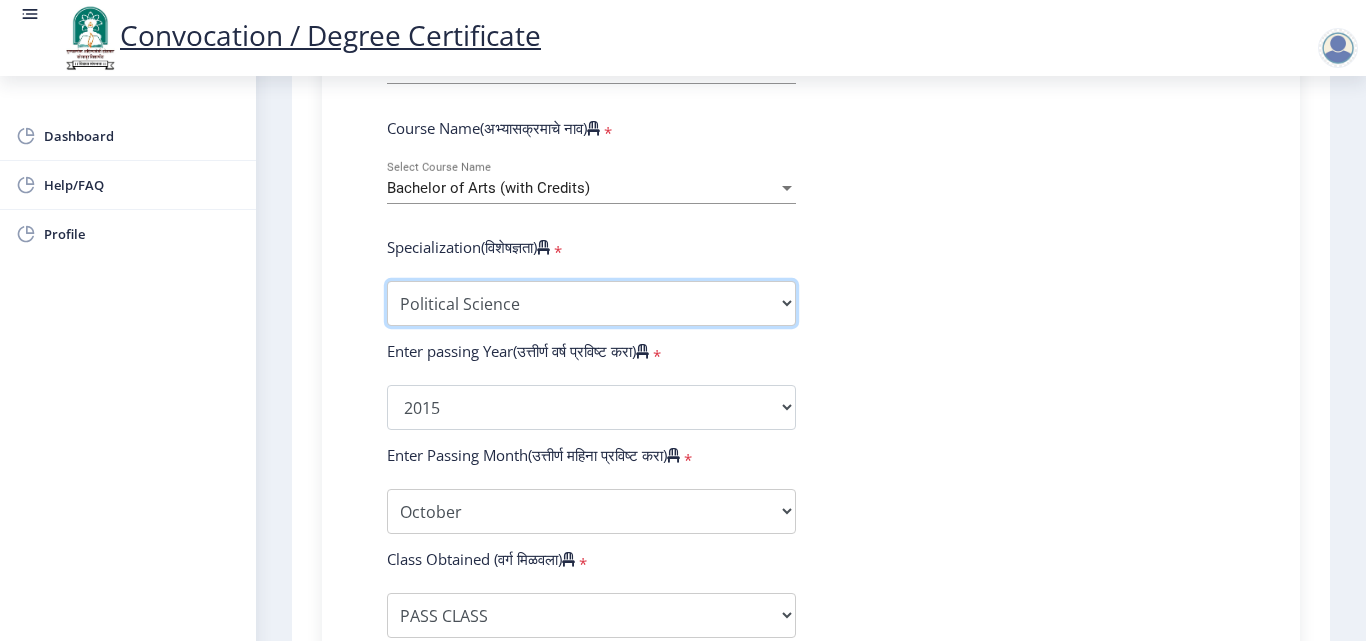 click on "Specialization English Geography Hindi Marathi Music Sanskrit Urdu Ancient Indian History Culture & Archaeology Economics History Physical Education Political Science Psychology Sociology Kannada Philosophy Other" at bounding box center [591, 303] 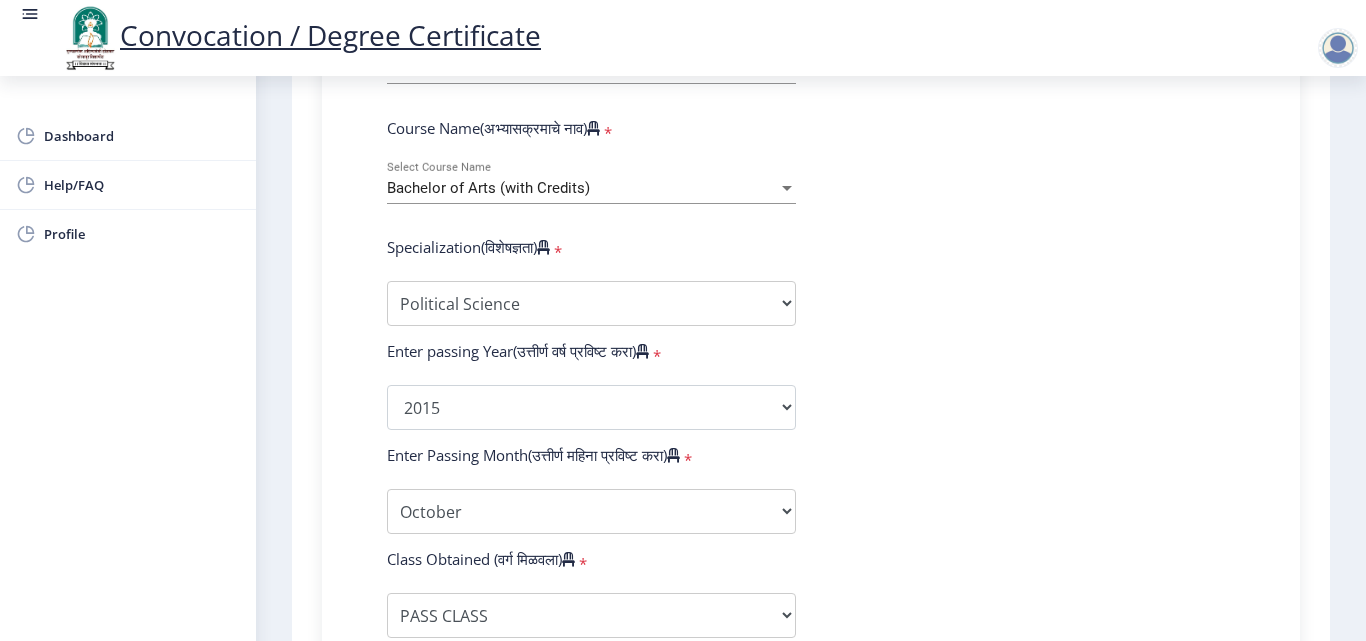 click on "Enter Your PRN Number (तुमचा पीआरएन (कायम नोंदणी क्रमांक) एंटर करा) * Student Type (विद्यार्थी प्रकार) * Select Student Type Regular External College Name(कॉलेजचे नाव) * Yashwantrao Chavan Mahavidyalaya Select College Name Course Name(अभ्यासक्रमाचे नाव) * Bachelor of Arts (with Credits) Select Course Name Specialization(विशेषज्ञता) * Specialization English Geography Hindi Marathi Music Sanskrit Urdu Ancient Indian History Culture & Archaeology Economics History Physical Education Political Science Psychology Sociology Kannada Philosophy Other Enter passing Year(उत्तीर्ण वर्ष प्रविष्ट करा) * 2025 2024 2023 2022 2021 2020 2019 2018 2017 2016 2015 2014 2013 2012 2011 2010 2009 2008 2007 2006 2005 2004 2003 2002 2001 *" 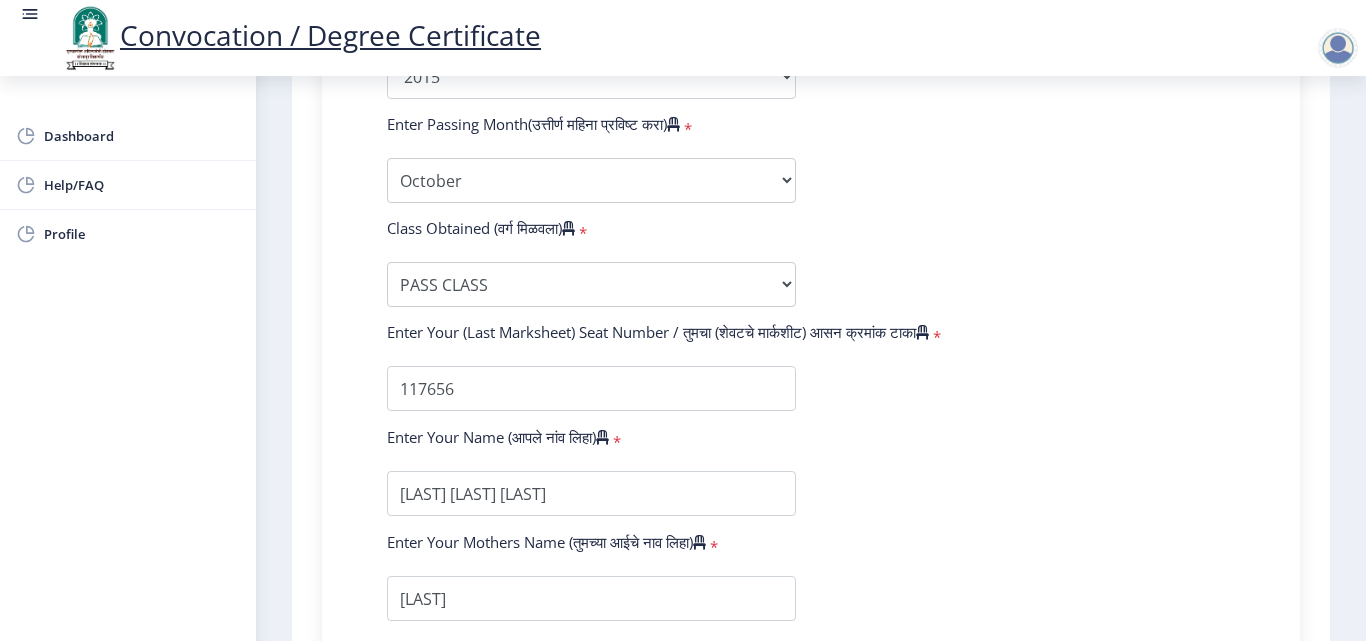 scroll, scrollTop: 1114, scrollLeft: 0, axis: vertical 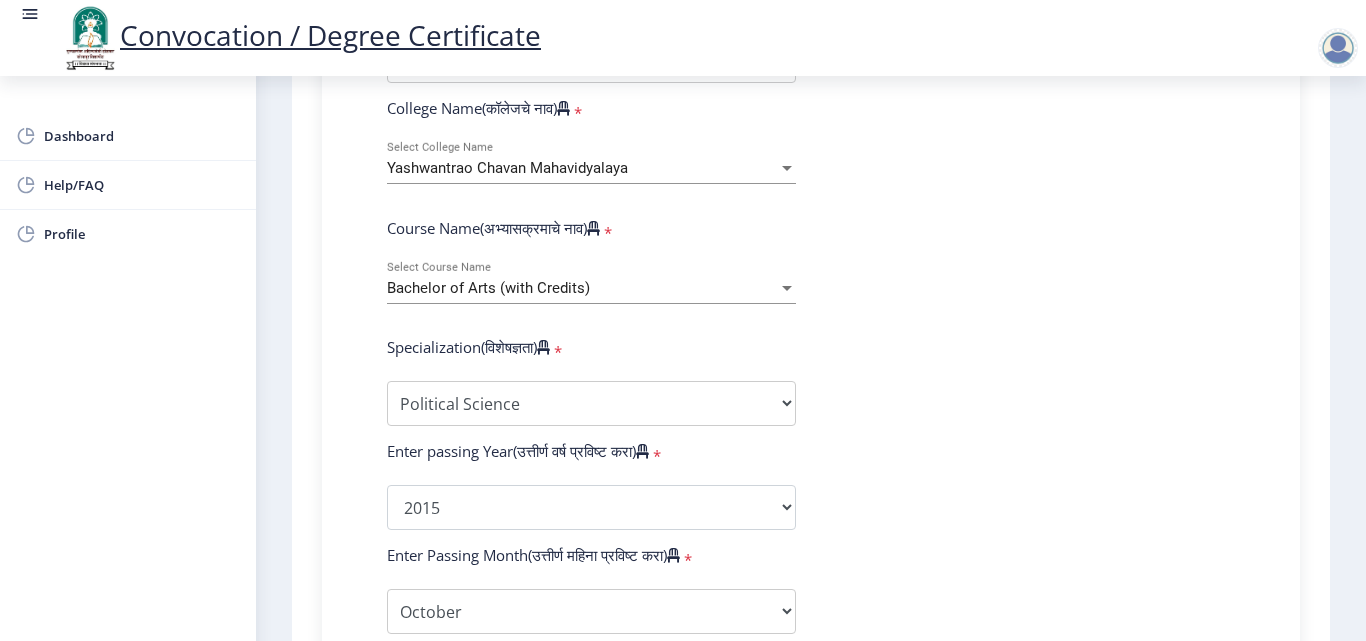 click on "Enter Your PRN Number (तुमचा पीआरएन (कायम नोंदणी क्रमांक) एंटर करा) * Student Type (विद्यार्थी प्रकार) * Select Student Type Regular External College Name(कॉलेजचे नाव) * Yashwantrao Chavan Mahavidyalaya Select College Name Course Name(अभ्यासक्रमाचे नाव) * Bachelor of Arts (with Credits) Select Course Name Specialization(विशेषज्ञता) * Specialization English Geography Hindi Marathi Music Sanskrit Urdu Ancient Indian History Culture & Archaeology Economics History Physical Education Political Science Psychology Sociology Kannada Philosophy Other Enter passing Year(उत्तीर्ण वर्ष प्रविष्ट करा) * 2025 2024 2023 2022 2021 2020 2019 2018 2017 2016 2015 2014 2013 2012 2011 2010 2009 2008 2007 2006 2005 2004 2003 2002 2001 *" 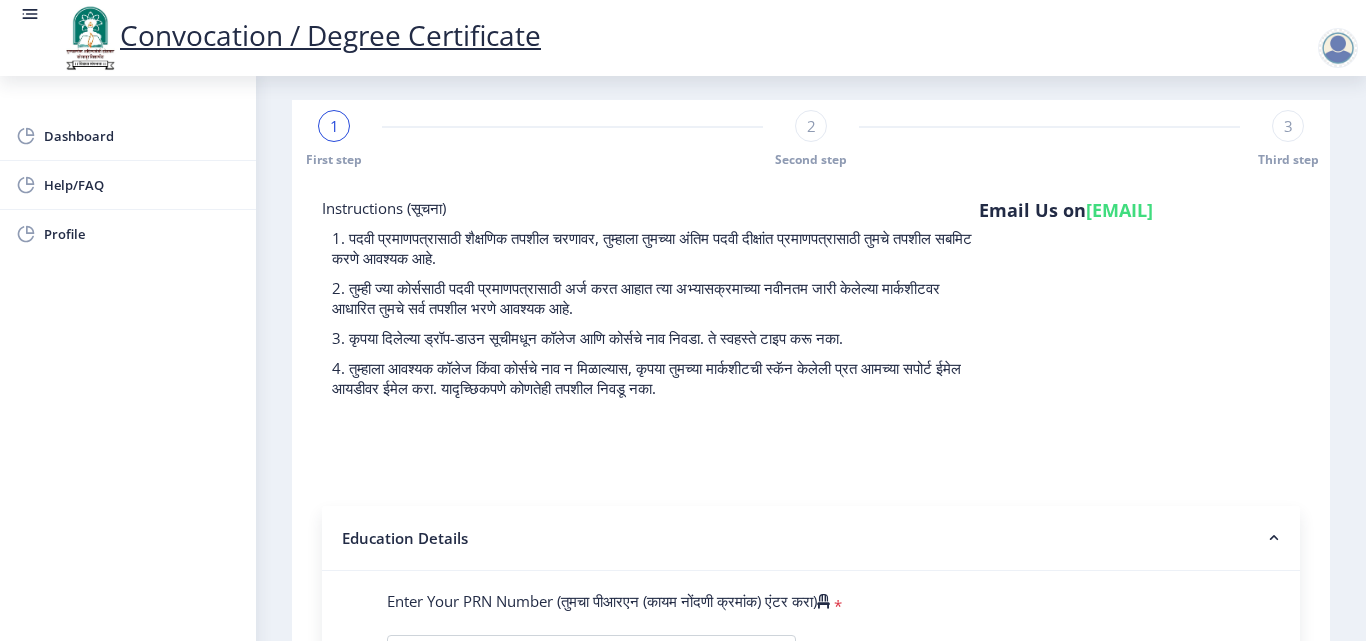 scroll, scrollTop: 0, scrollLeft: 0, axis: both 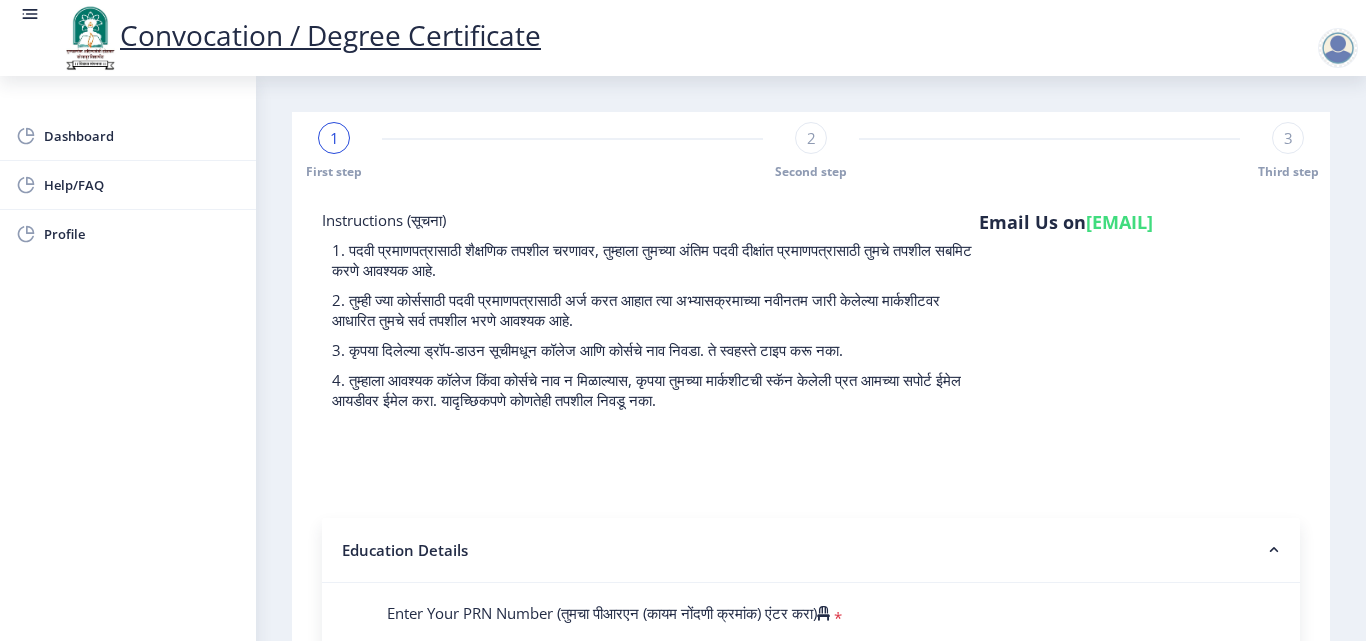 click on "2. तुम्ही ज्या कोर्ससाठी पदवी प्रमाणपत्रासाठी अर्ज करत आहात त्या अभ्यासक्रमाच्या नवीनतम जारी केलेल्या मार्कशीटवर आधारित तुमचे सर्व तपशील भरणे आवश्यक आहे." 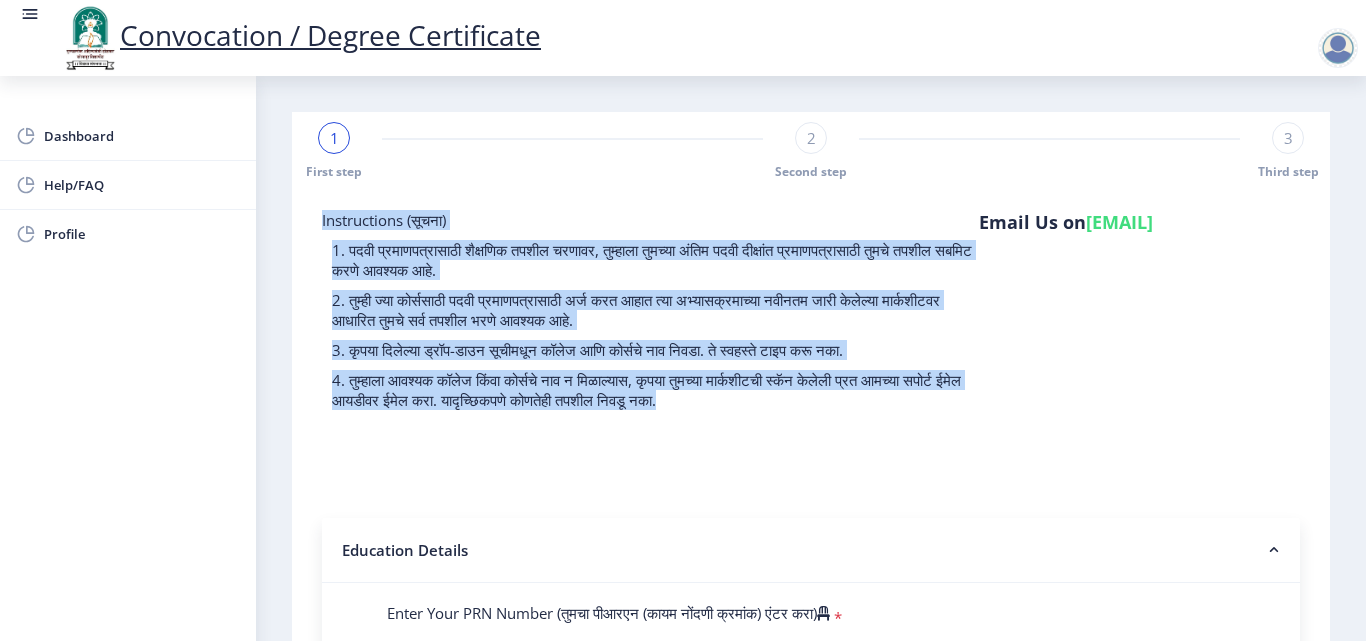 drag, startPoint x: 319, startPoint y: 220, endPoint x: 845, endPoint y: 408, distance: 558.5875 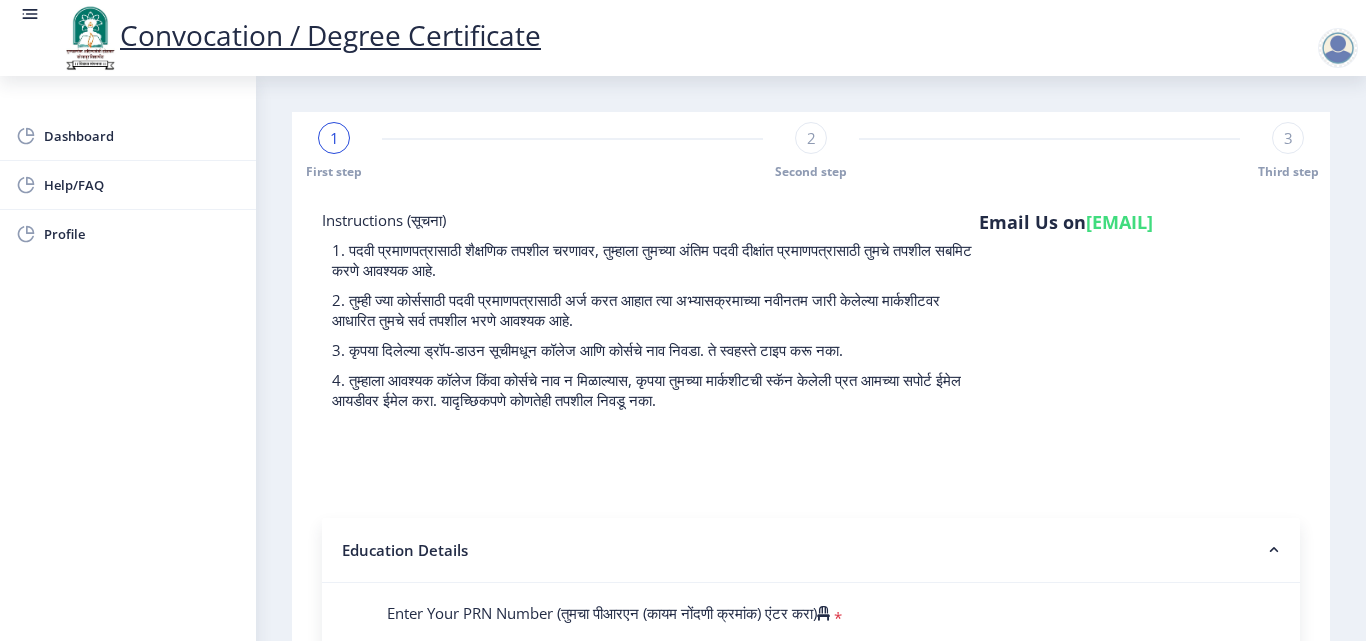 drag, startPoint x: 322, startPoint y: 223, endPoint x: 611, endPoint y: 402, distance: 339.94412 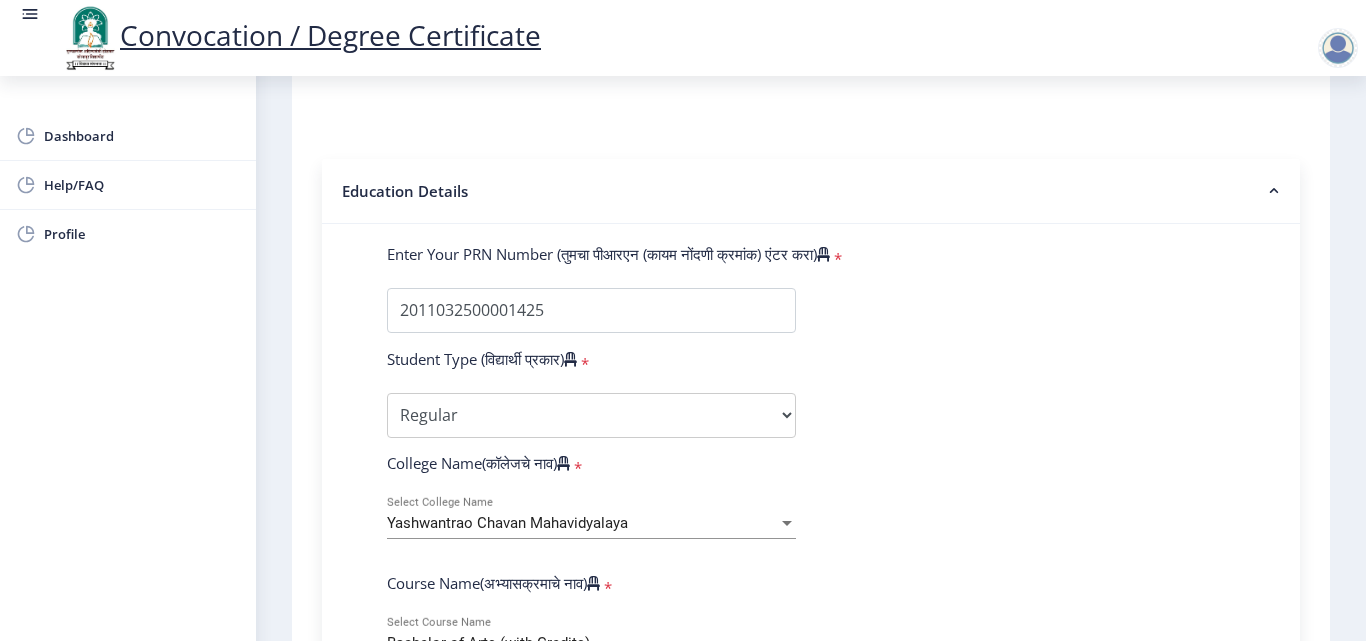 scroll, scrollTop: 400, scrollLeft: 0, axis: vertical 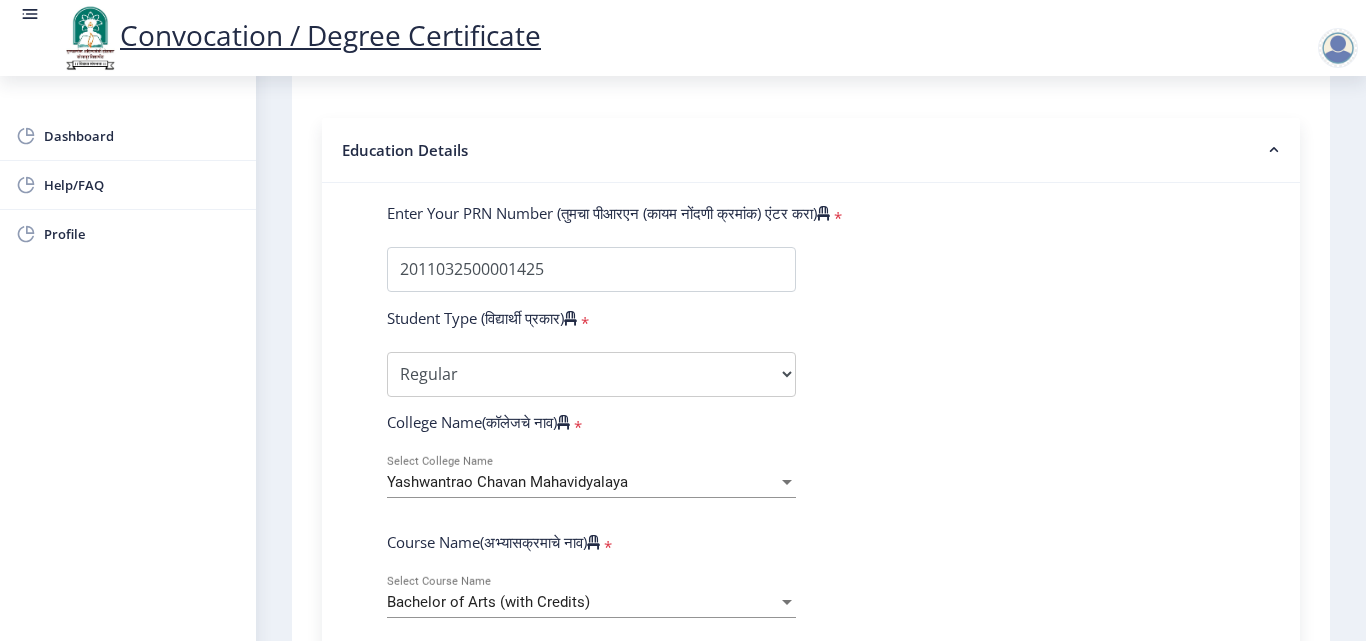 click on "Enter Your PRN Number (तुमचा पीआरएन (कायम नोंदणी क्रमांक) एंटर करा) * Student Type (विद्यार्थी प्रकार) * Select Student Type Regular External College Name(कॉलेजचे नाव) * Yashwantrao Chavan Mahavidyalaya Select College Name Course Name(अभ्यासक्रमाचे नाव) * Bachelor of Arts (with Credits) Select Course Name Specialization(विशेषज्ञता) * Specialization English Geography Hindi Marathi Music Sanskrit Urdu Ancient Indian History Culture & Archaeology Economics History Physical Education Political Science Psychology Sociology Kannada Philosophy Other Enter passing Year(उत्तीर्ण वर्ष प्रविष्ट करा) * 2025 2024 2023 2022 2021 2020 2019 2018 2017 2016 2015 2014 2013 2012 2011 2010 2009 2008 2007 2006 2005 2004 2003 2002 2001 *" 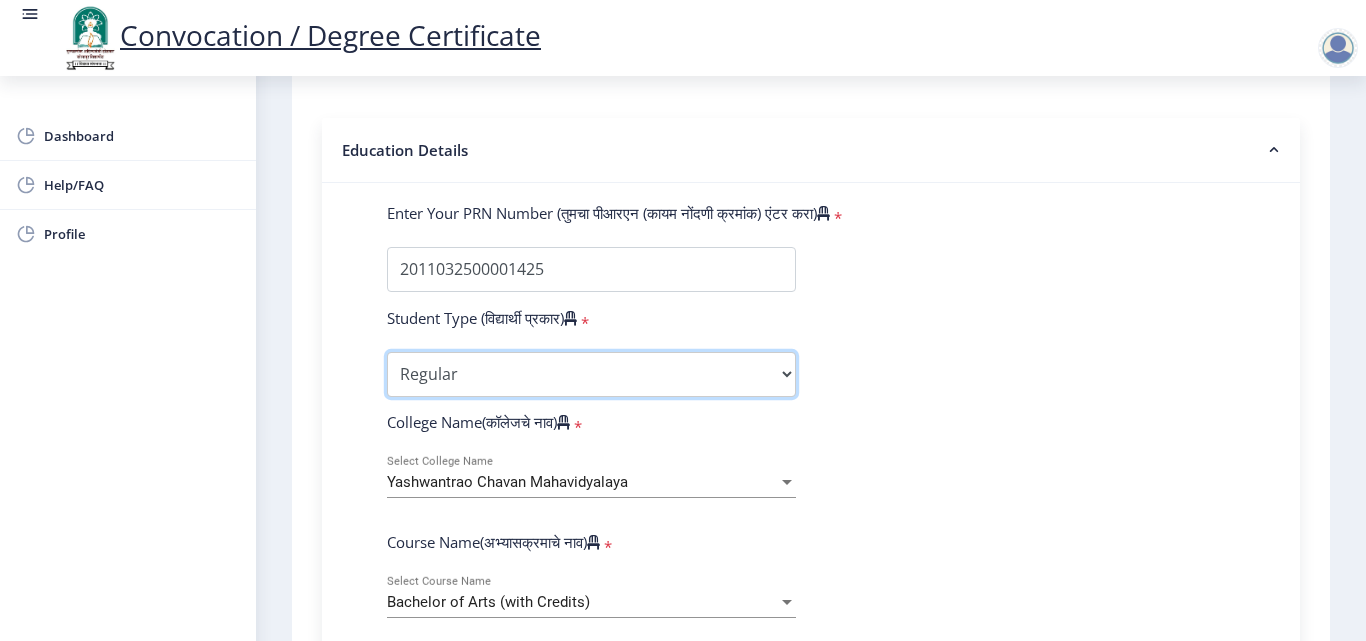 click on "Select Student Type Regular External" at bounding box center [591, 374] 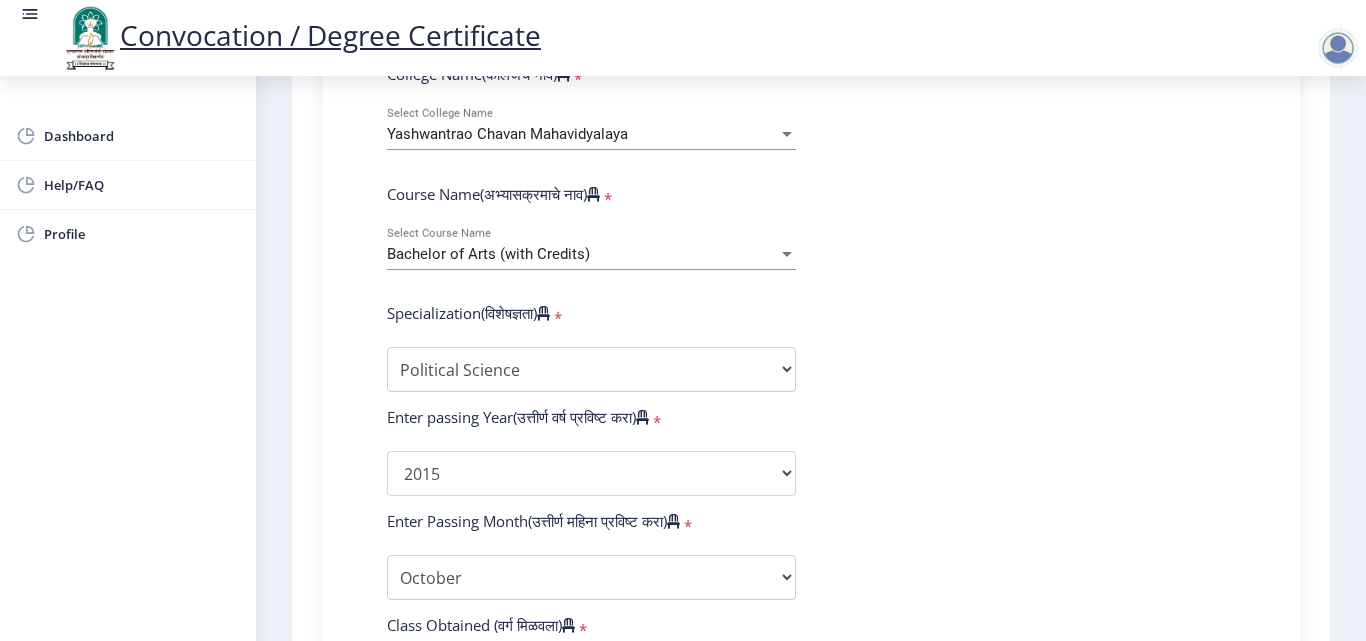 scroll, scrollTop: 800, scrollLeft: 0, axis: vertical 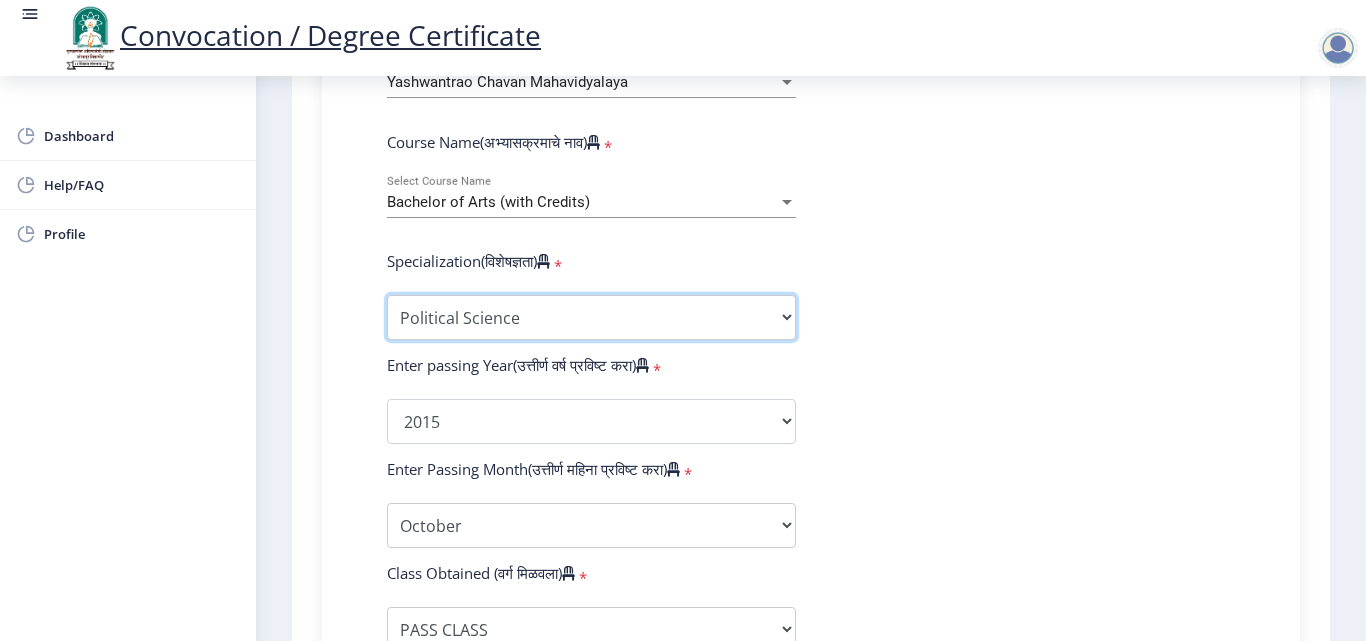 click on "Specialization English Geography Hindi Marathi Music Sanskrit Urdu Ancient Indian History Culture & Archaeology Economics History Physical Education Political Science Psychology Sociology Kannada Philosophy Other" at bounding box center (591, 317) 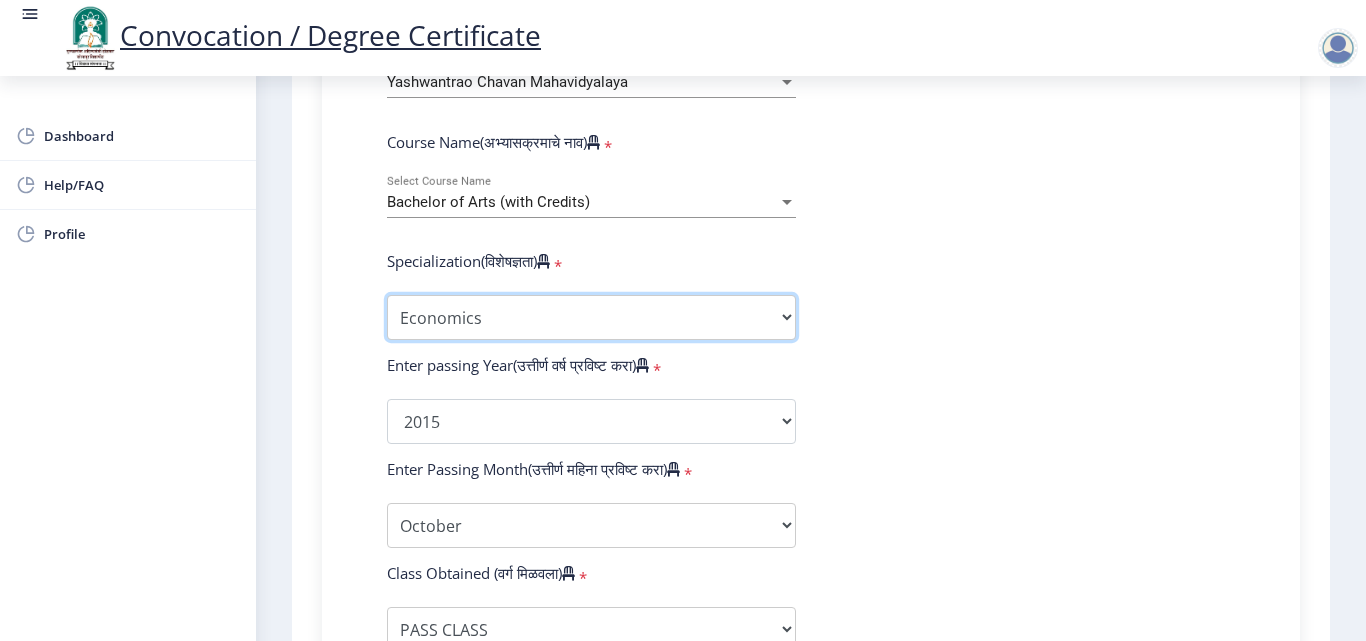 click on "Specialization English Geography Hindi Marathi Music Sanskrit Urdu Ancient Indian History Culture & Archaeology Economics History Physical Education Political Science Psychology Sociology Kannada Philosophy Other" at bounding box center [591, 317] 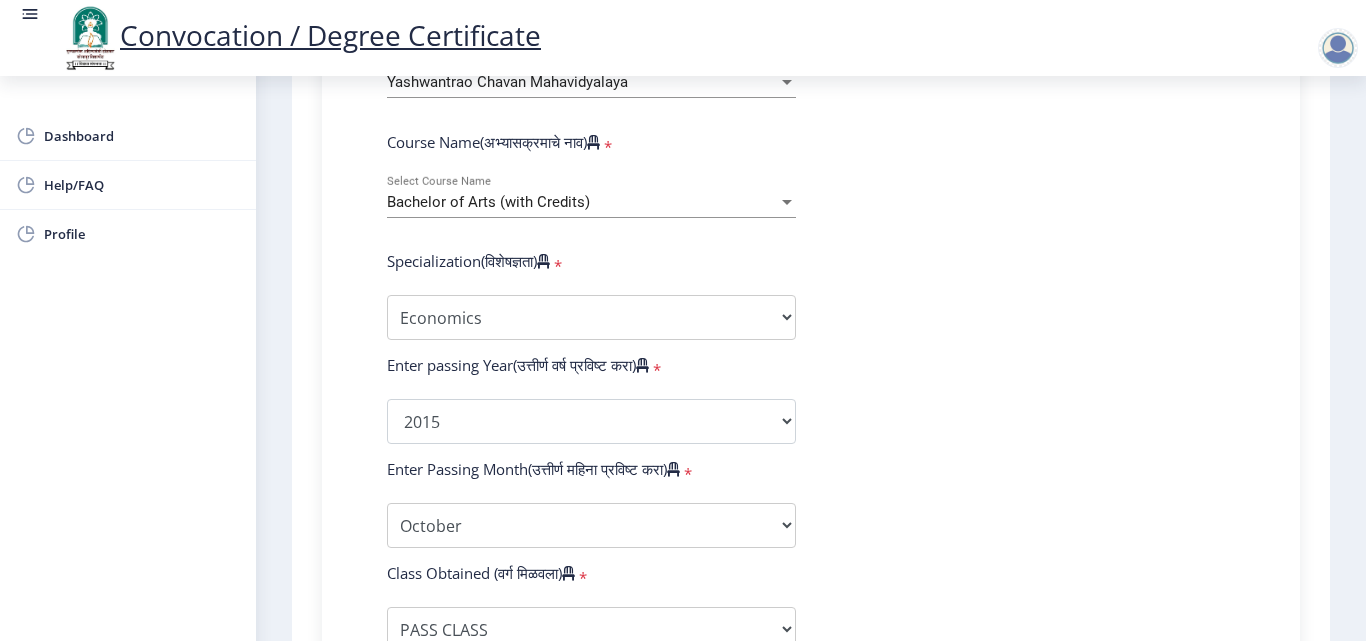 click on "Enter Your PRN Number (तुमचा पीआरएन (कायम नोंदणी क्रमांक) एंटर करा) * Student Type (विद्यार्थी प्रकार) * Select Student Type Regular External College Name(कॉलेजचे नाव) * Yashwantrao Chavan Mahavidyalaya Select College Name Course Name(अभ्यासक्रमाचे नाव) * Bachelor of Arts (with Credits) Select Course Name Specialization(विशेषज्ञता) * Specialization English Geography Hindi Marathi Music Sanskrit Urdu Ancient Indian History Culture & Archaeology Economics History Physical Education Political Science Psychology Sociology Kannada Philosophy Other Enter passing Year(उत्तीर्ण वर्ष प्रविष्ट करा) * 2025 2024 2023 2022 2021 2020 2019 2018 2017 2016 2015 2014 2013 2012 2011 2010 2009 2008 2007 2006 2005 2004 2003 2002 2001 *" 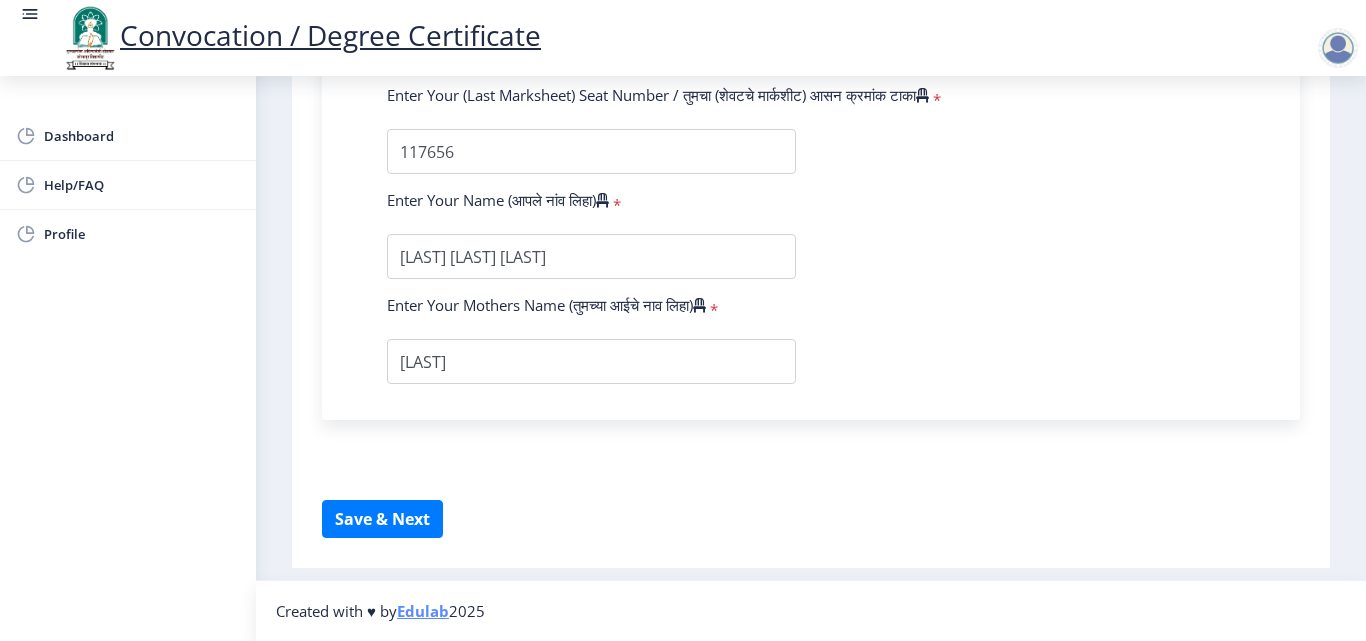 scroll, scrollTop: 1414, scrollLeft: 0, axis: vertical 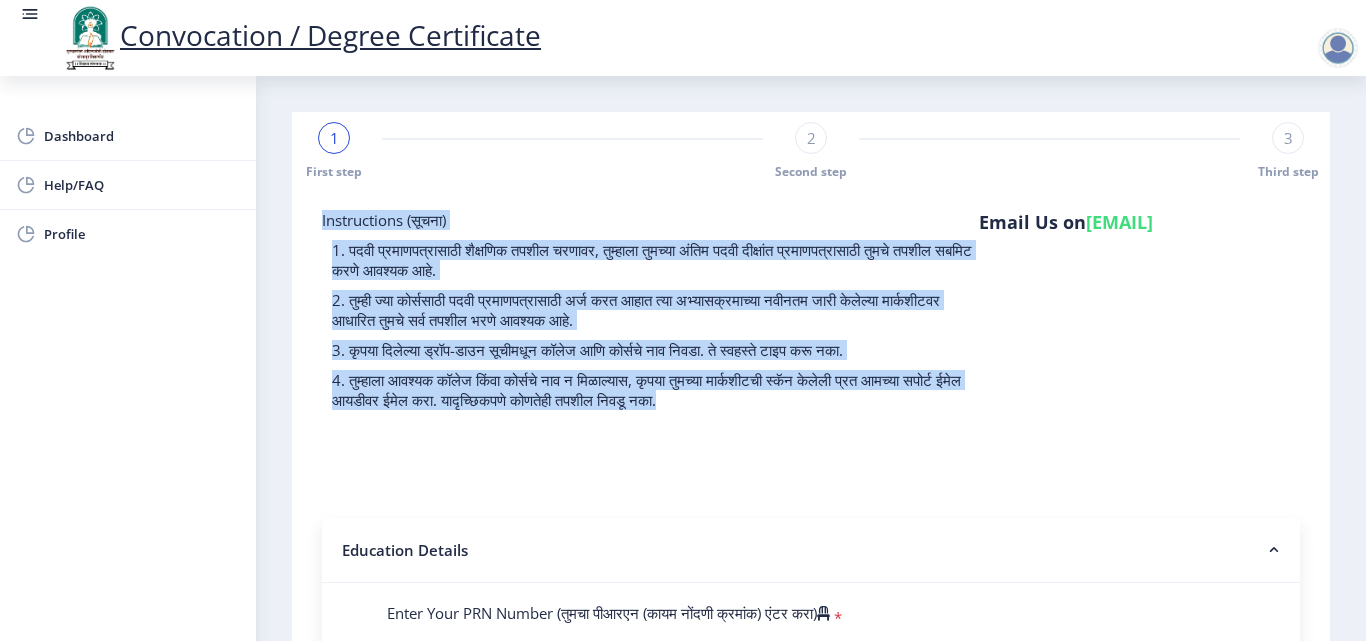 drag, startPoint x: 825, startPoint y: 402, endPoint x: 311, endPoint y: 220, distance: 545.27057 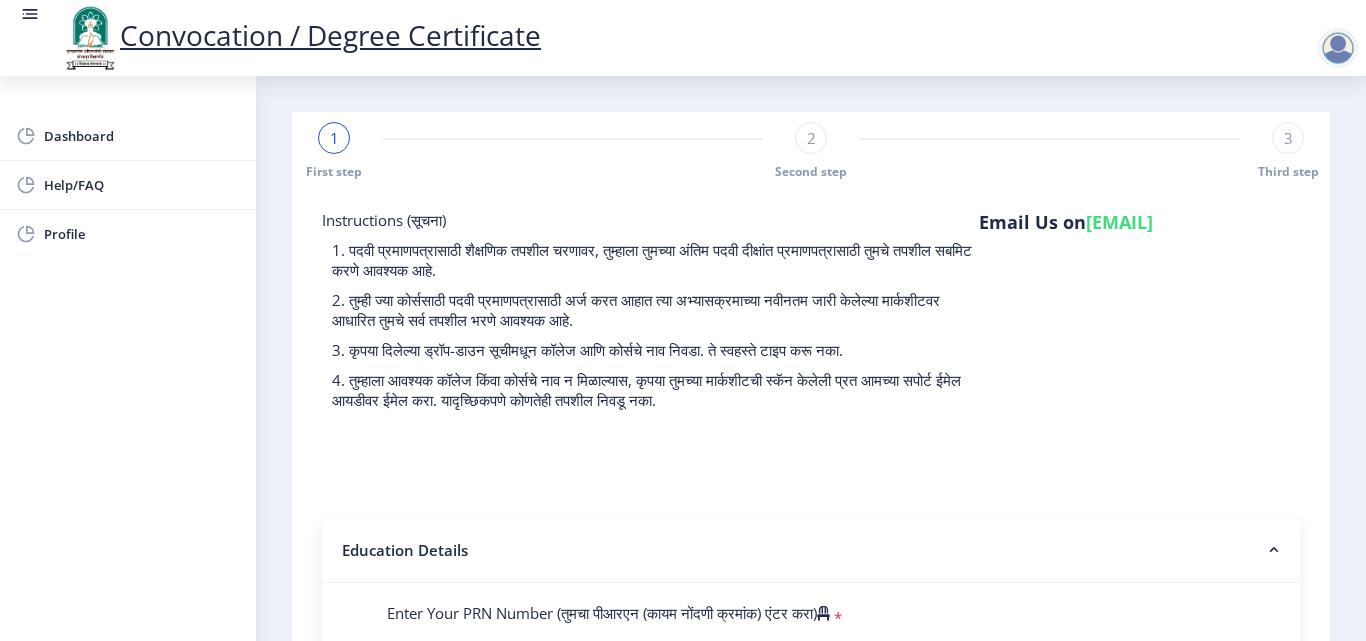 click on "[NUMBER] [WORD] [WORD] [NUMBER] [WORD] [WORD] [NUMBER] [WORD] [WORD]" 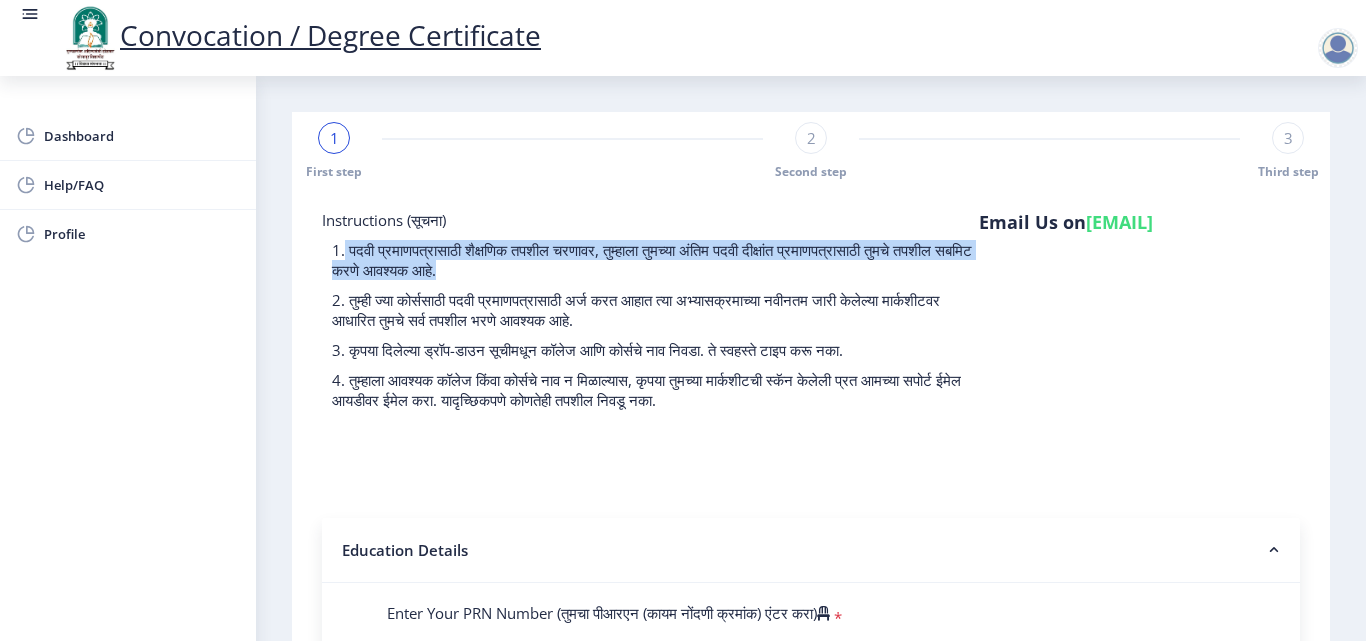 drag, startPoint x: 559, startPoint y: 277, endPoint x: 346, endPoint y: 254, distance: 214.23819 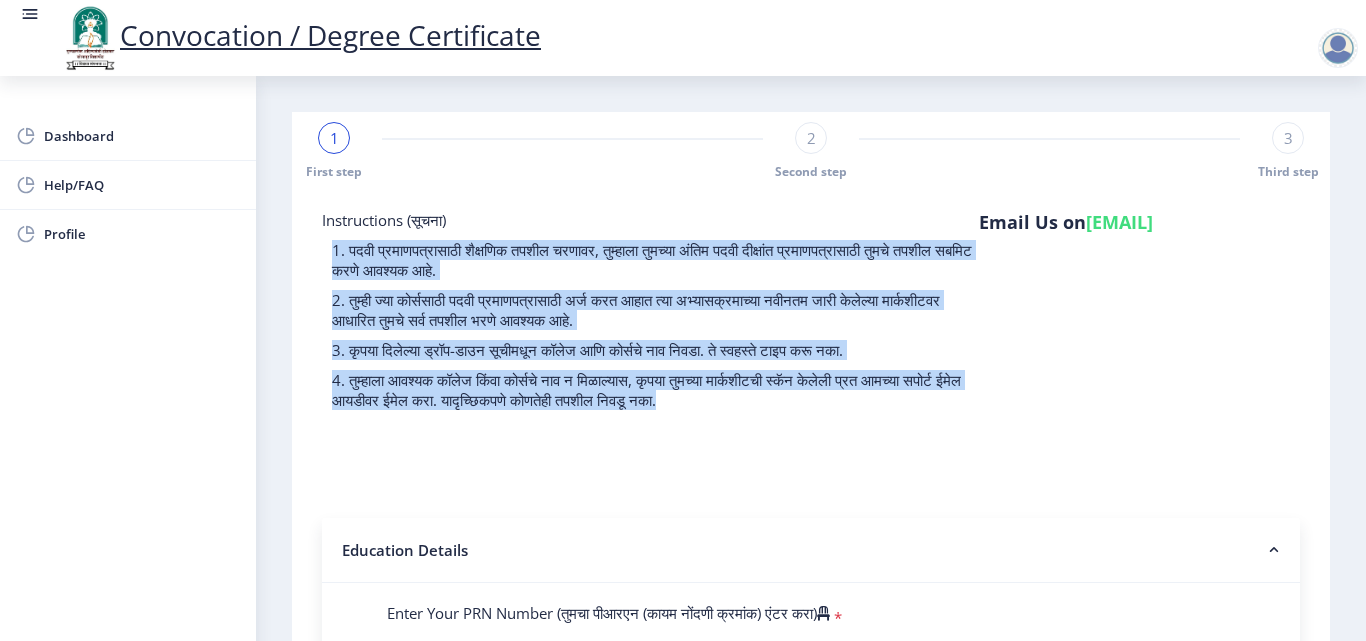drag, startPoint x: 832, startPoint y: 403, endPoint x: 319, endPoint y: 244, distance: 537.07544 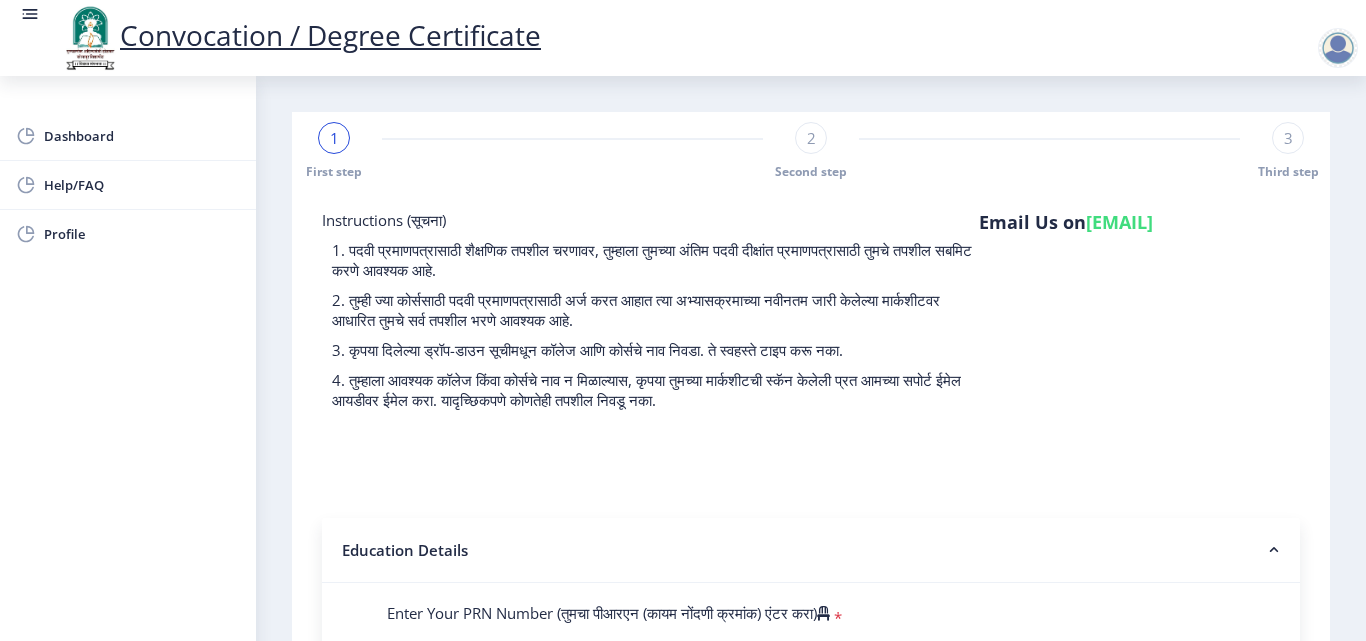 click on "[EMAIL]" 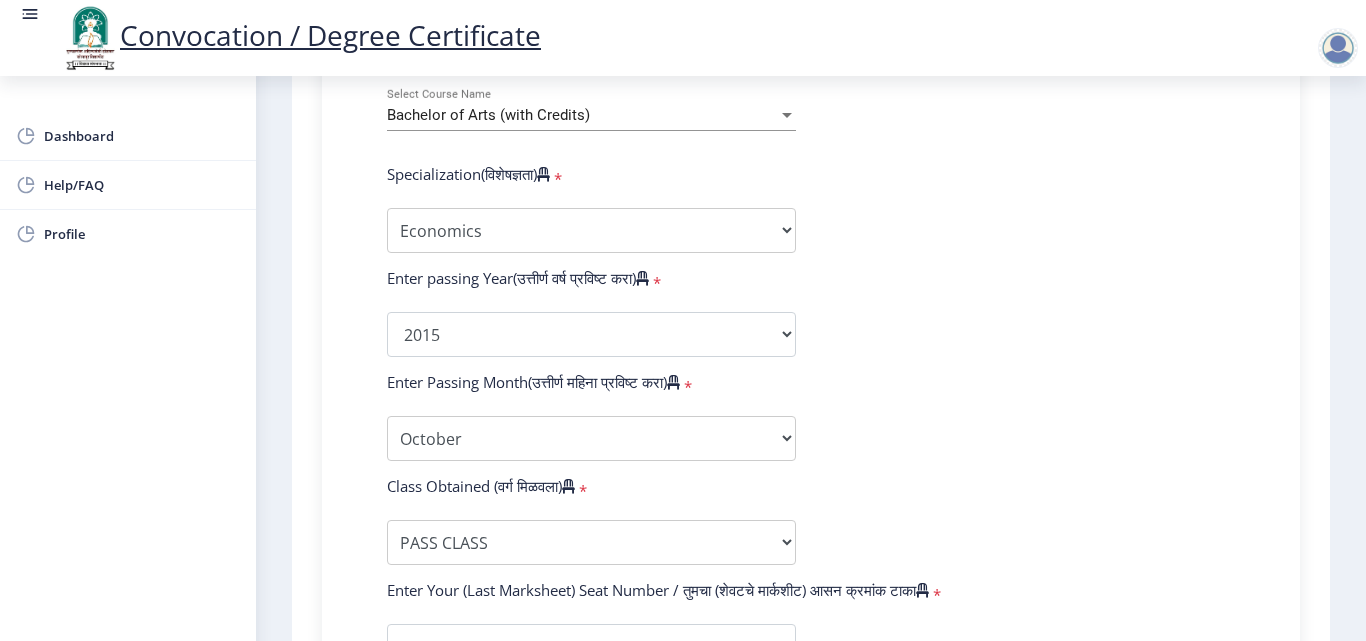 scroll, scrollTop: 900, scrollLeft: 0, axis: vertical 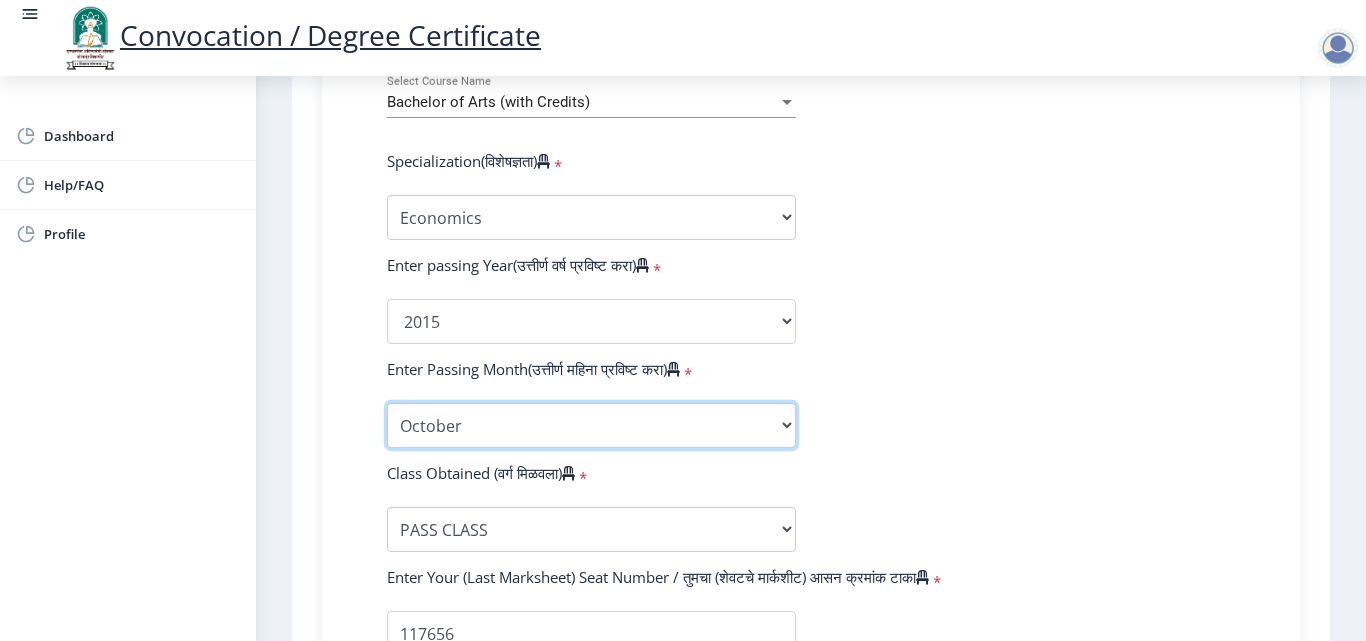 click on "Enter Passing Month March April May October November December" at bounding box center [591, 425] 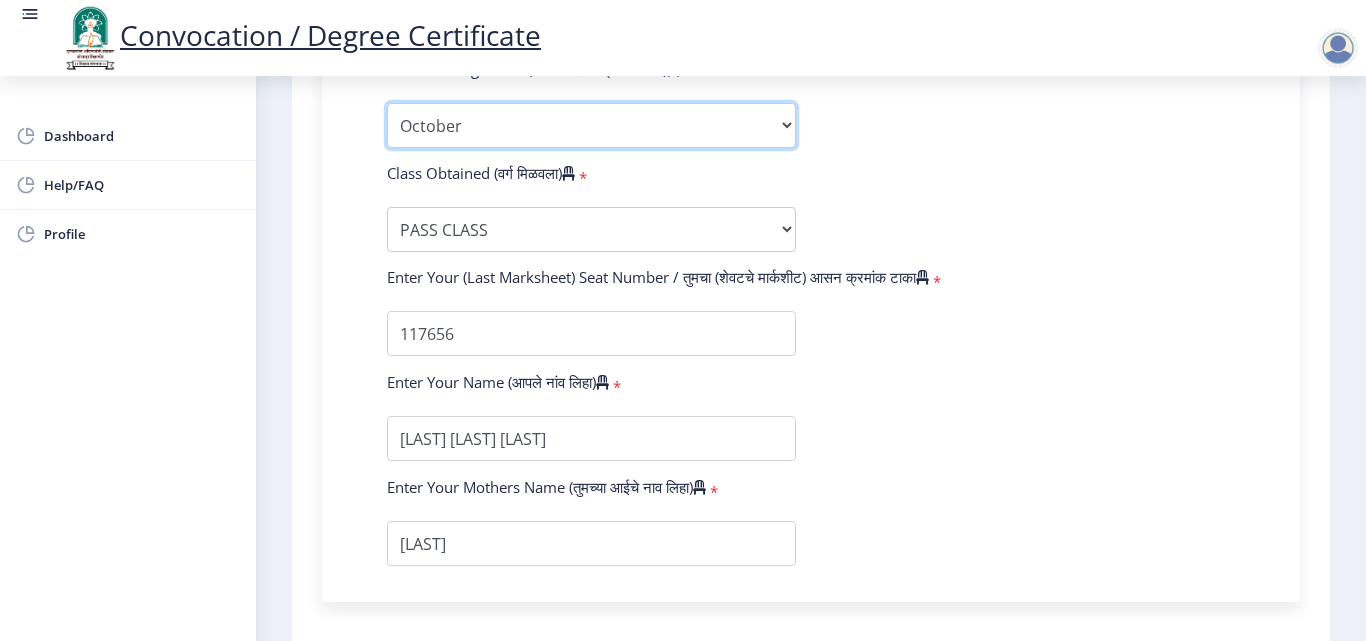 scroll, scrollTop: 900, scrollLeft: 0, axis: vertical 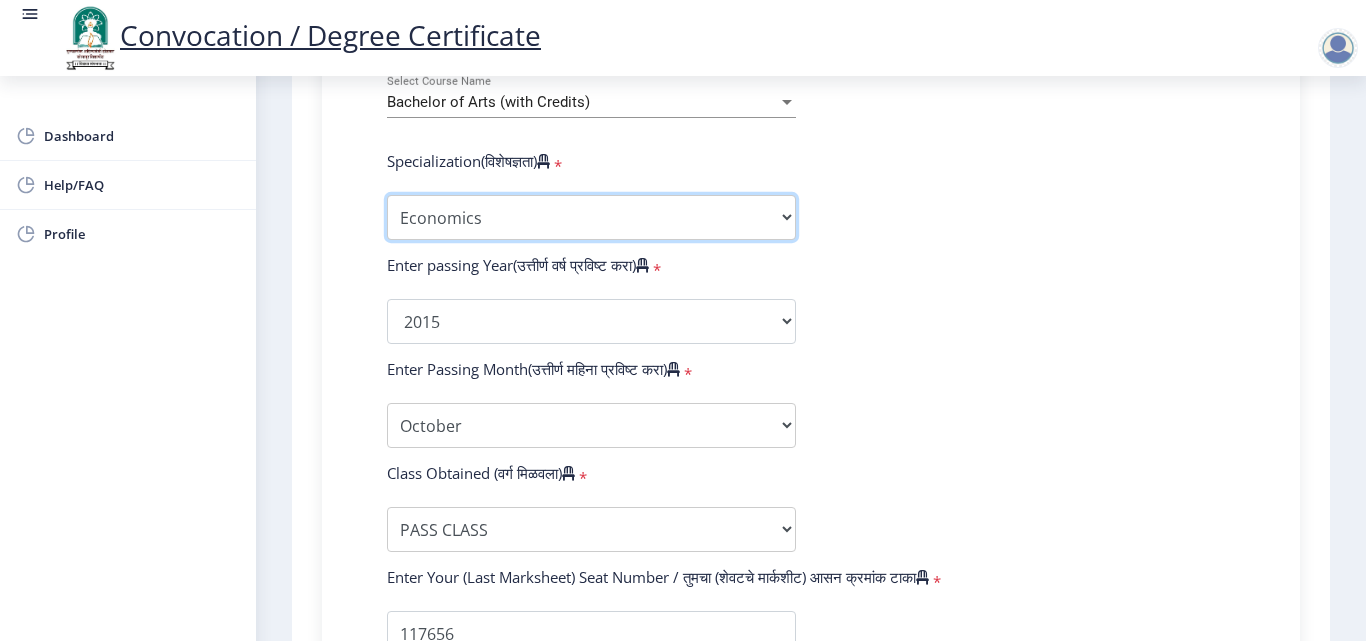 click on "Specialization English Geography Hindi Marathi Music Sanskrit Urdu Ancient Indian History Culture & Archaeology Economics History Physical Education Political Science Psychology Sociology Kannada Philosophy Other" at bounding box center [591, 217] 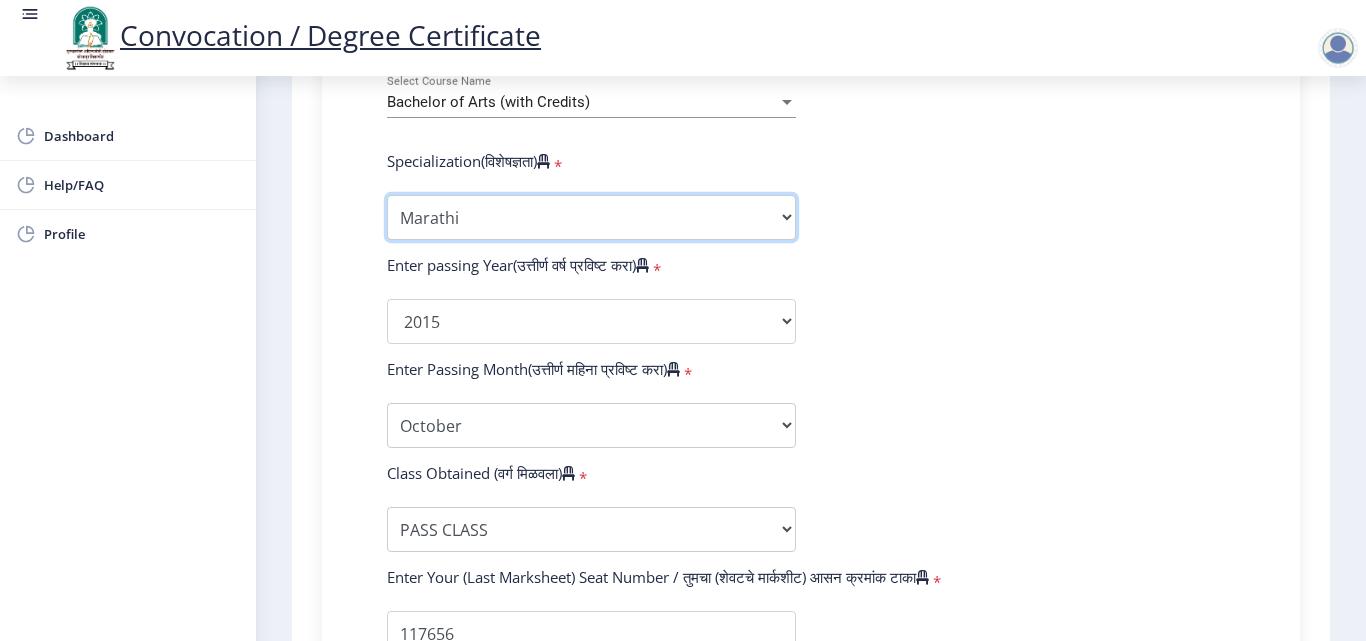 click on "Specialization English Geography Hindi Marathi Music Sanskrit Urdu Ancient Indian History Culture & Archaeology Economics History Physical Education Political Science Psychology Sociology Kannada Philosophy Other" at bounding box center [591, 217] 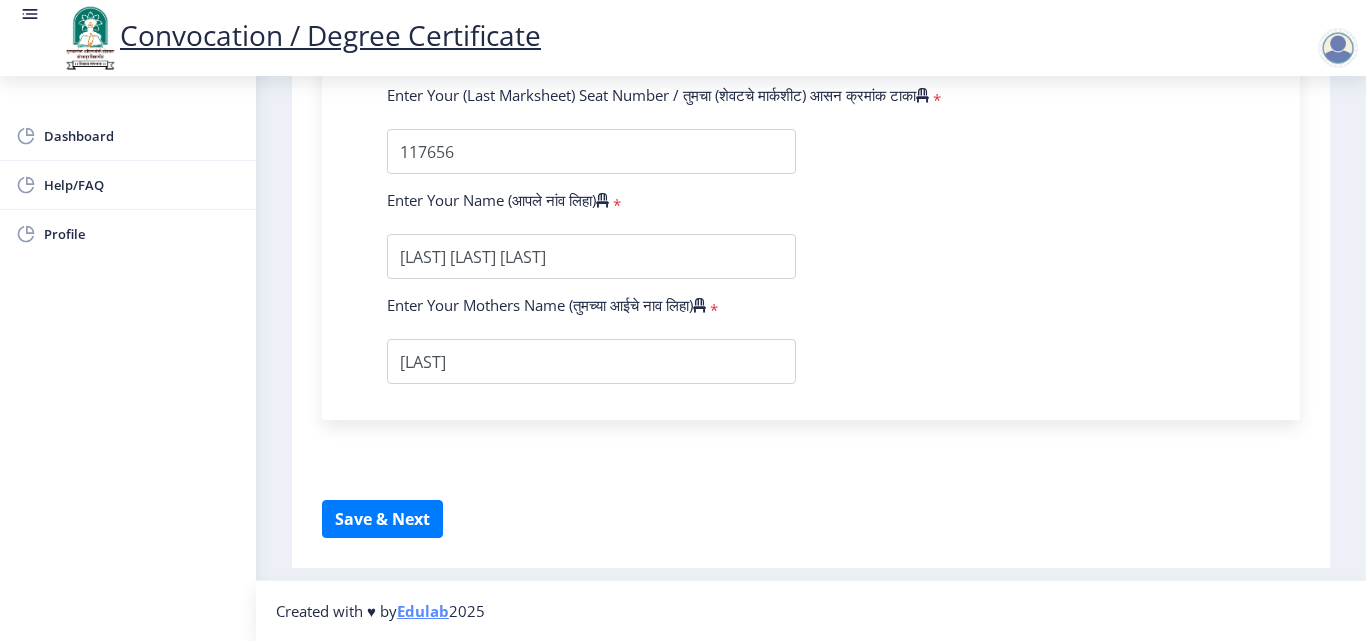 scroll, scrollTop: 1414, scrollLeft: 0, axis: vertical 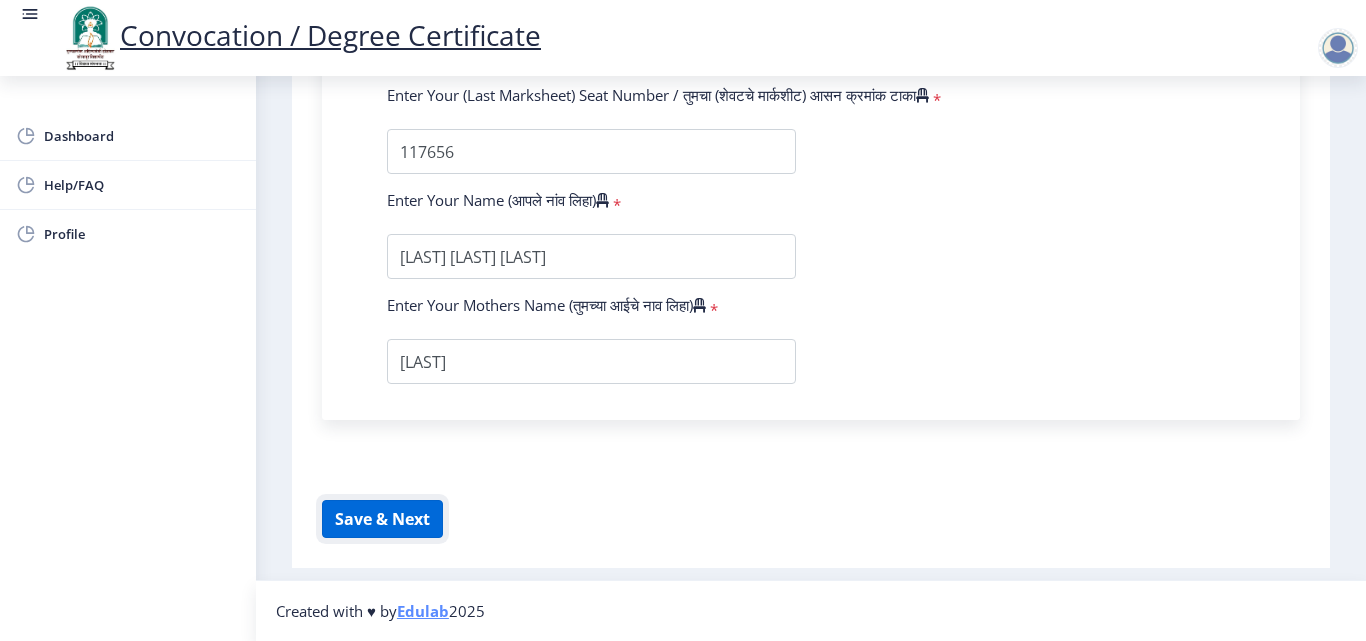 click on "Save & Next" 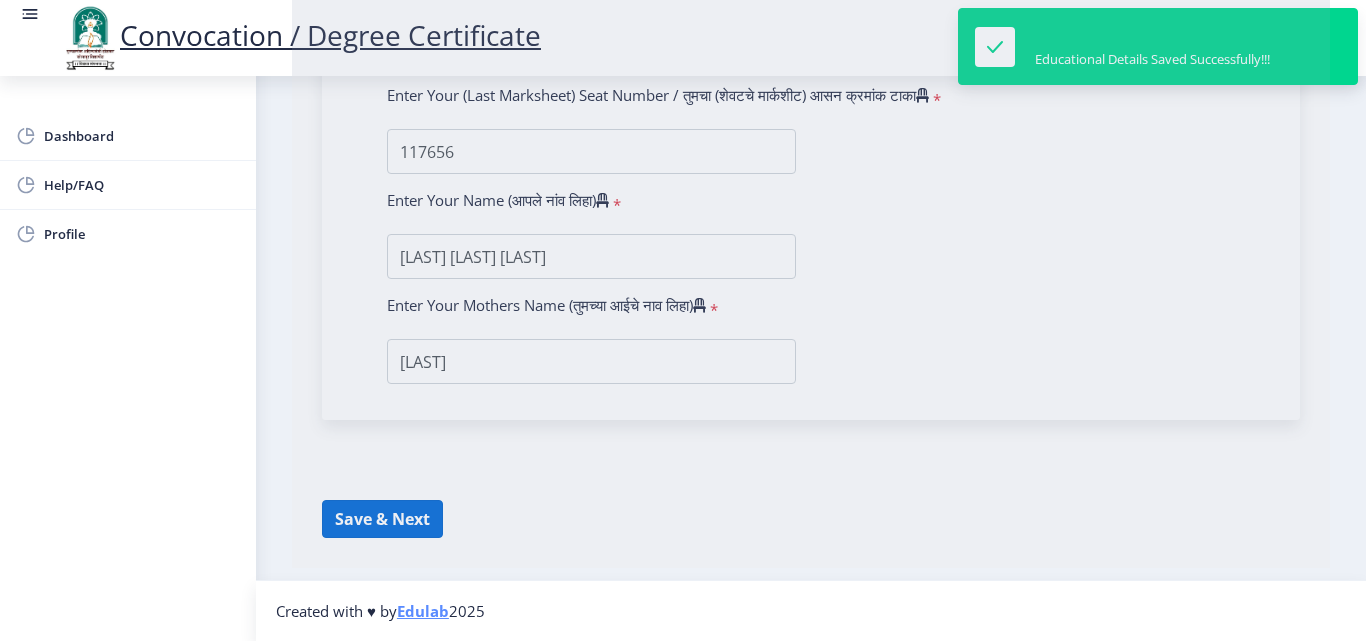 select on "Regular" 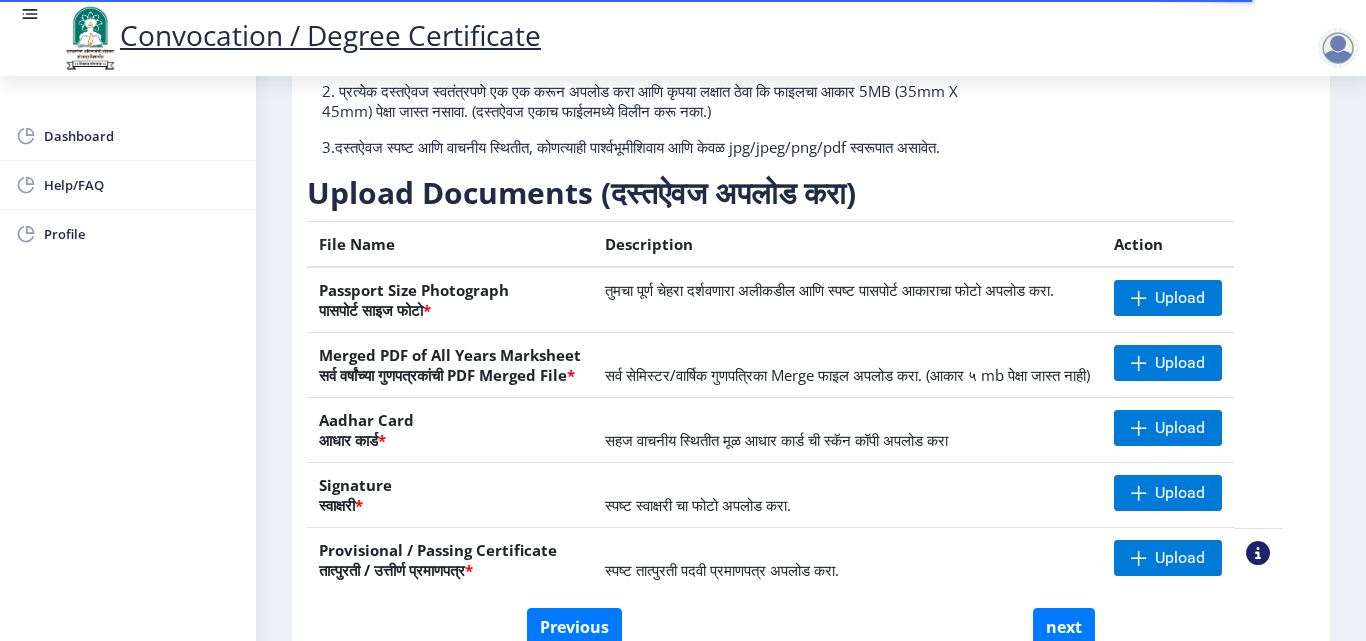scroll, scrollTop: 369, scrollLeft: 0, axis: vertical 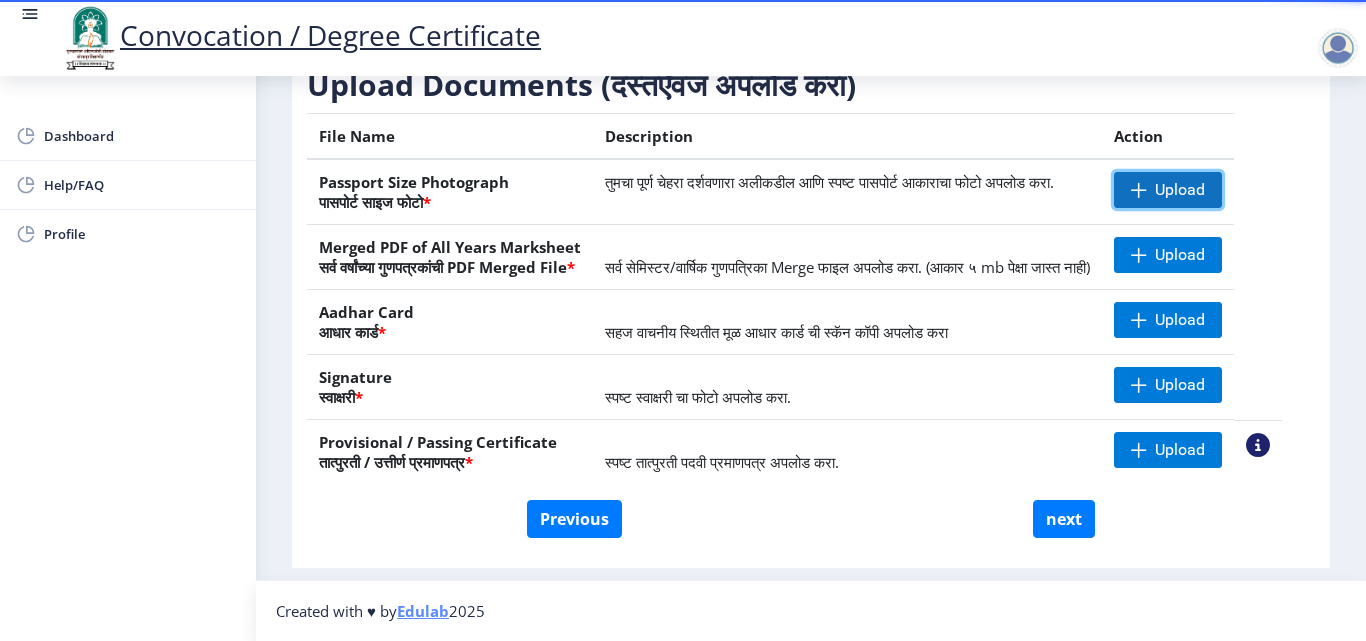 click 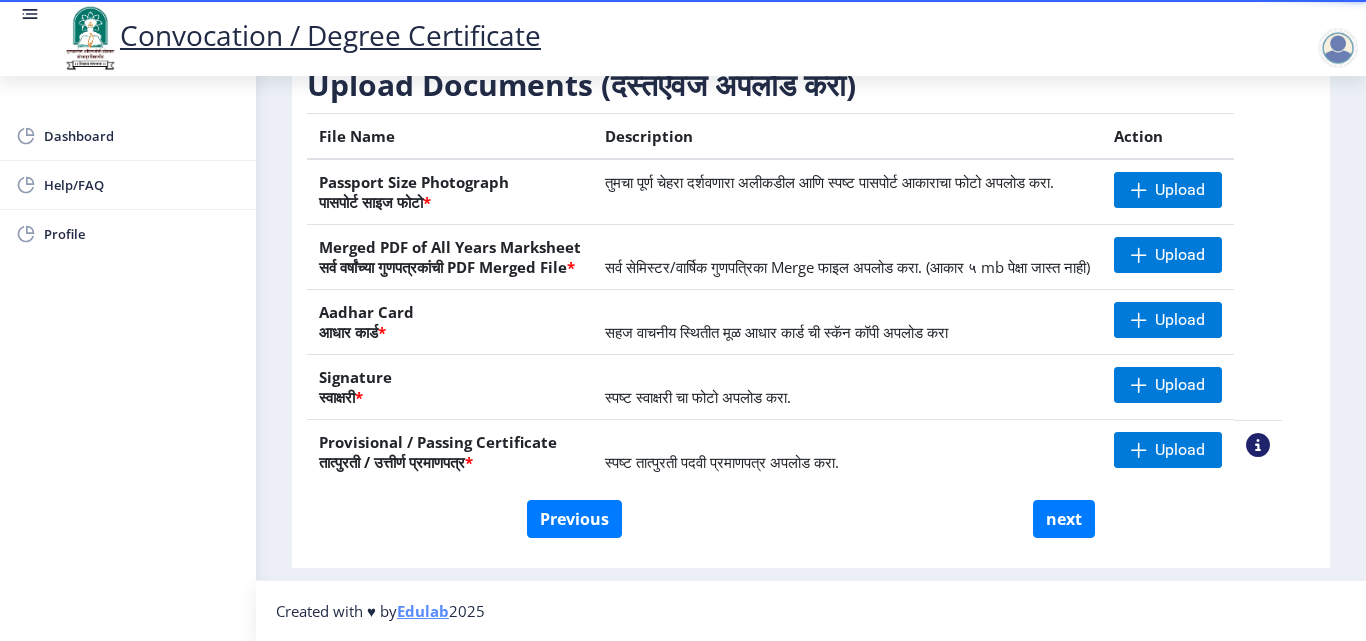 click on "सहज वाचनीय स्थितीत मूळ आधार कार्ड ची स्कॅन कॉपी अपलोड करा" 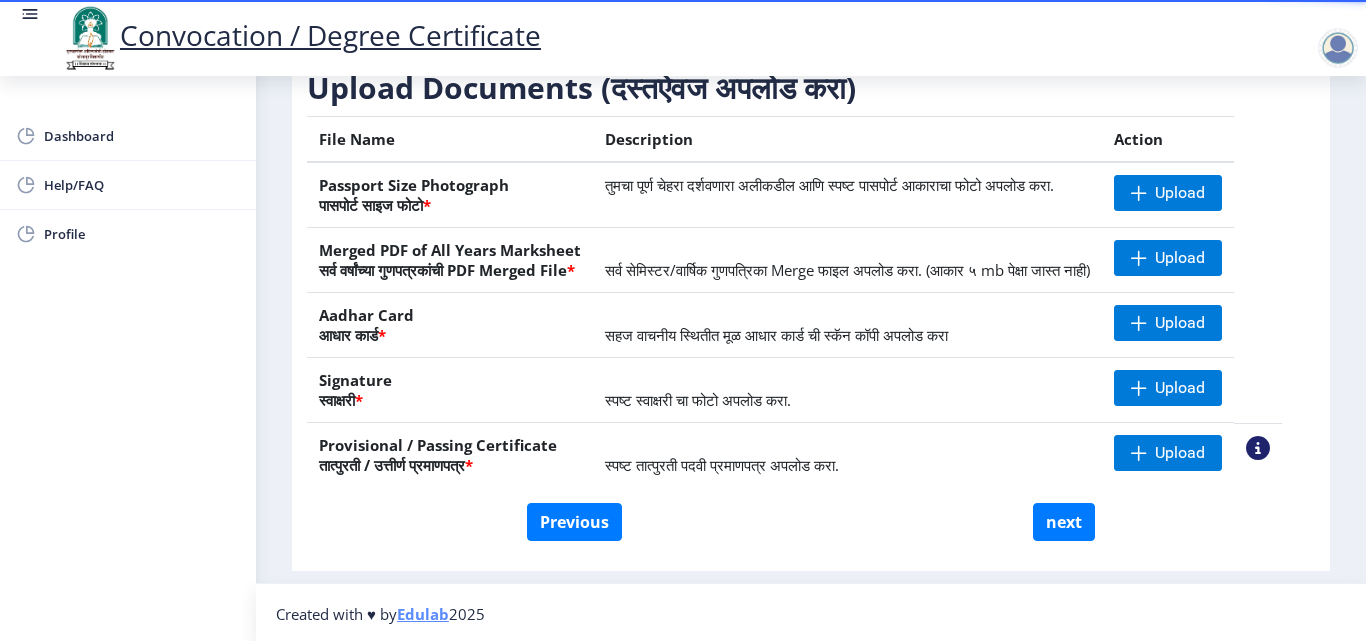 scroll, scrollTop: 369, scrollLeft: 0, axis: vertical 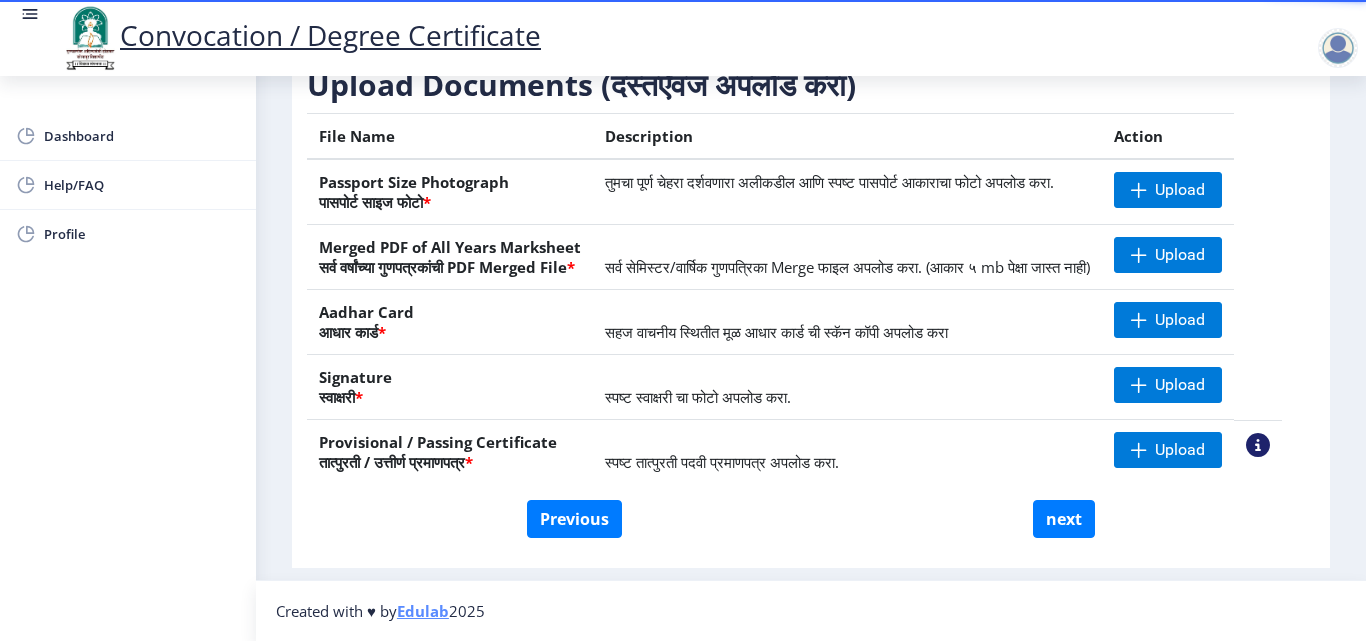 click on "Previous next" 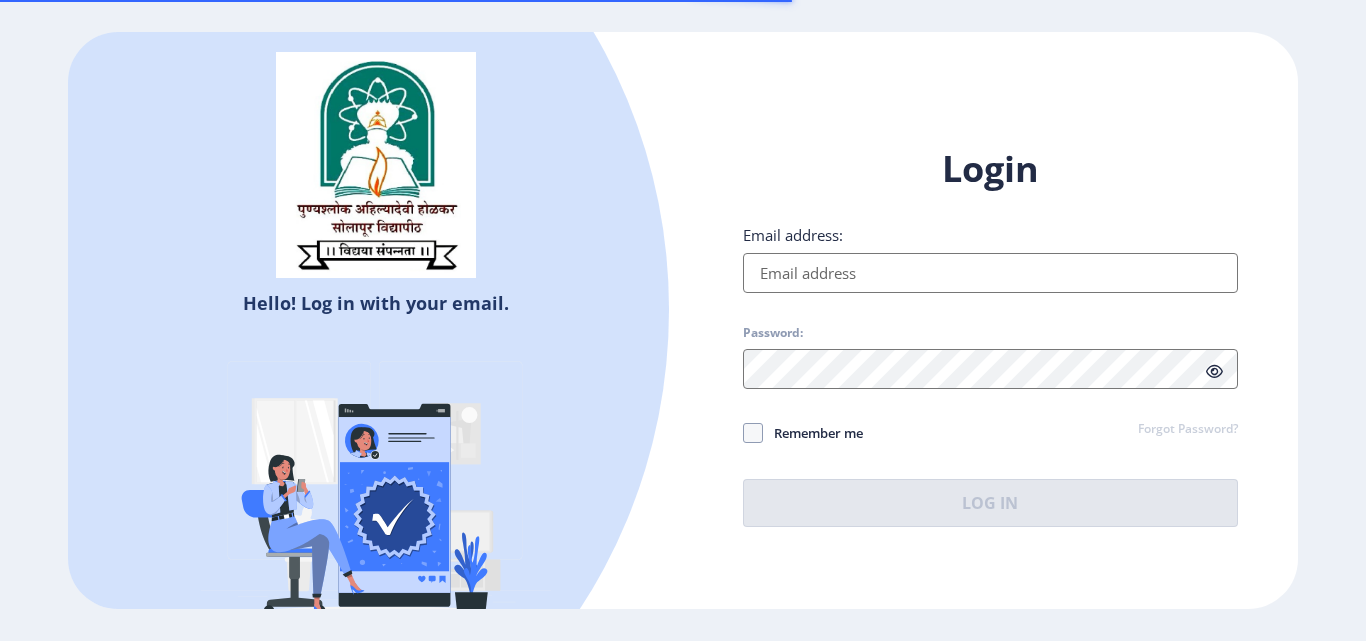 scroll, scrollTop: 0, scrollLeft: 0, axis: both 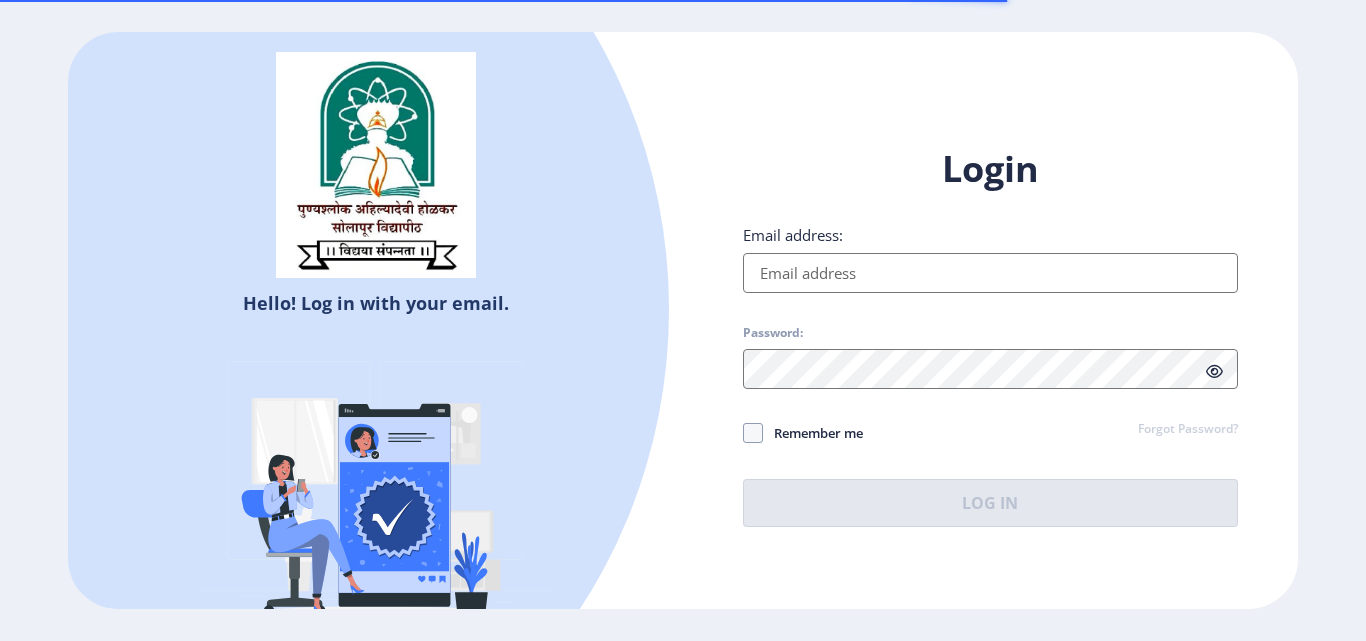 click 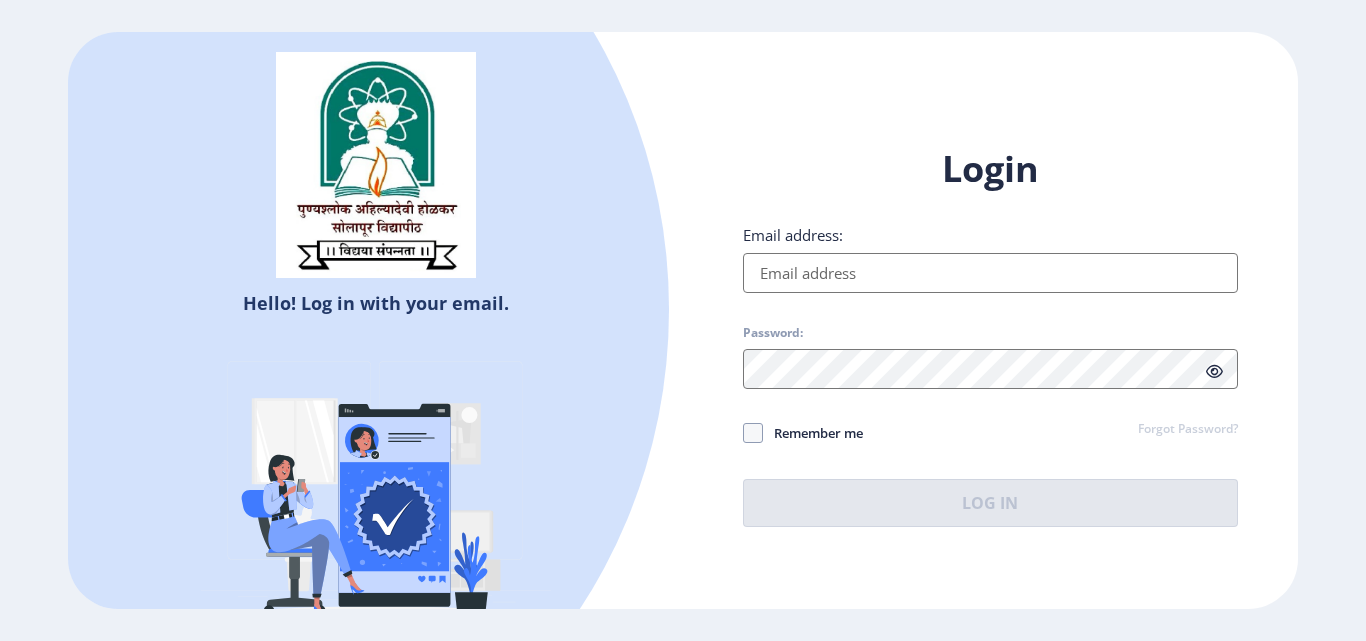 click on "Hello! Log in with your email. Don't have an account?  Register" 